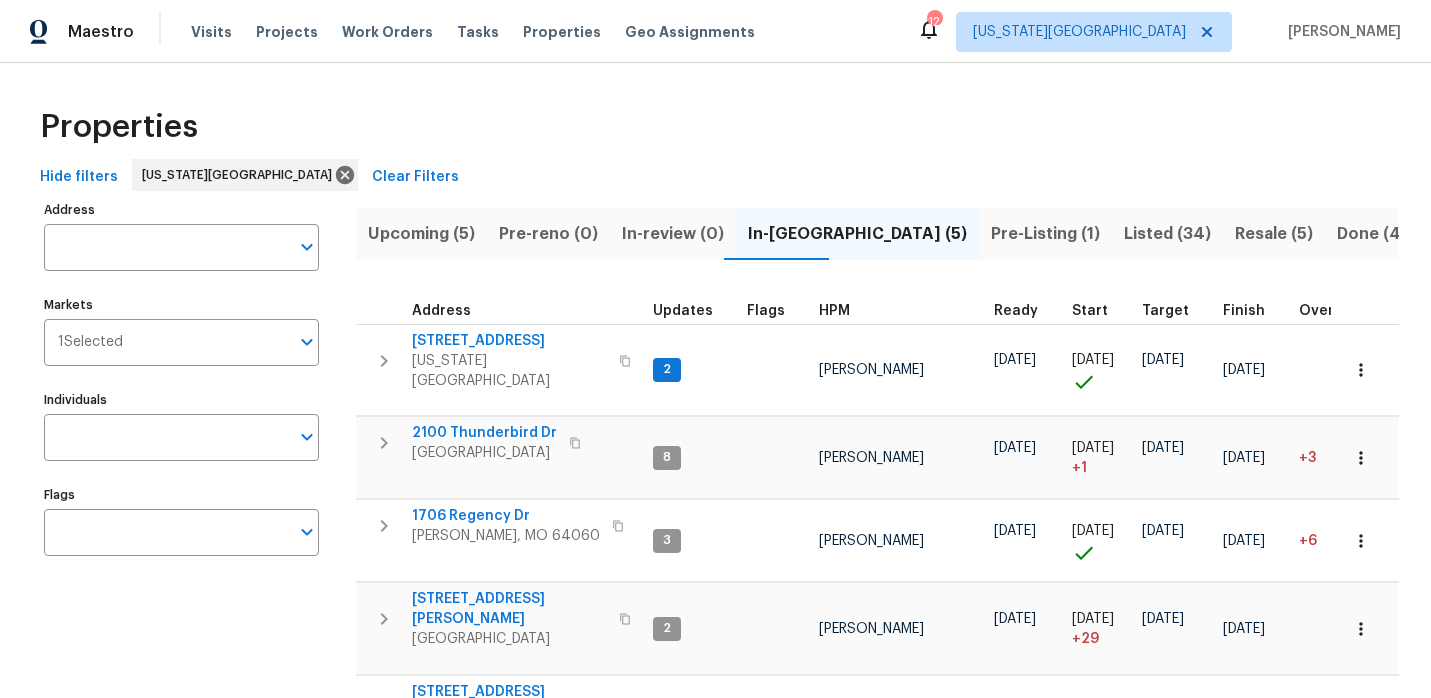 scroll, scrollTop: 0, scrollLeft: 0, axis: both 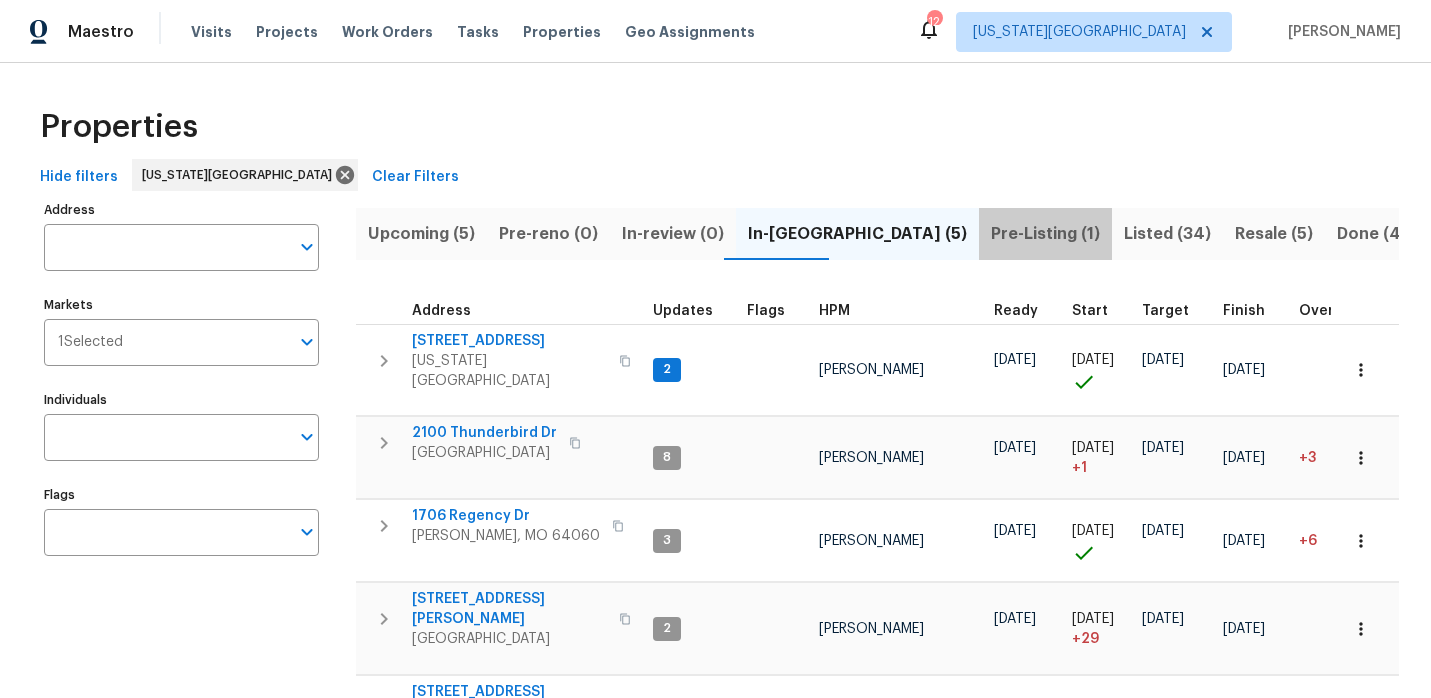 click on "Pre-Listing (1)" at bounding box center (1045, 234) 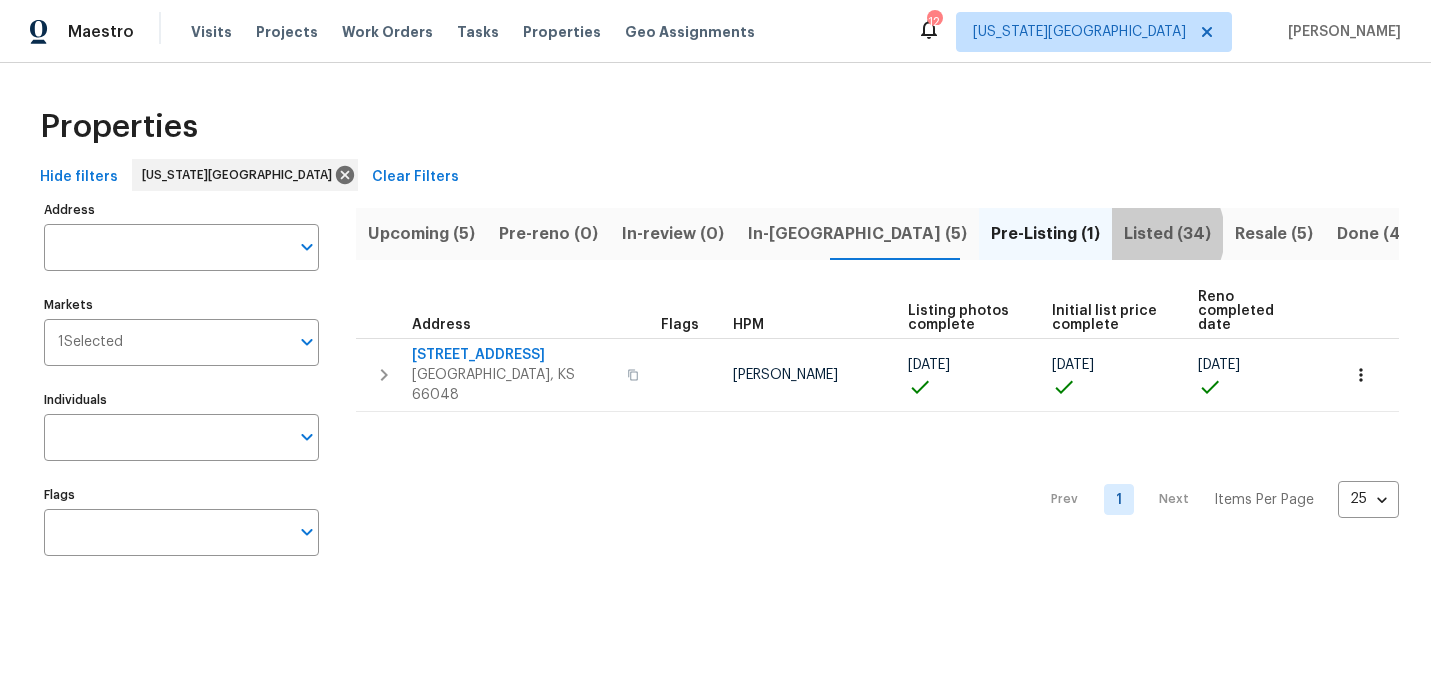 click on "Listed (34)" at bounding box center (1167, 234) 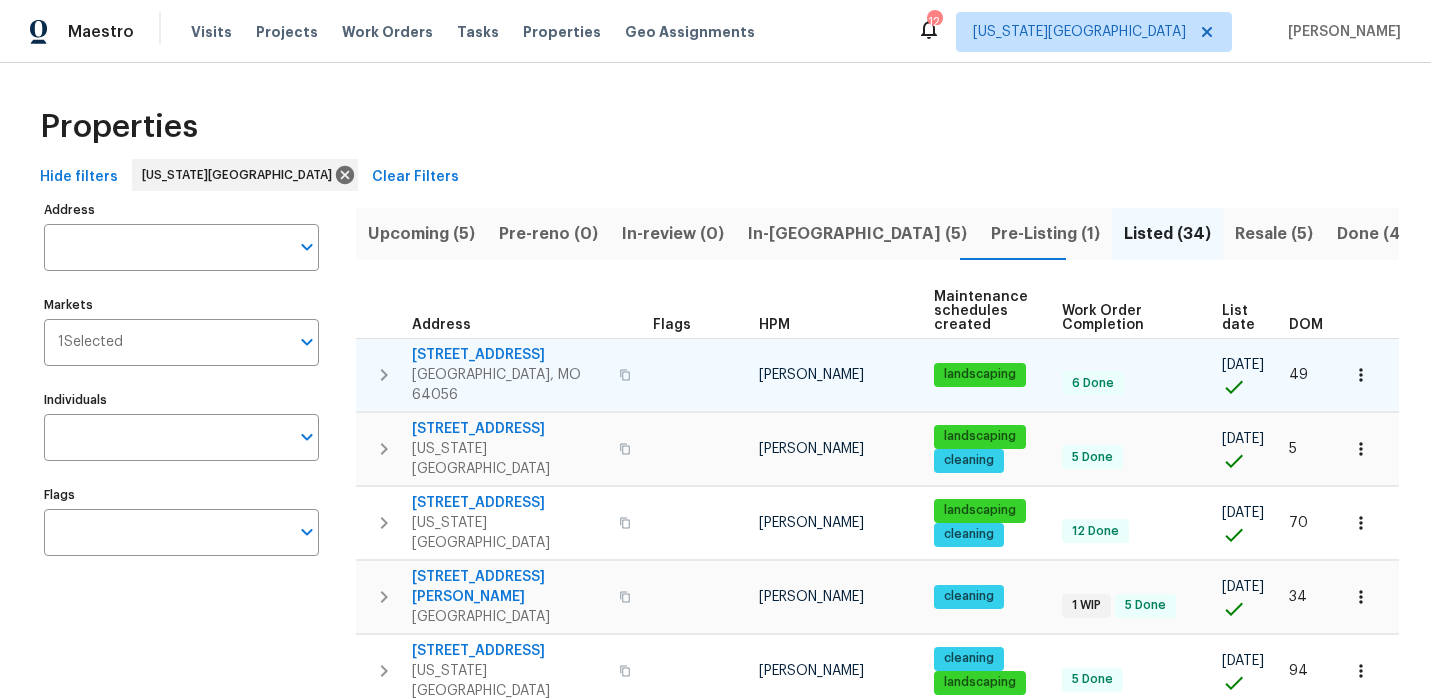 click on "[STREET_ADDRESS]" at bounding box center [509, 355] 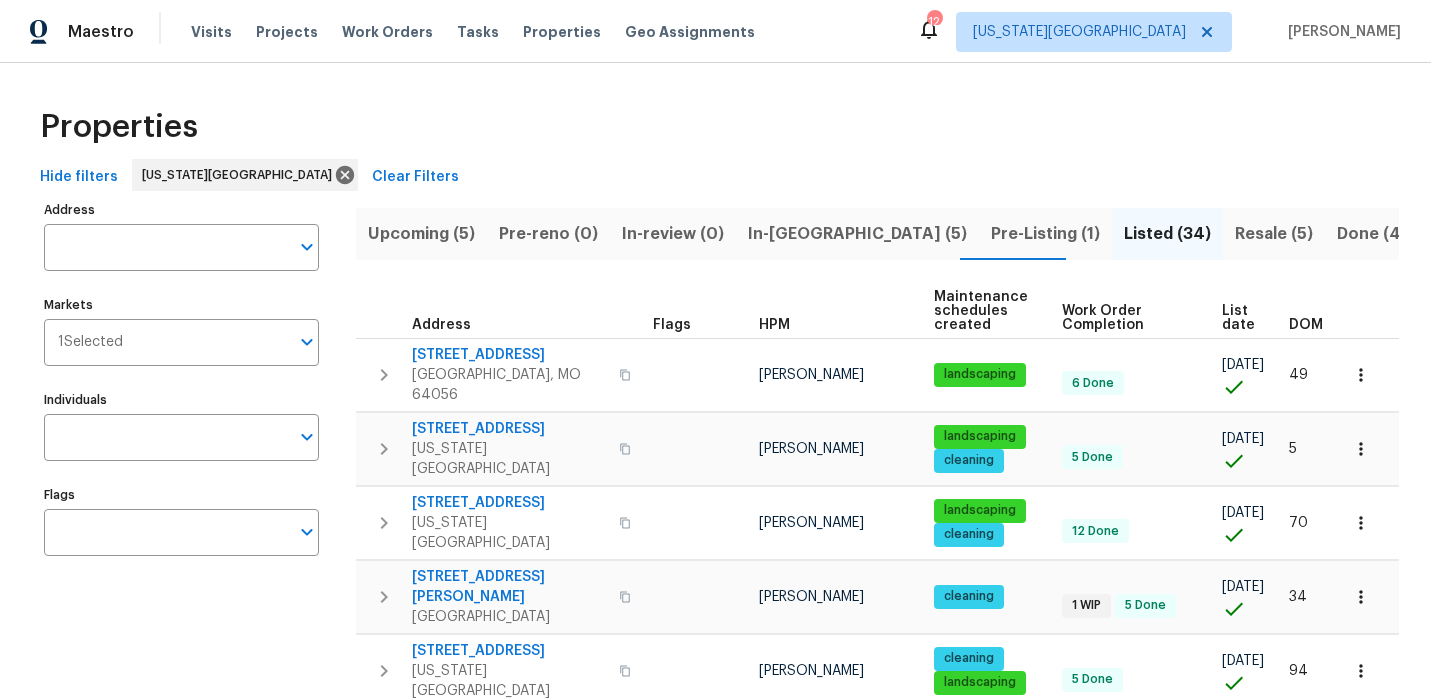 click 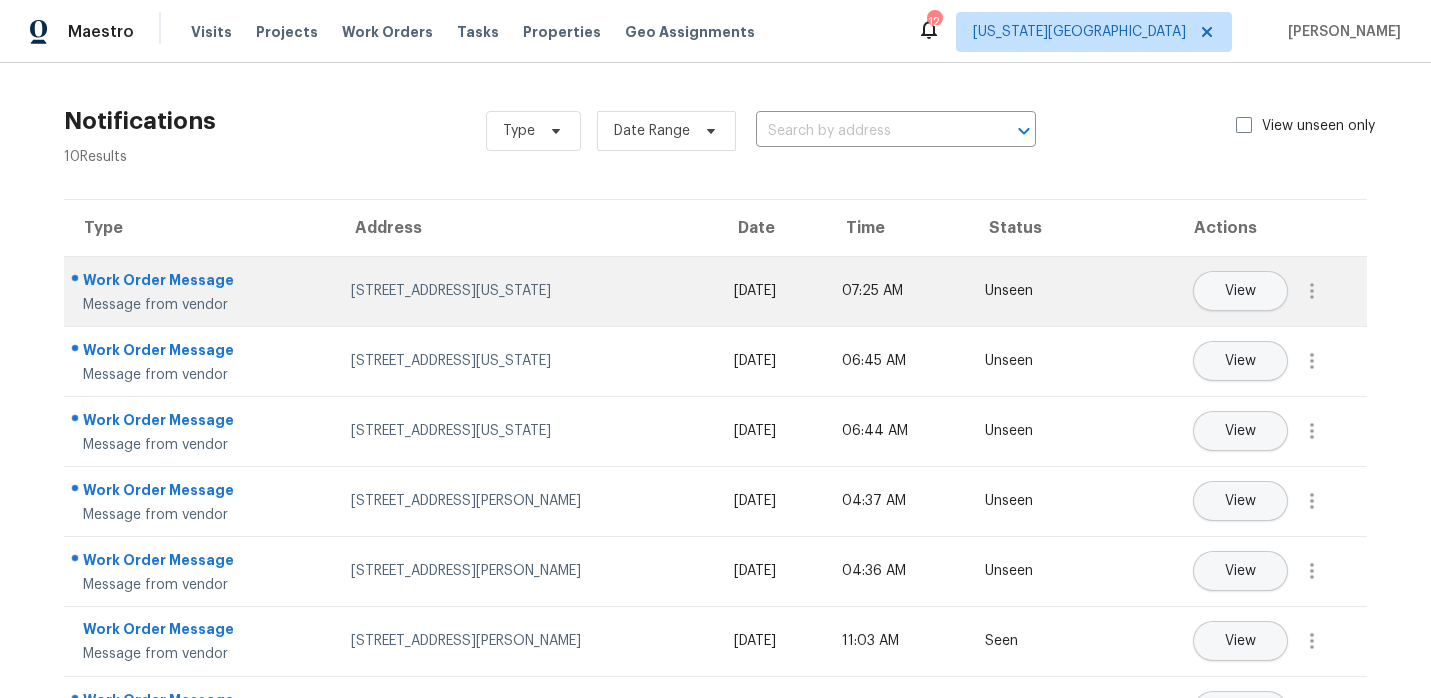 click on "10105 River Hills Dr, Kansas City, MO 64152" at bounding box center (526, 291) 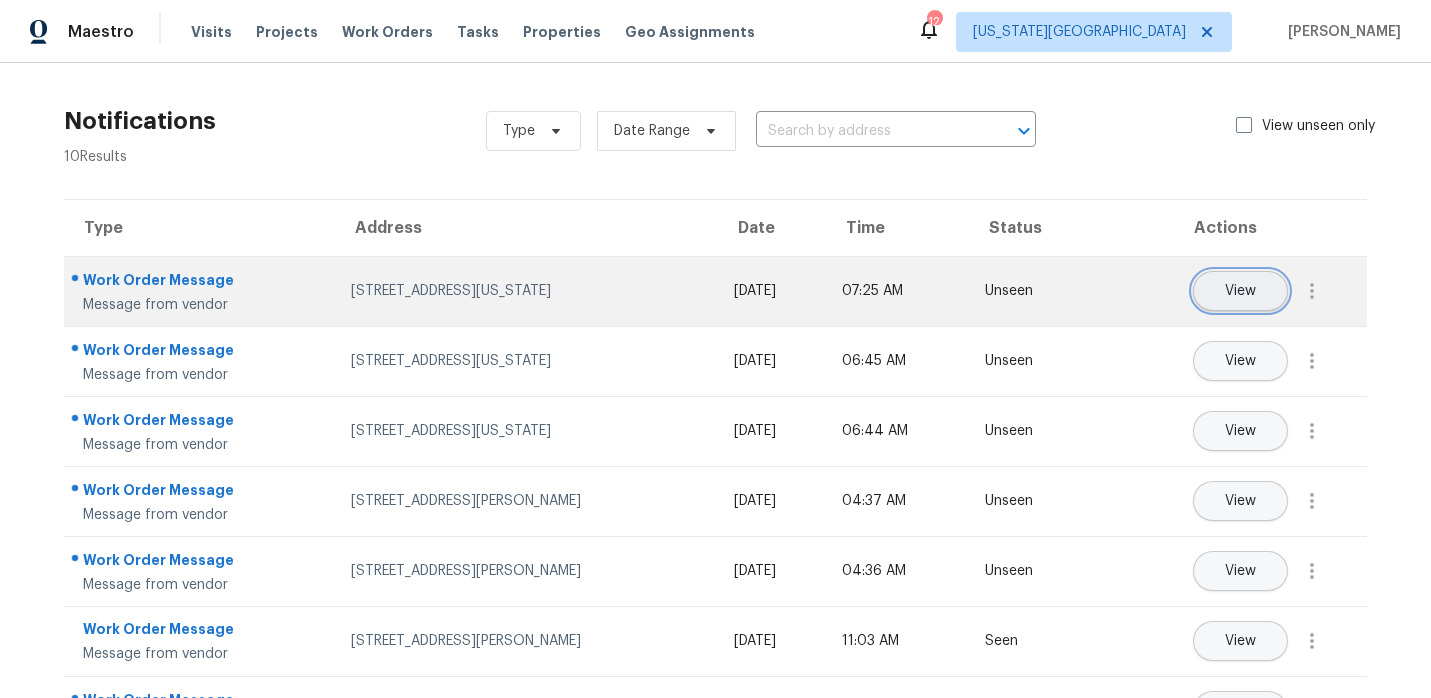 click on "View" at bounding box center [1240, 291] 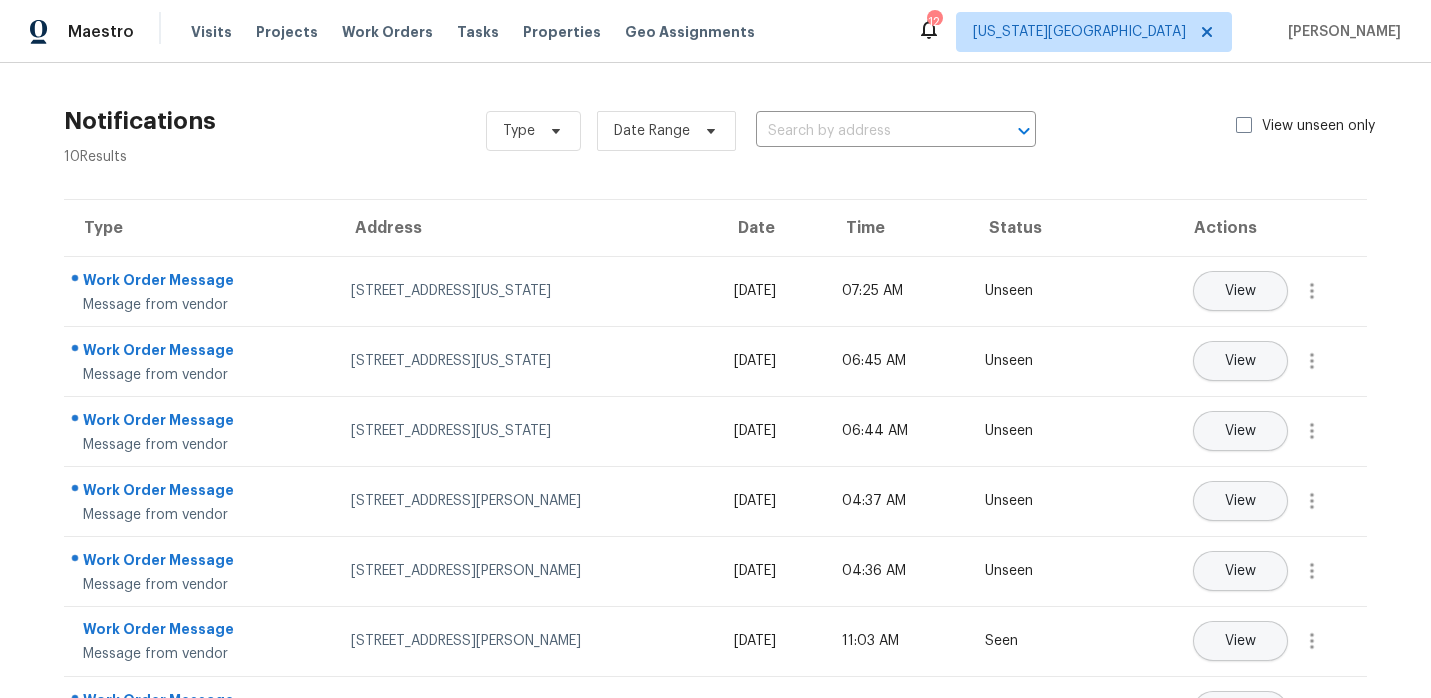 click on "12 Kansas City Joshua Beatty" at bounding box center (1159, 32) 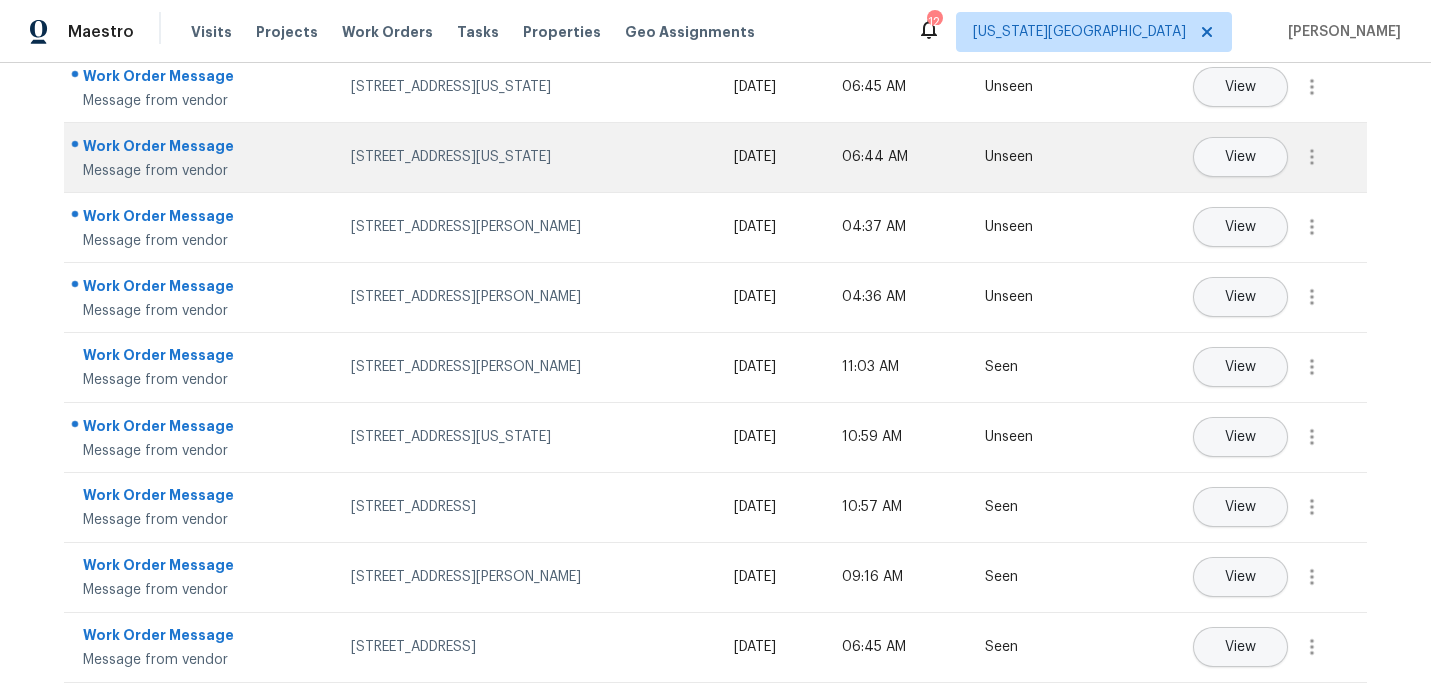 scroll, scrollTop: 0, scrollLeft: 0, axis: both 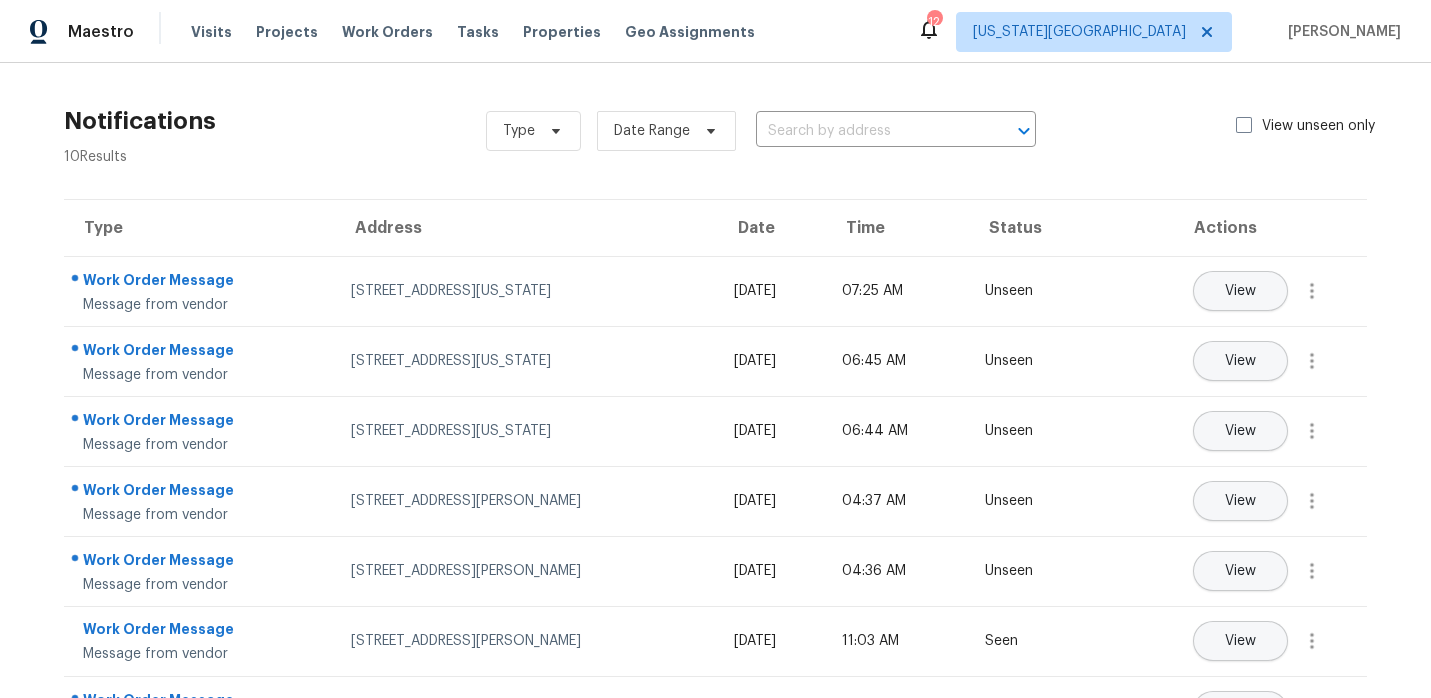 click 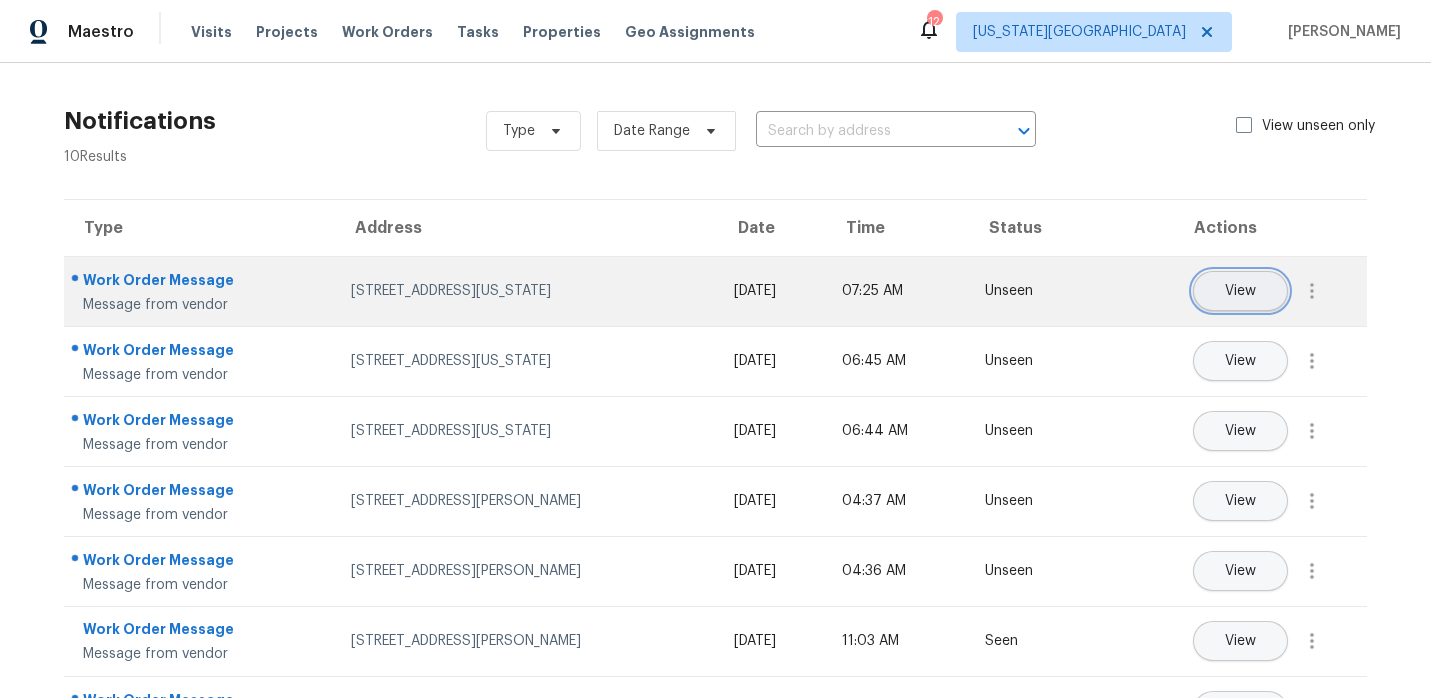 click on "View" at bounding box center (1240, 291) 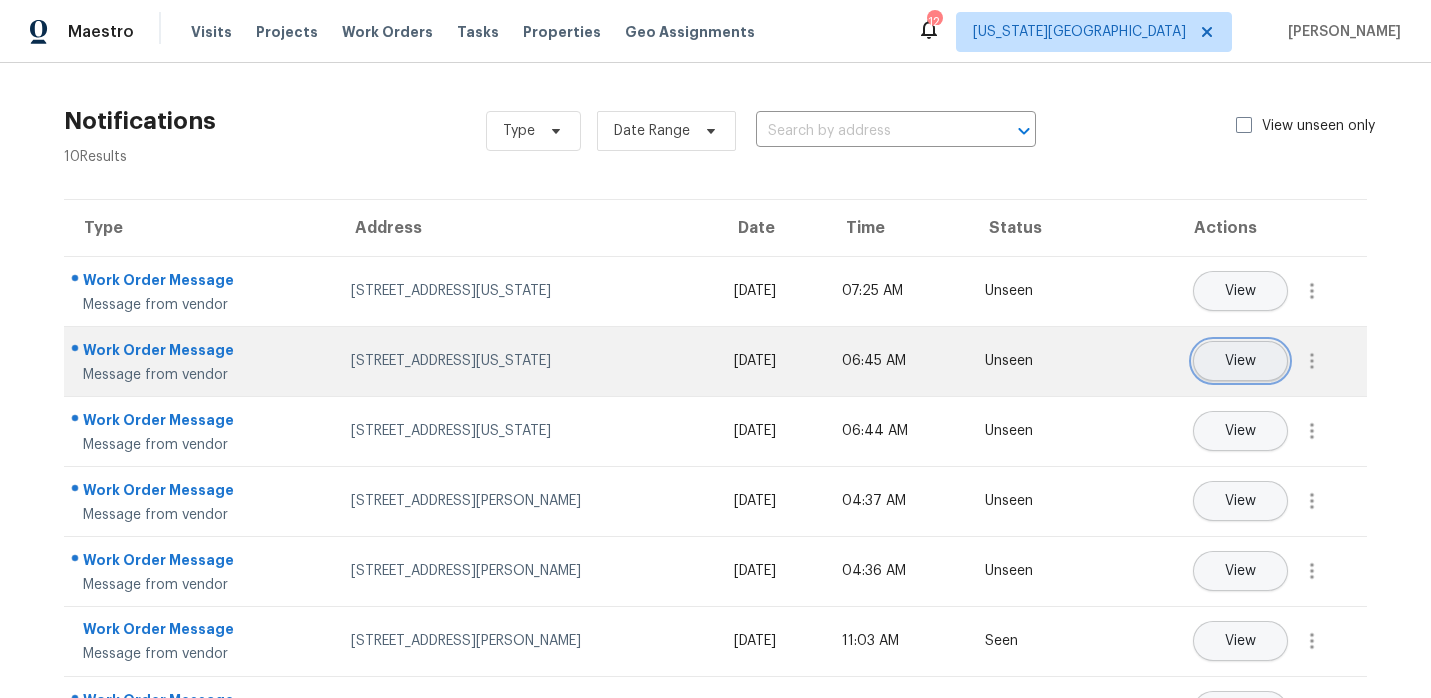 click on "View" at bounding box center [1240, 361] 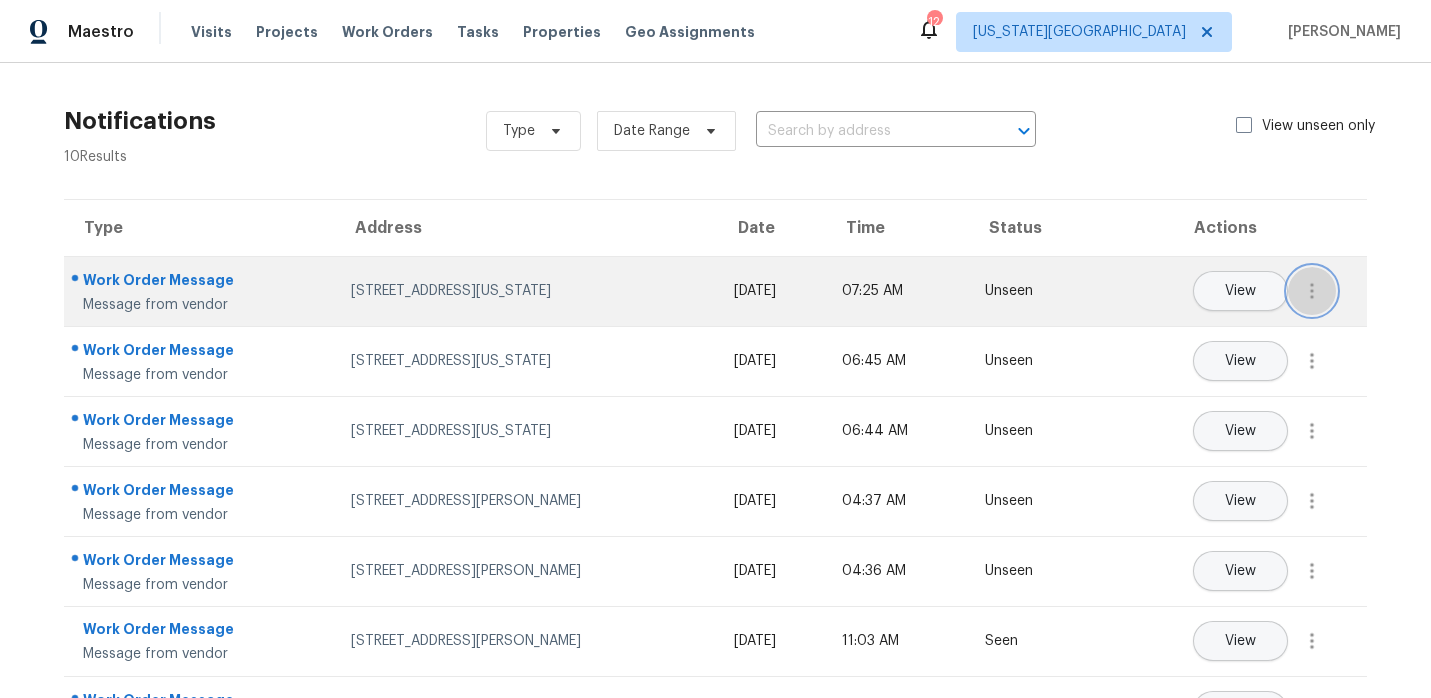 click 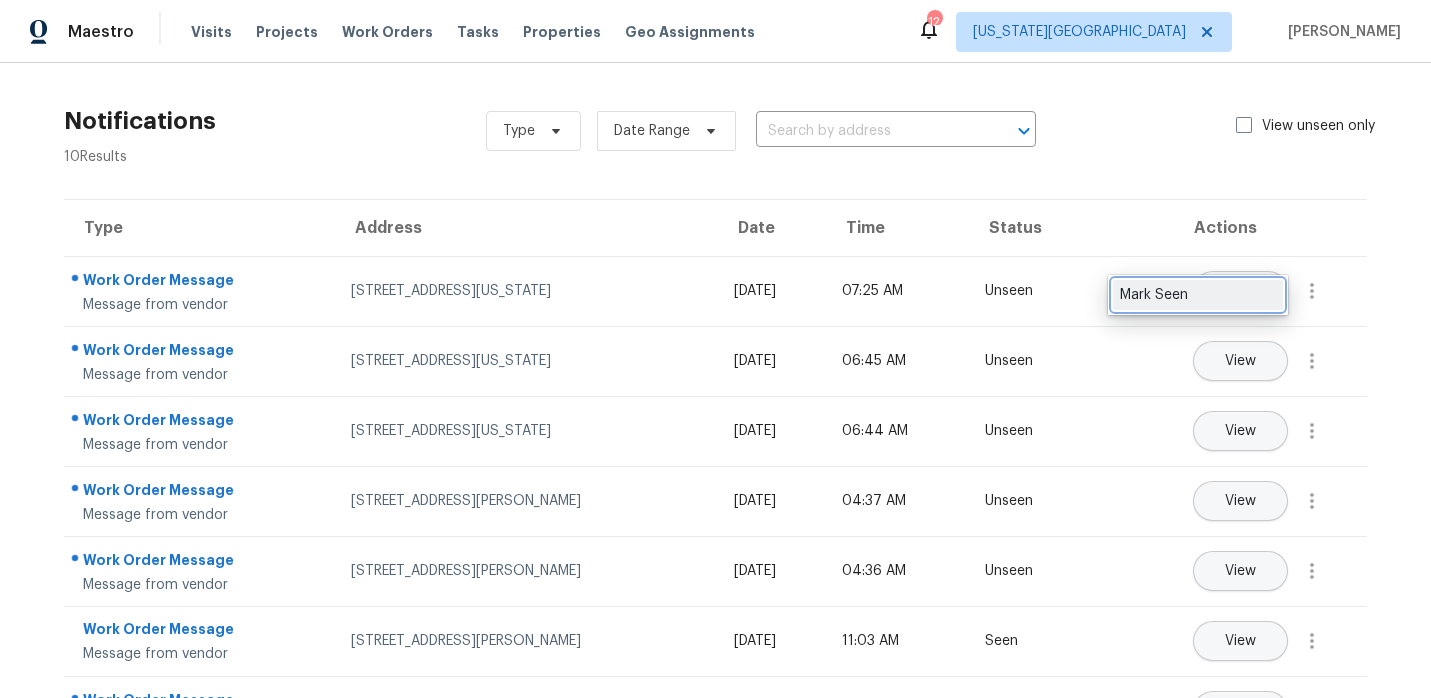 click on "Mark Seen" at bounding box center [1198, 295] 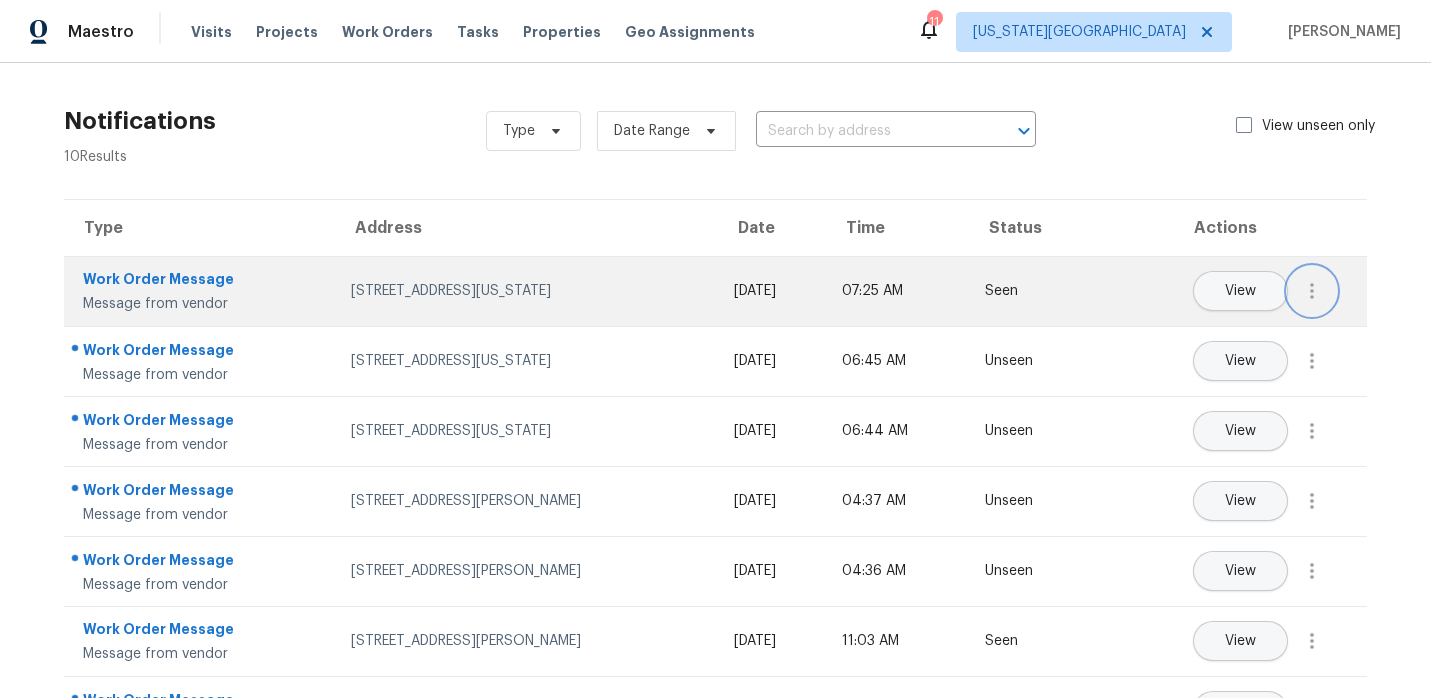 click 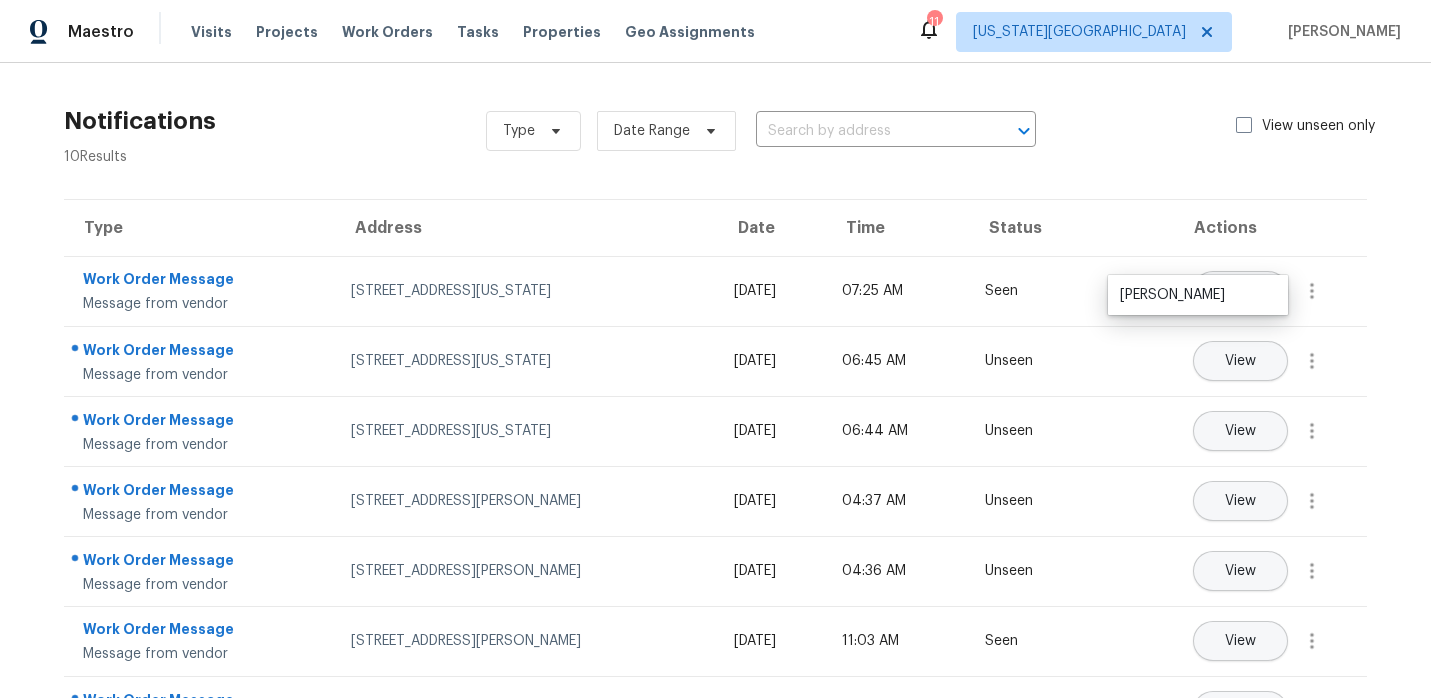 click on "Actions" at bounding box center (1226, 228) 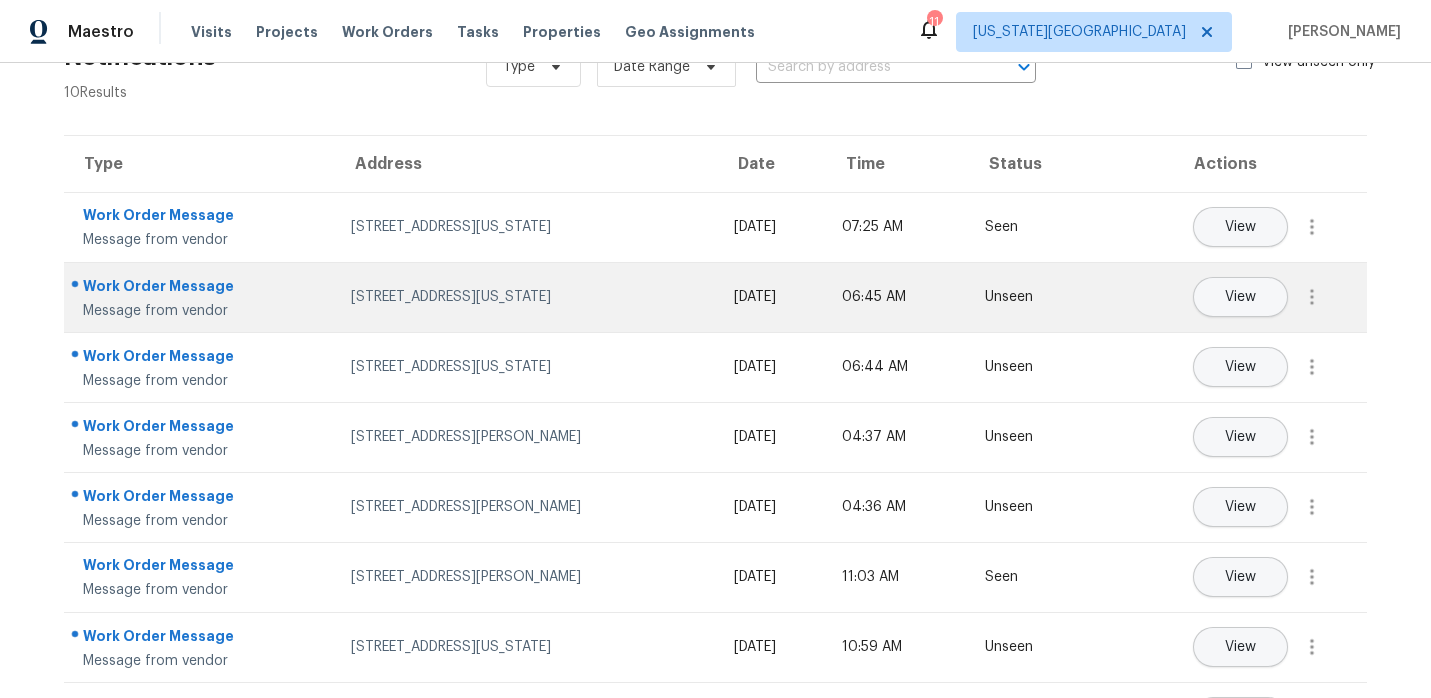 scroll, scrollTop: 71, scrollLeft: 0, axis: vertical 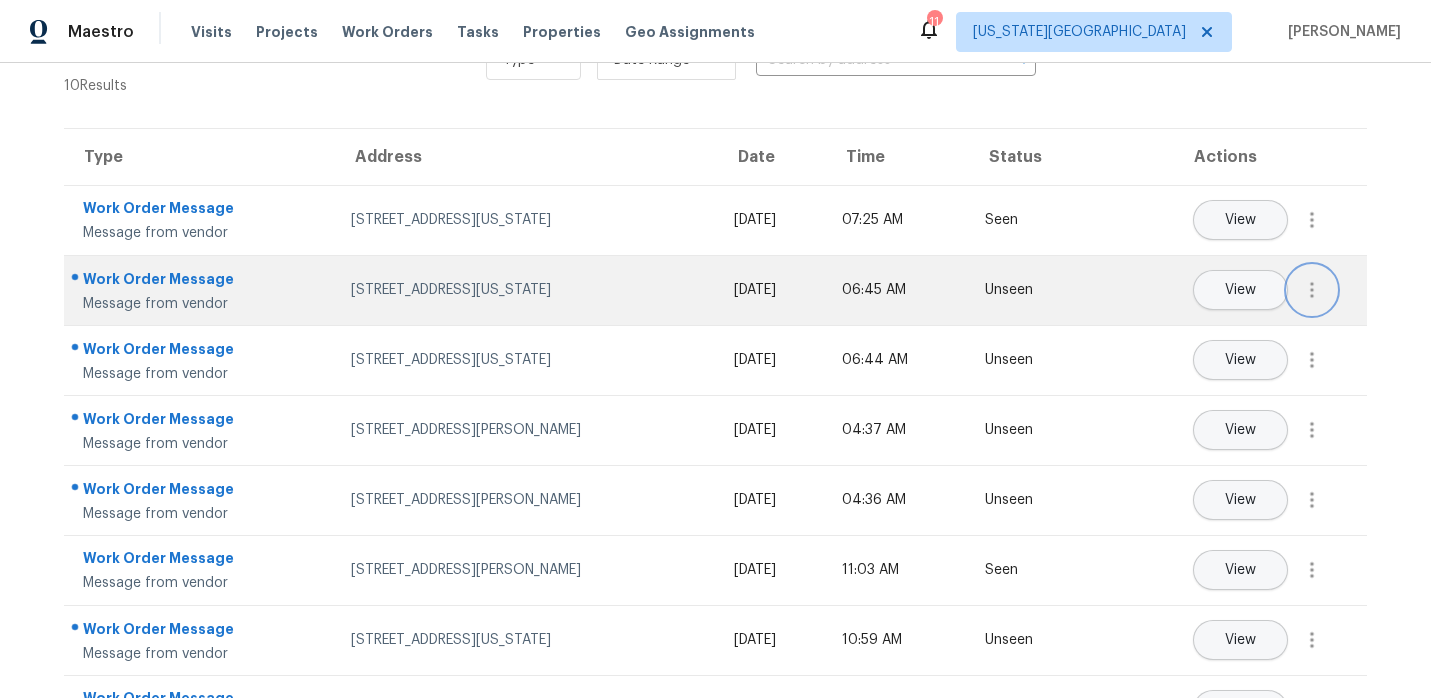 click 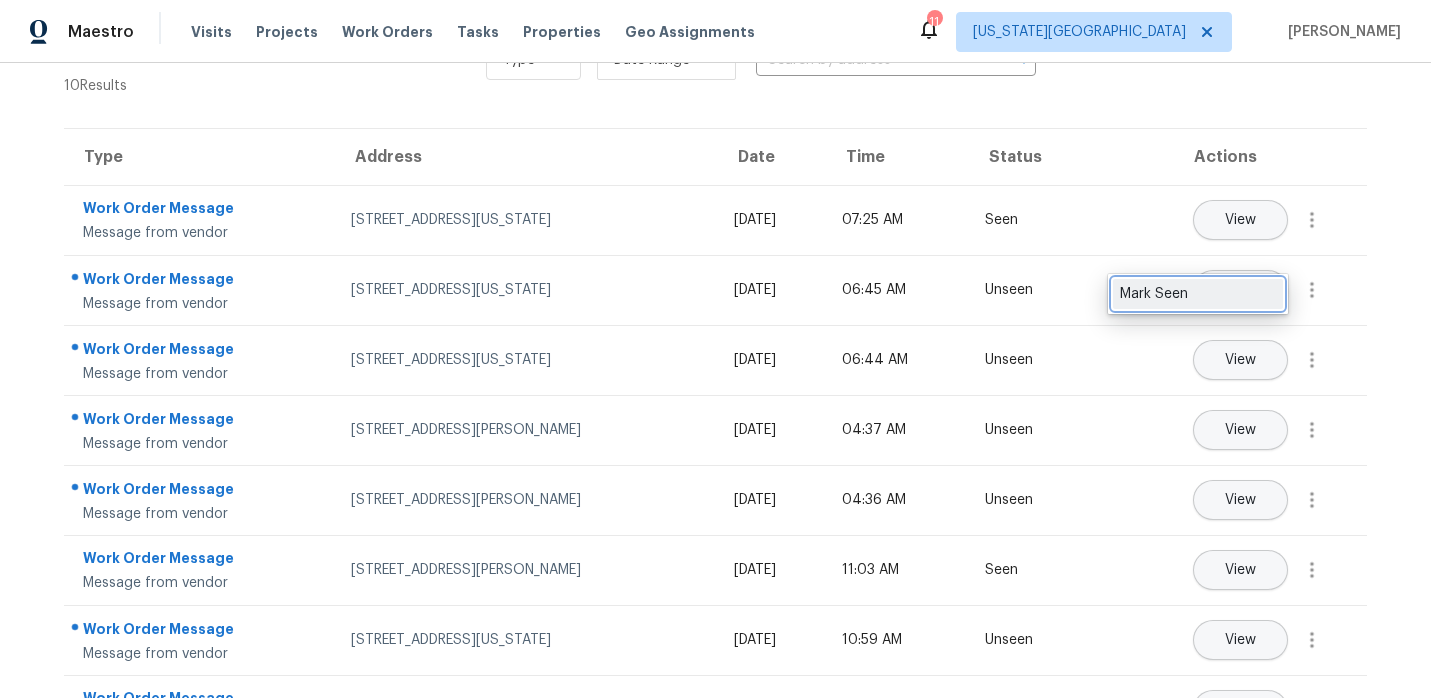 click on "Mark Seen" at bounding box center [1198, 294] 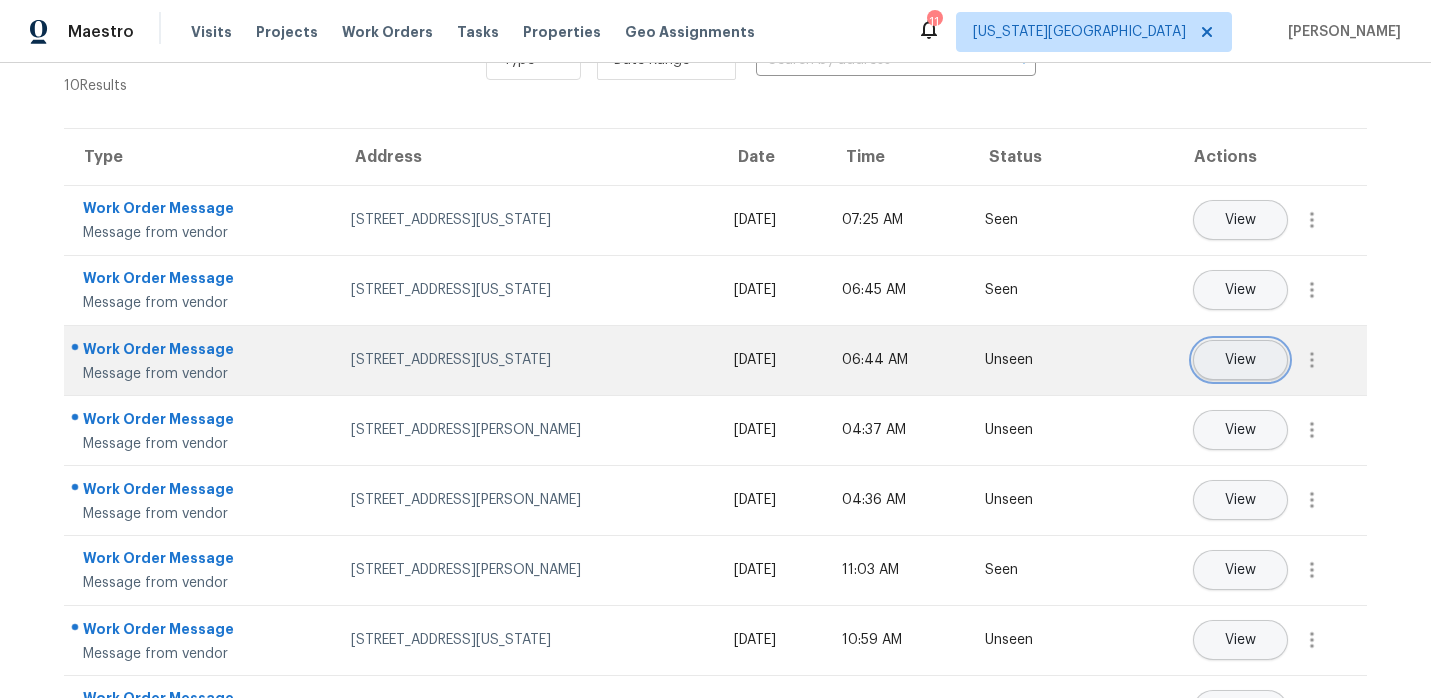 click on "View" at bounding box center [1240, 360] 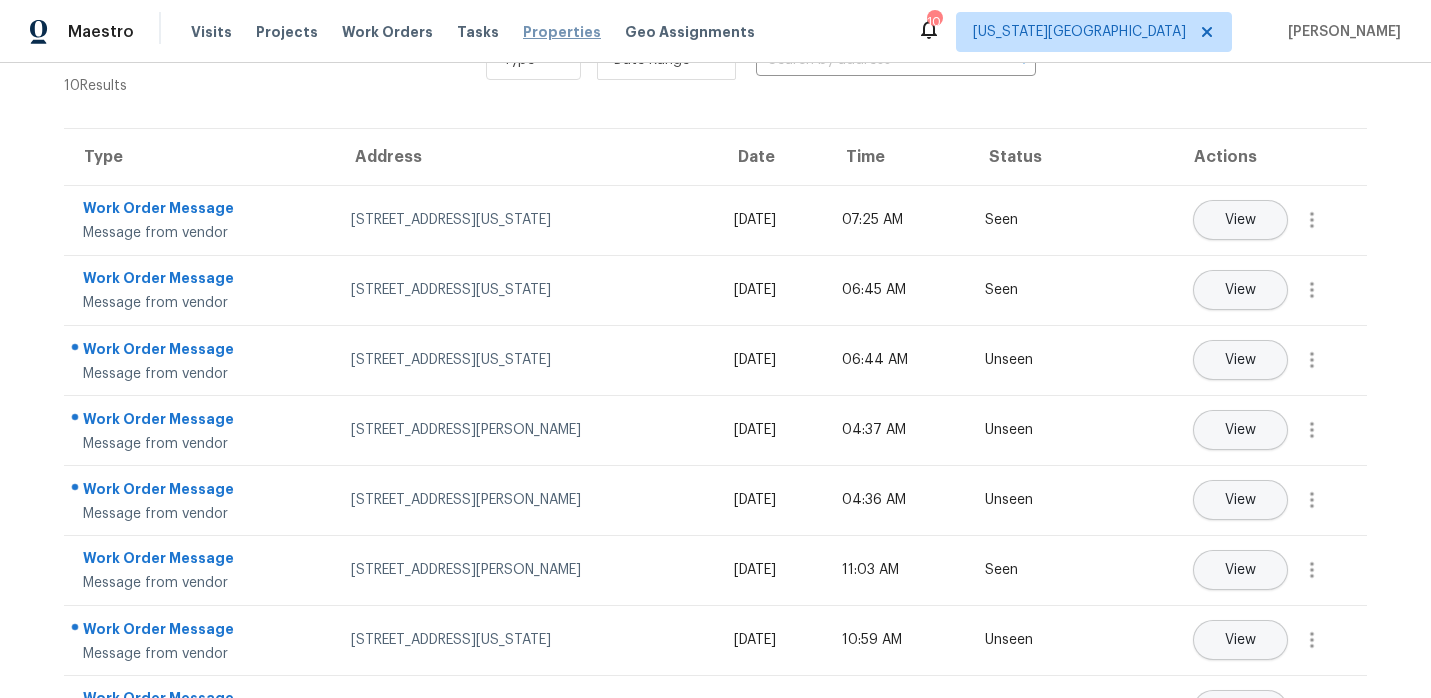 click on "Properties" at bounding box center [562, 32] 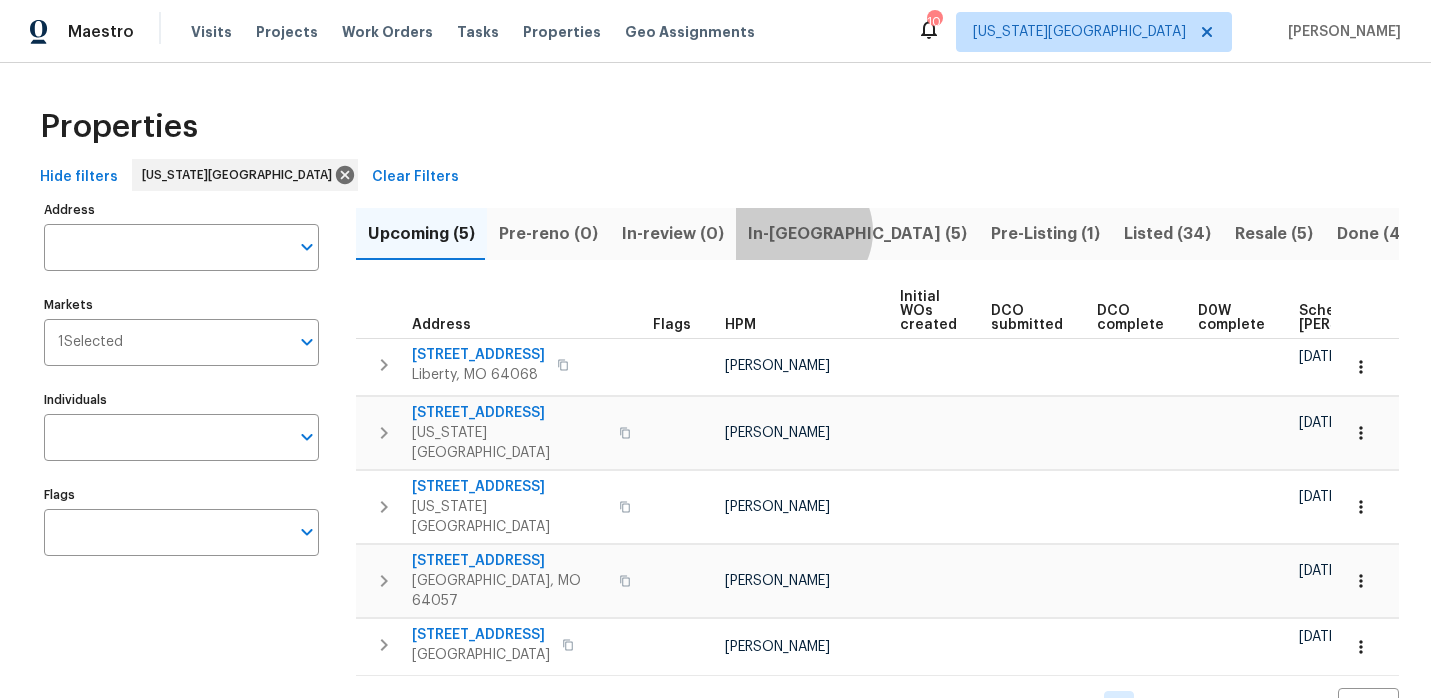 click on "In-reno (5)" at bounding box center (857, 234) 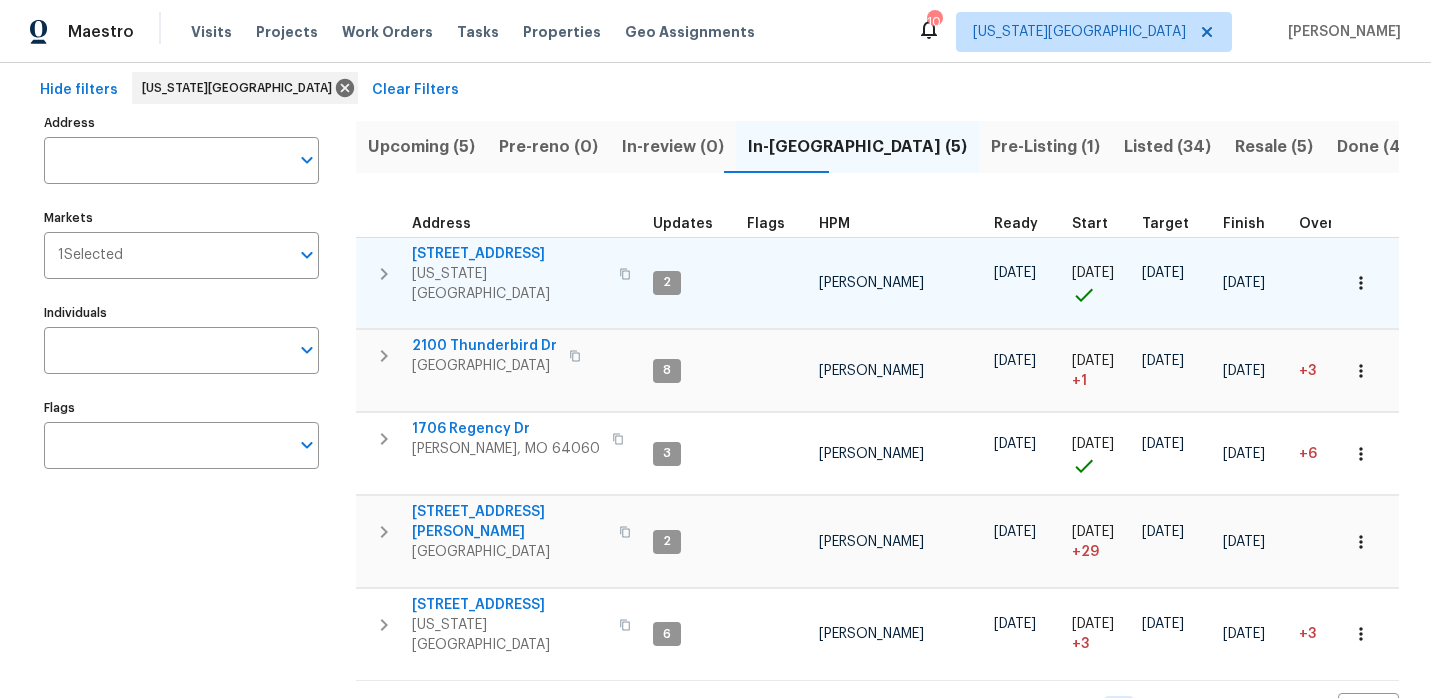 scroll, scrollTop: 121, scrollLeft: 0, axis: vertical 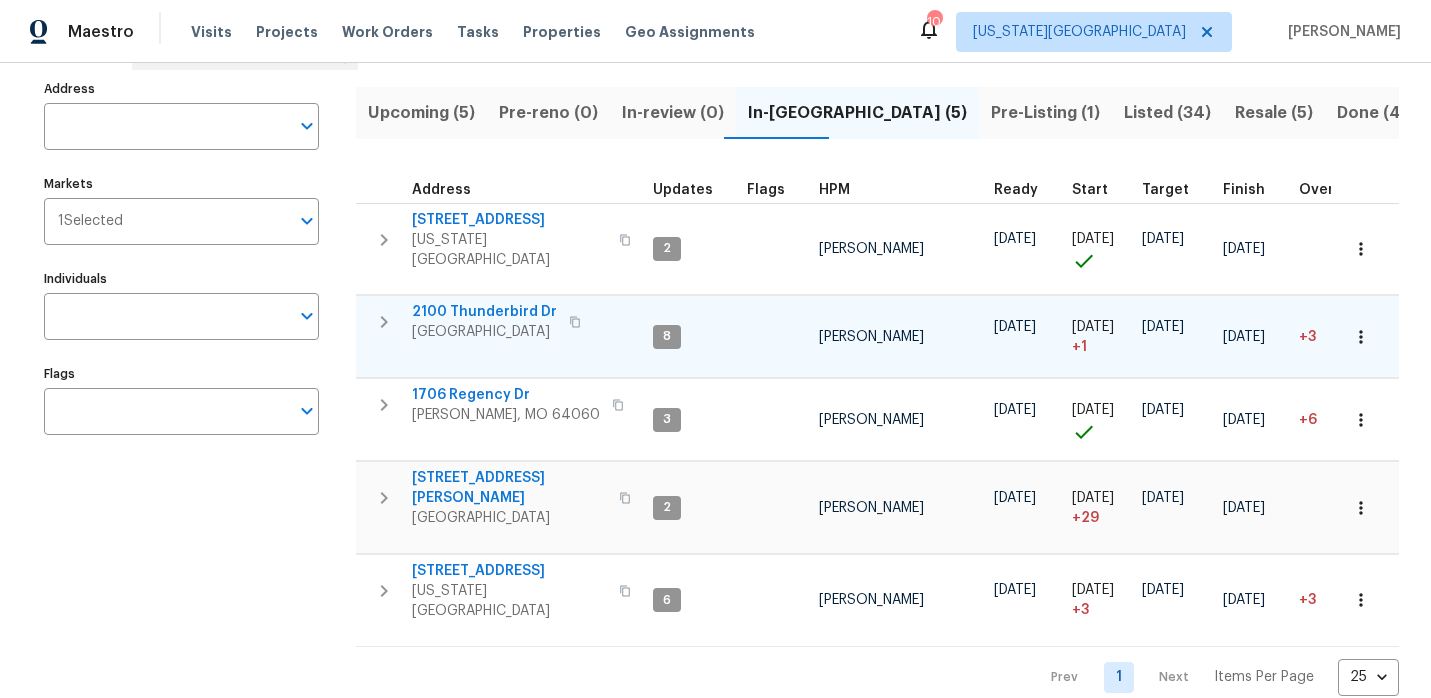 click on "2100 Thunderbird Dr" at bounding box center [484, 312] 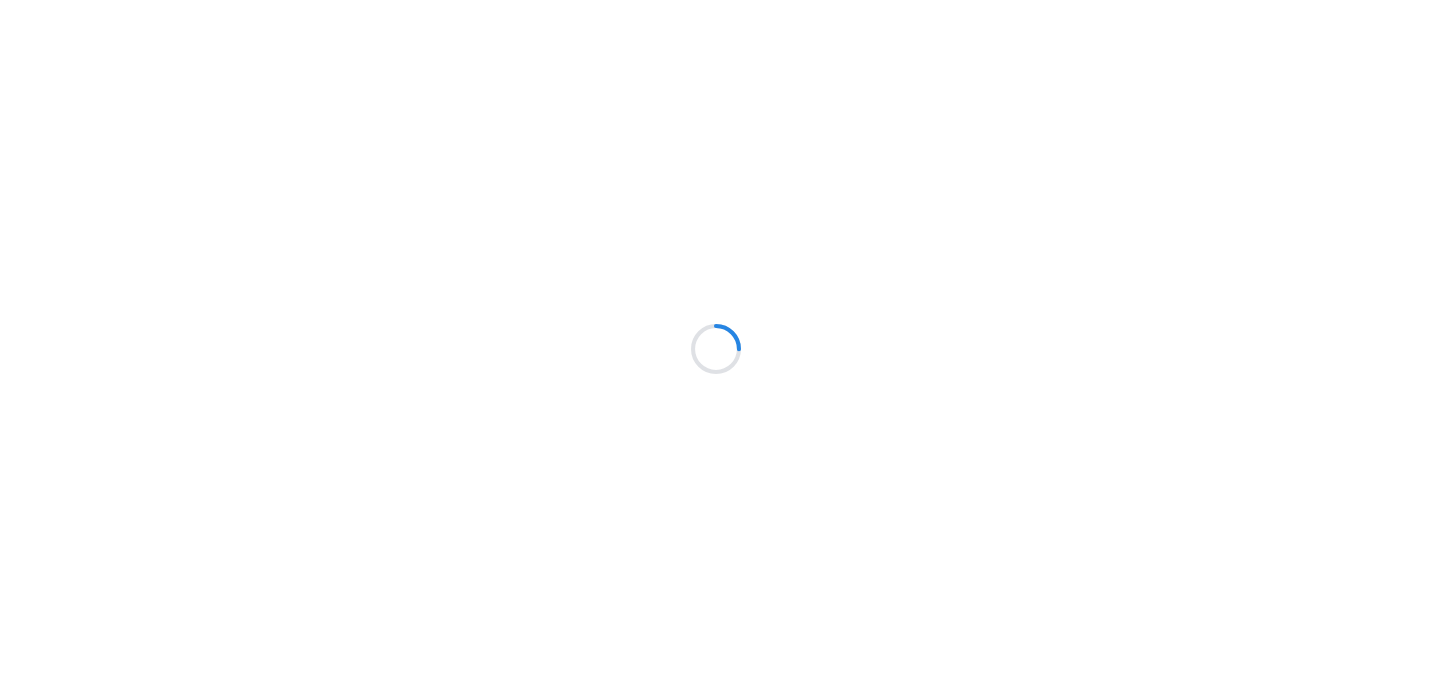 scroll, scrollTop: 0, scrollLeft: 0, axis: both 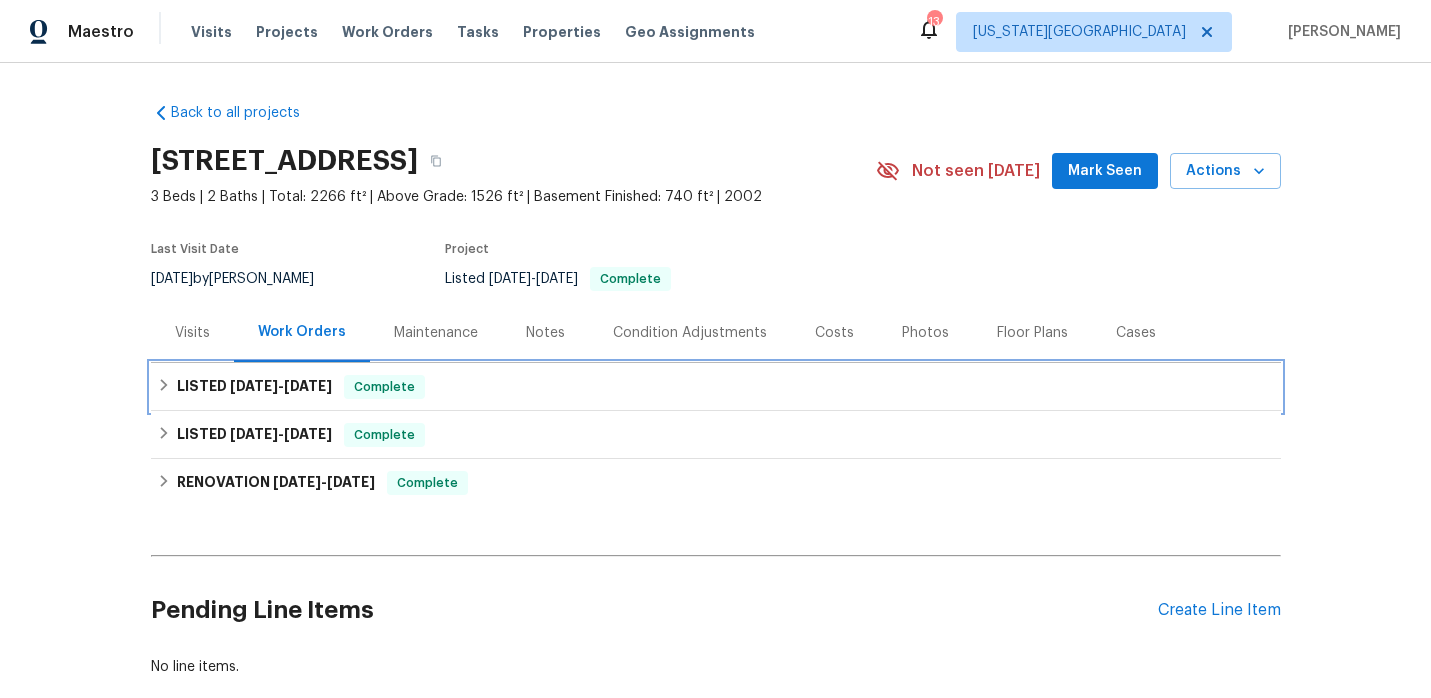 click on "LISTED   6/18/25  -  6/20/25" at bounding box center (254, 387) 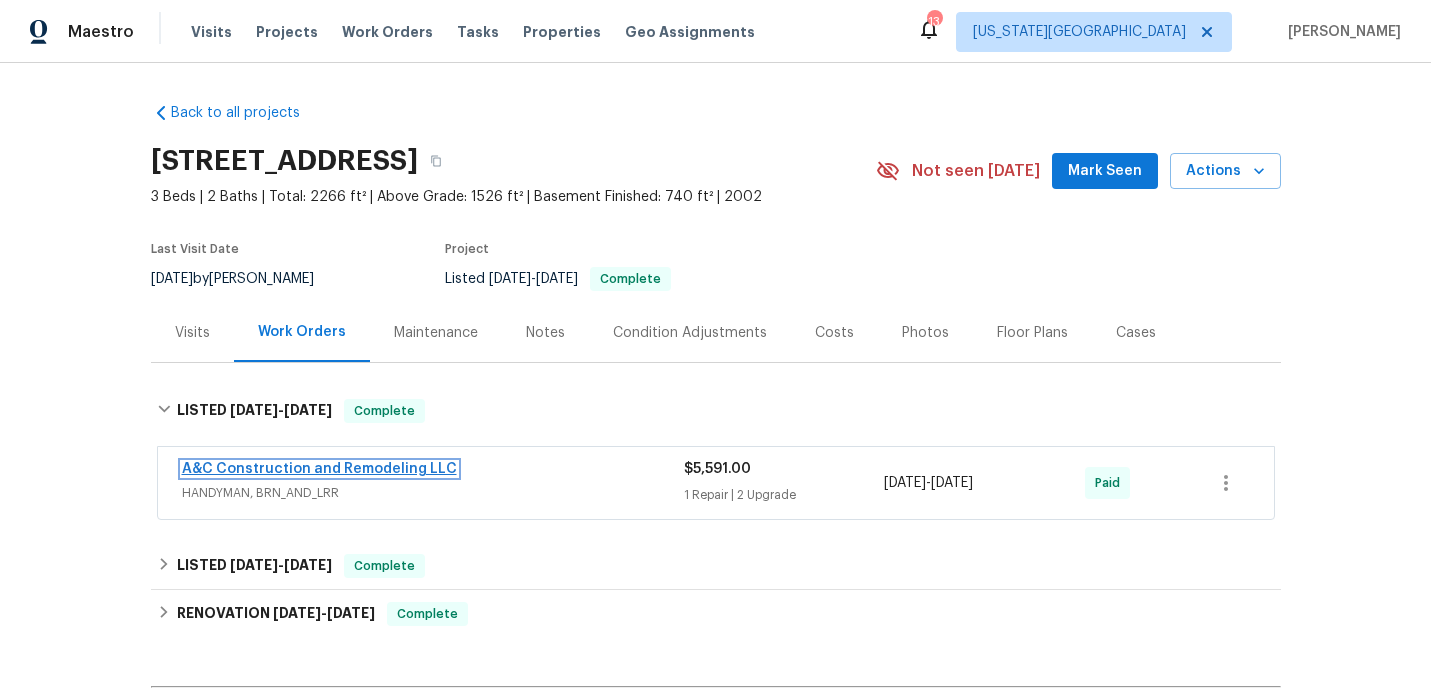 click on "A&C Construction and Remodeling LLC" at bounding box center [319, 469] 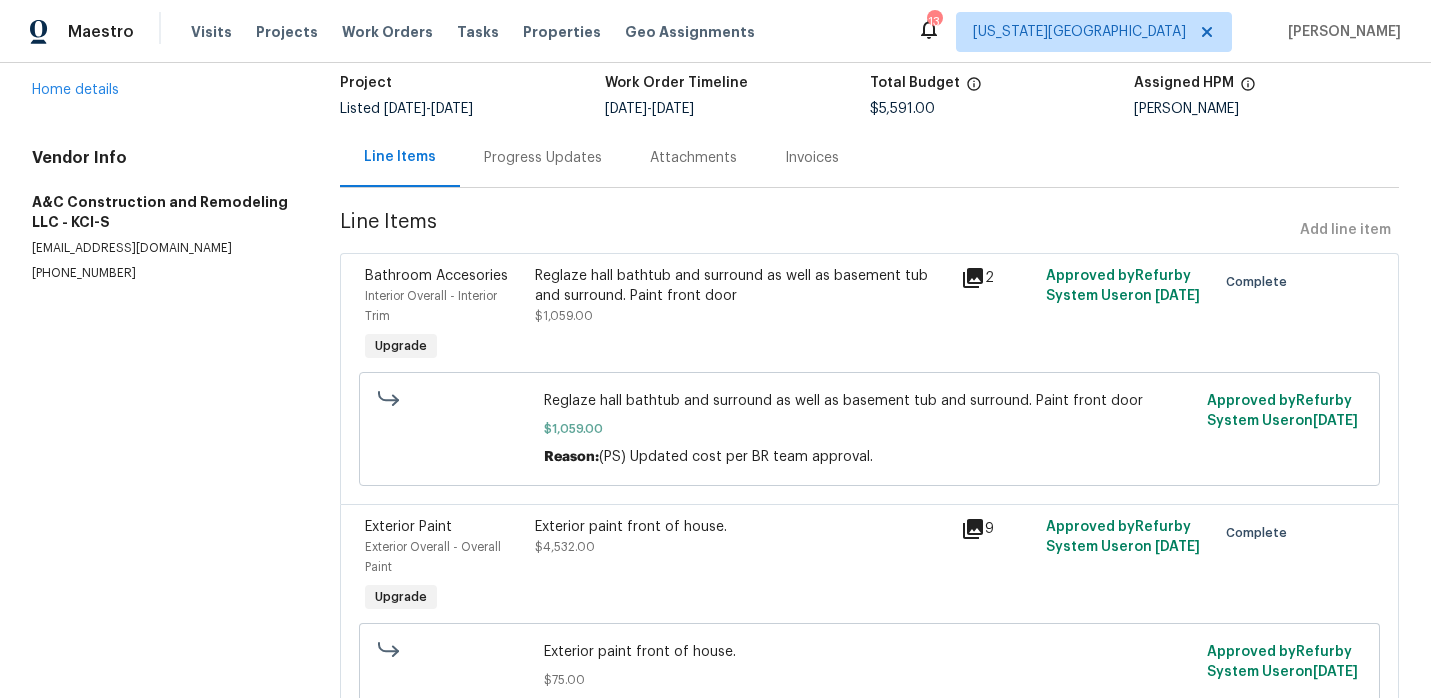 scroll, scrollTop: 108, scrollLeft: 0, axis: vertical 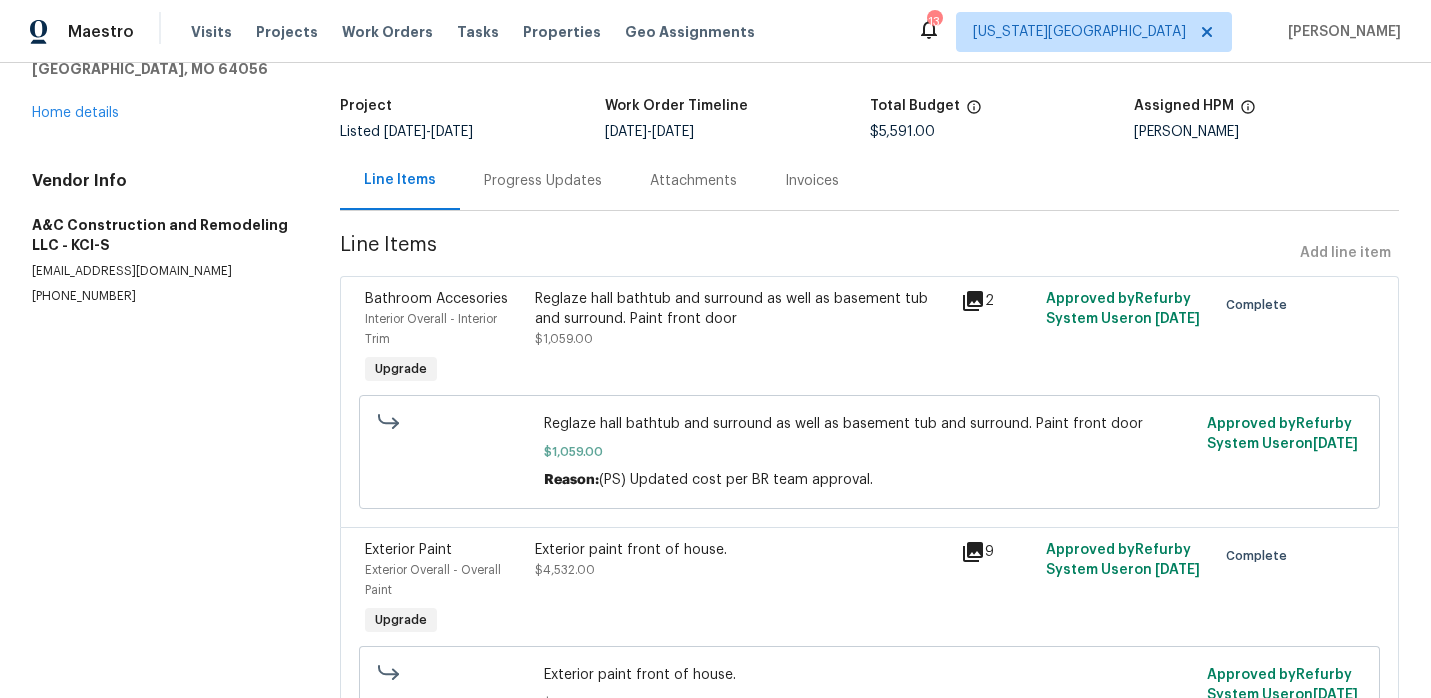 click on "Line Items" at bounding box center [400, 180] 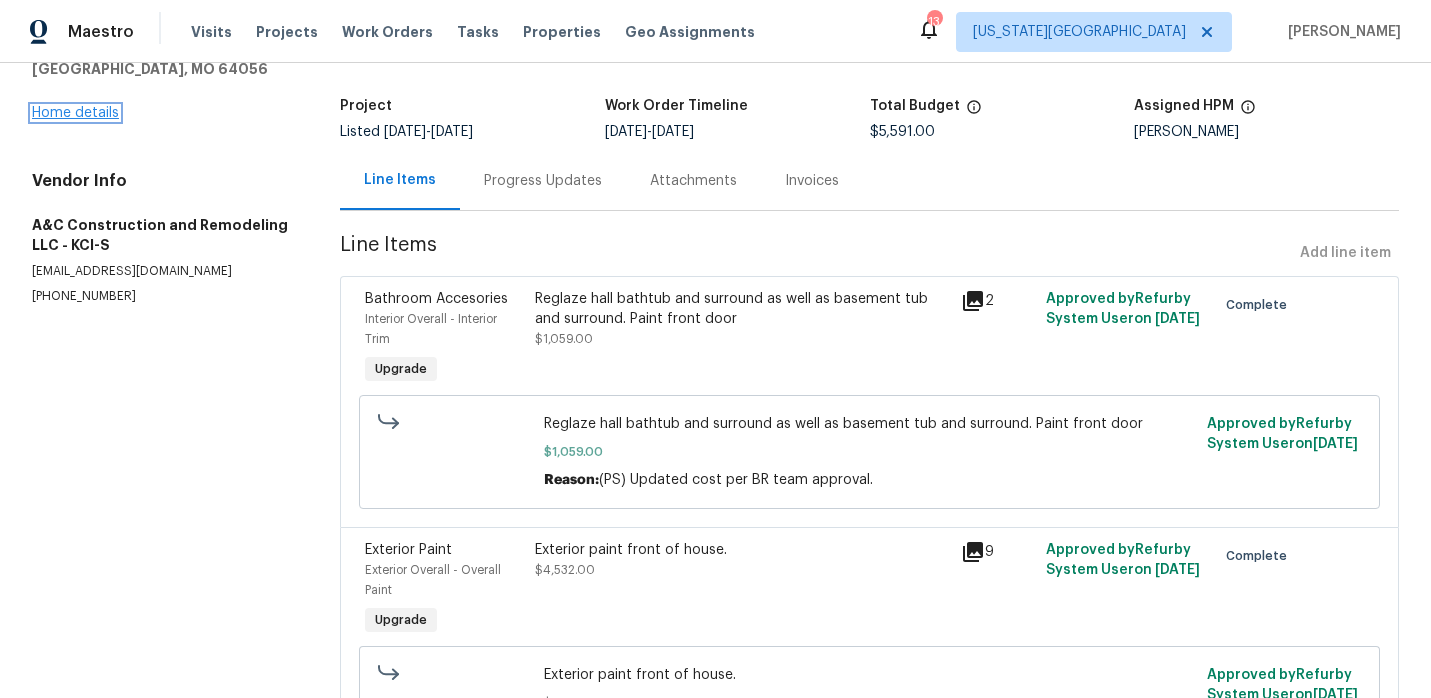 click on "Home details" at bounding box center (75, 113) 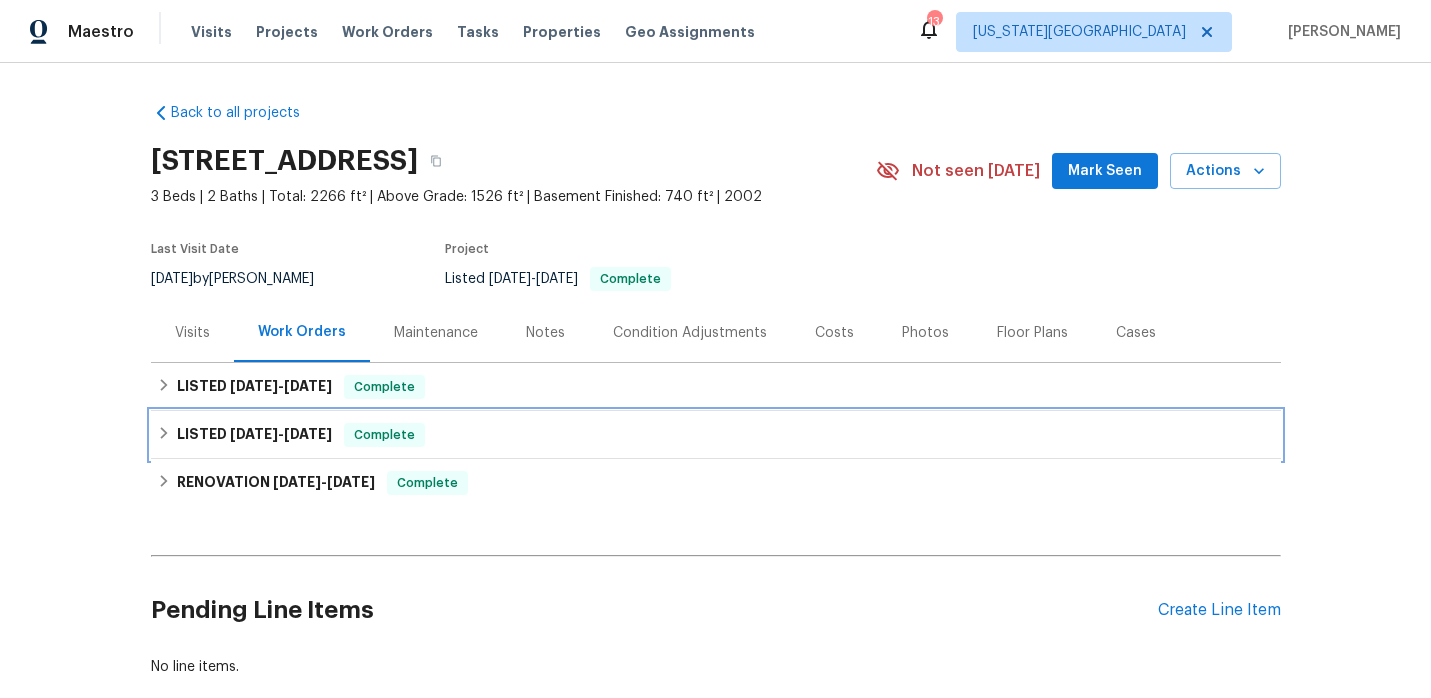 click on "6/4/25" at bounding box center [254, 434] 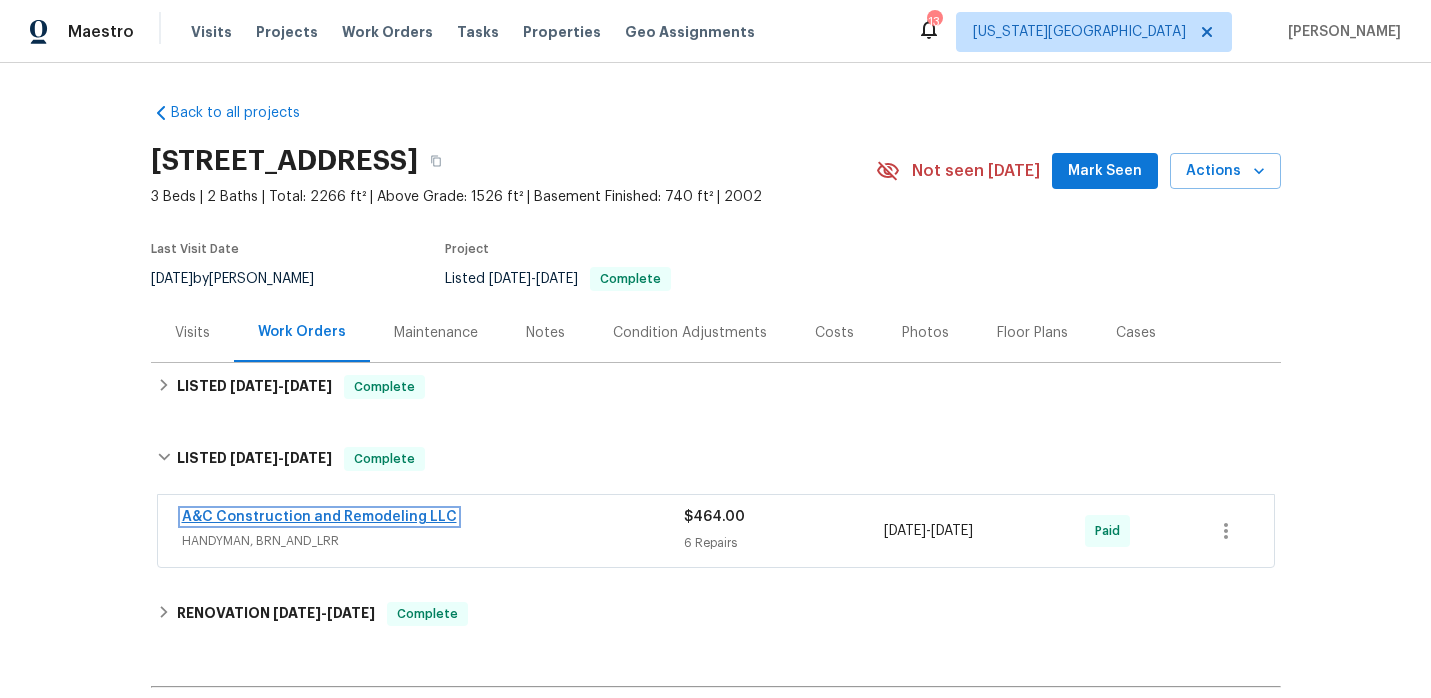 click on "A&C Construction and Remodeling LLC" at bounding box center [319, 517] 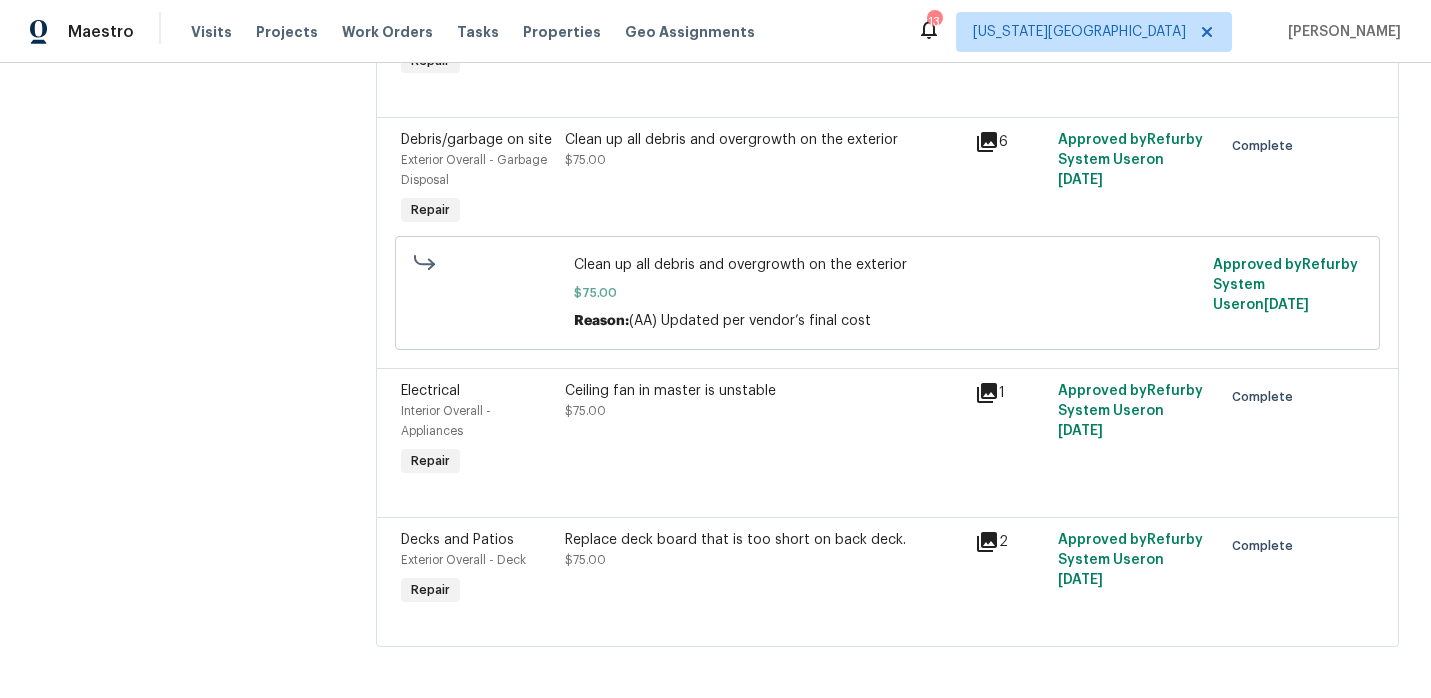 scroll, scrollTop: 934, scrollLeft: 0, axis: vertical 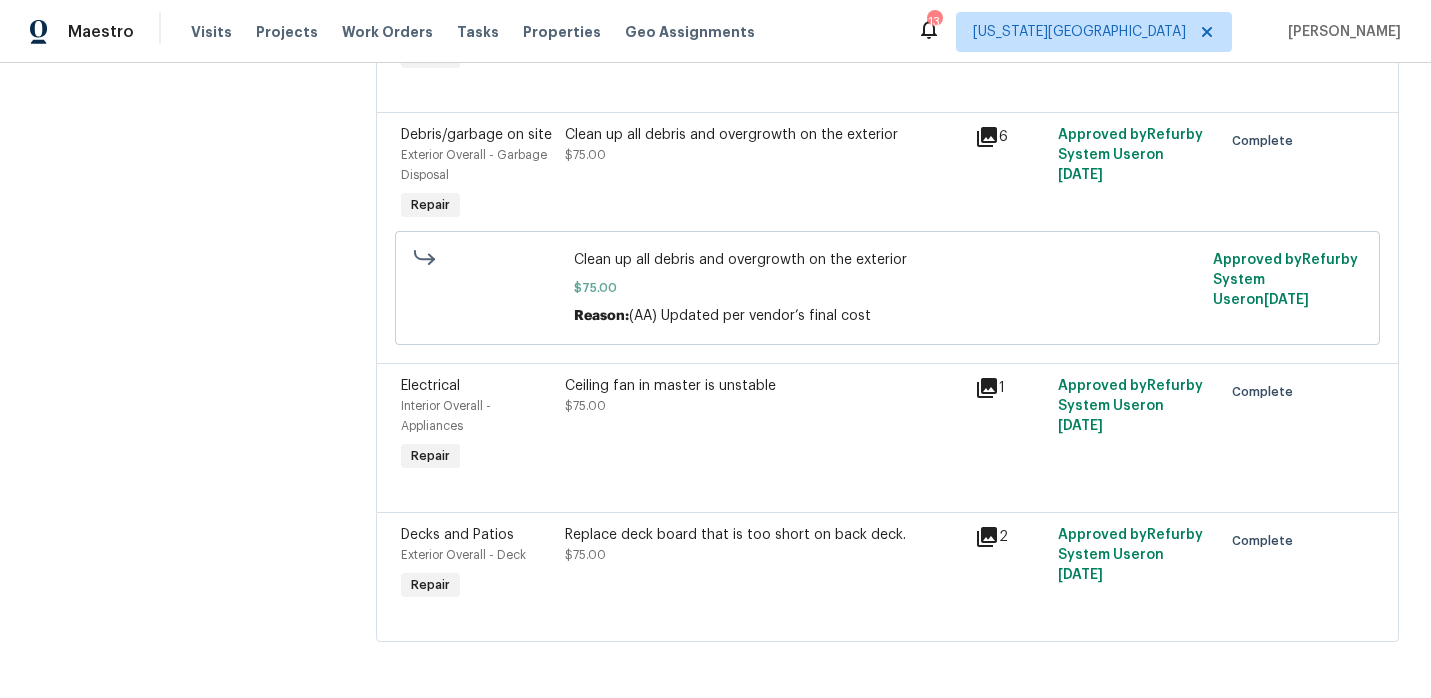 click 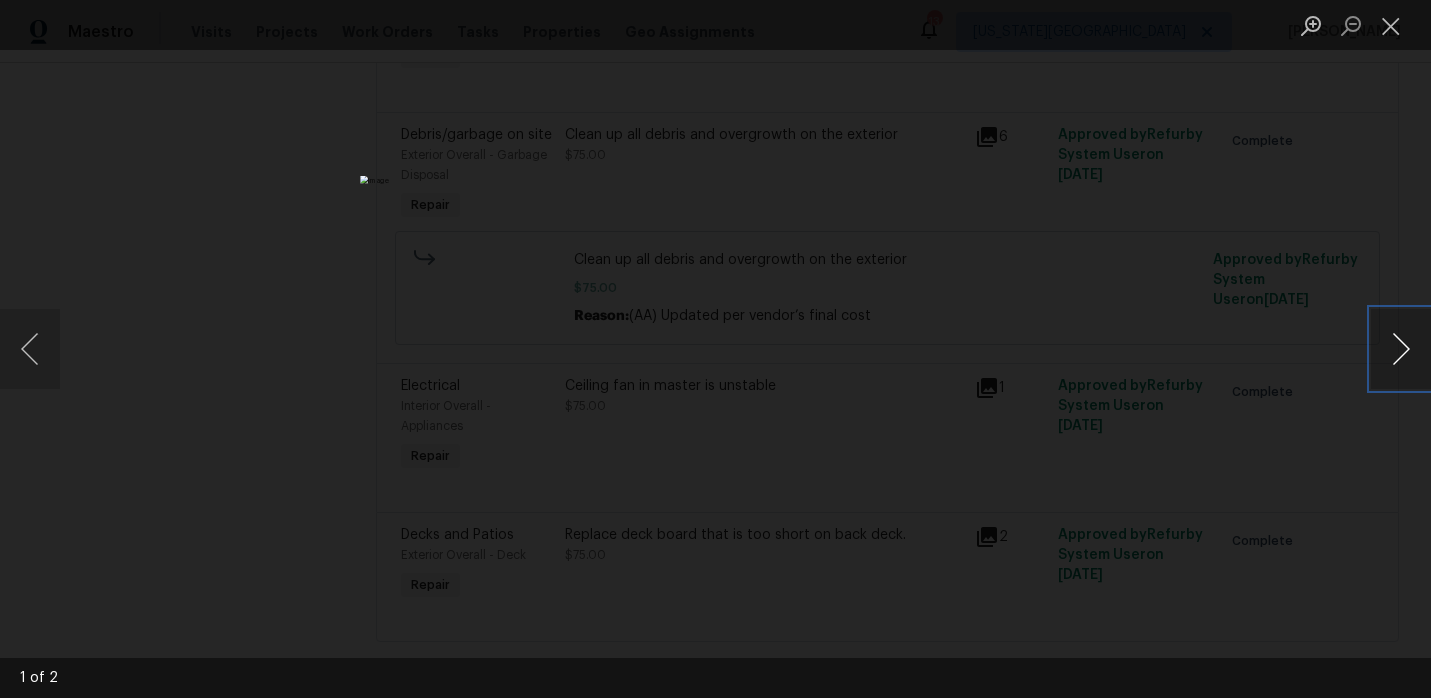 click at bounding box center [1401, 349] 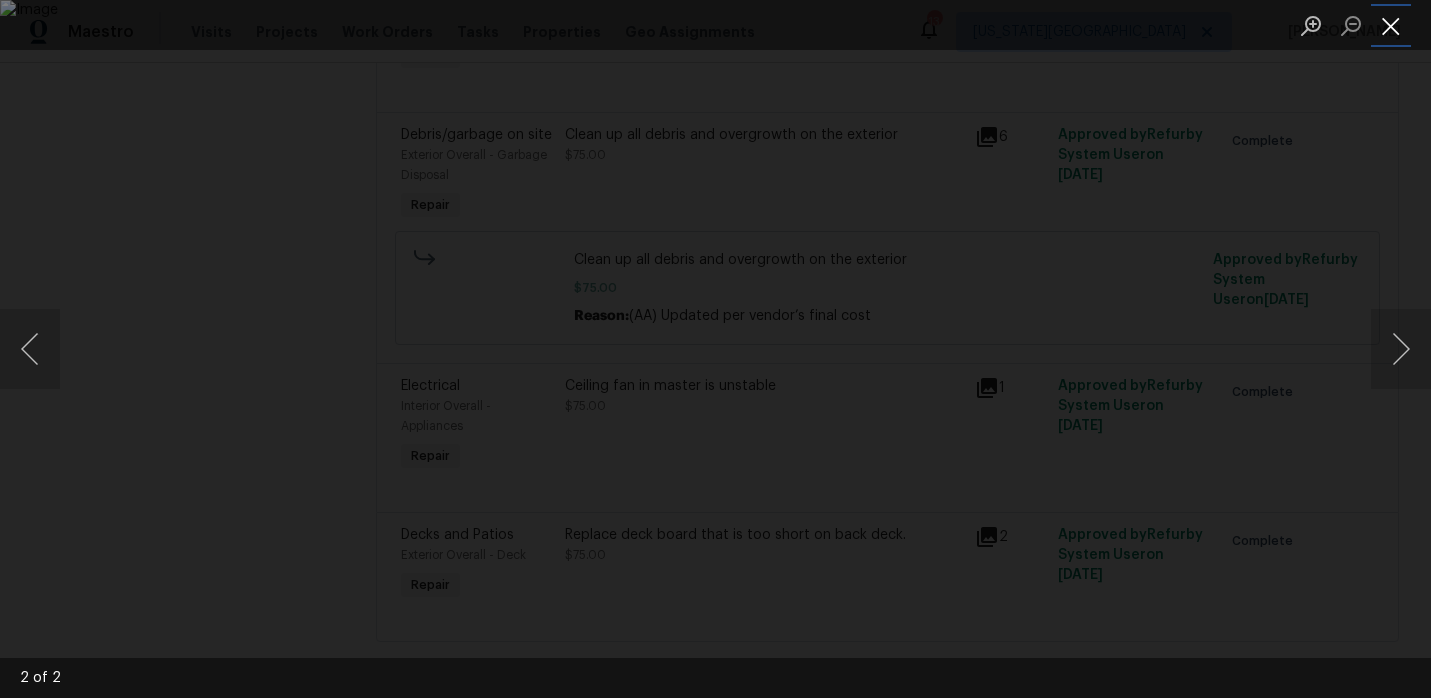 click at bounding box center (1391, 25) 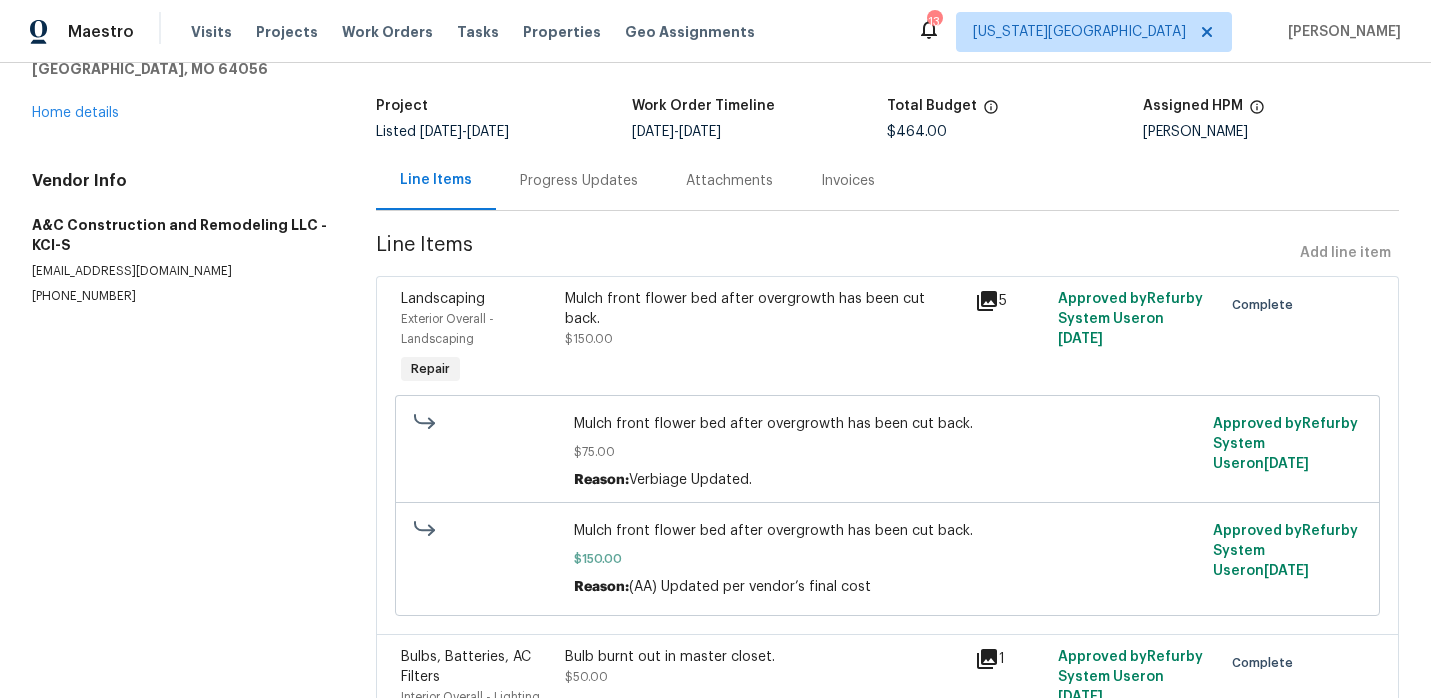 scroll, scrollTop: 0, scrollLeft: 0, axis: both 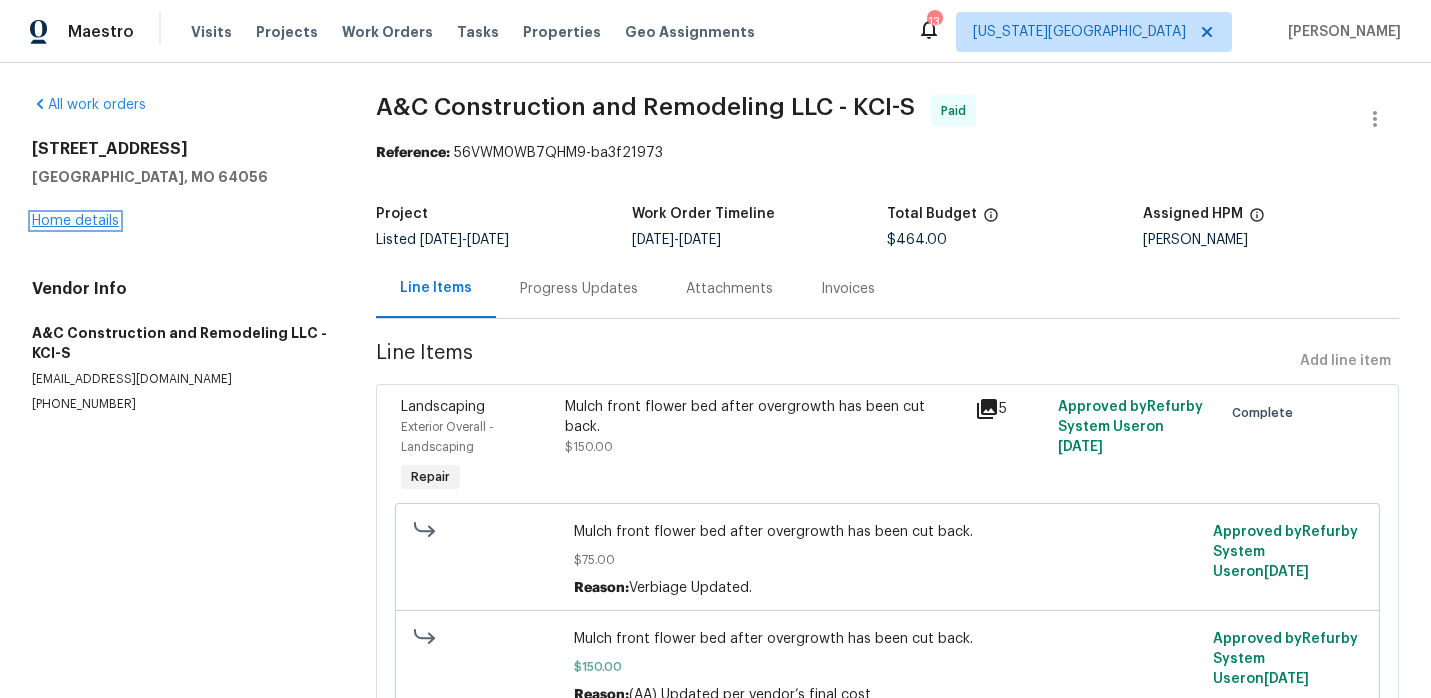 click on "Home details" at bounding box center (75, 221) 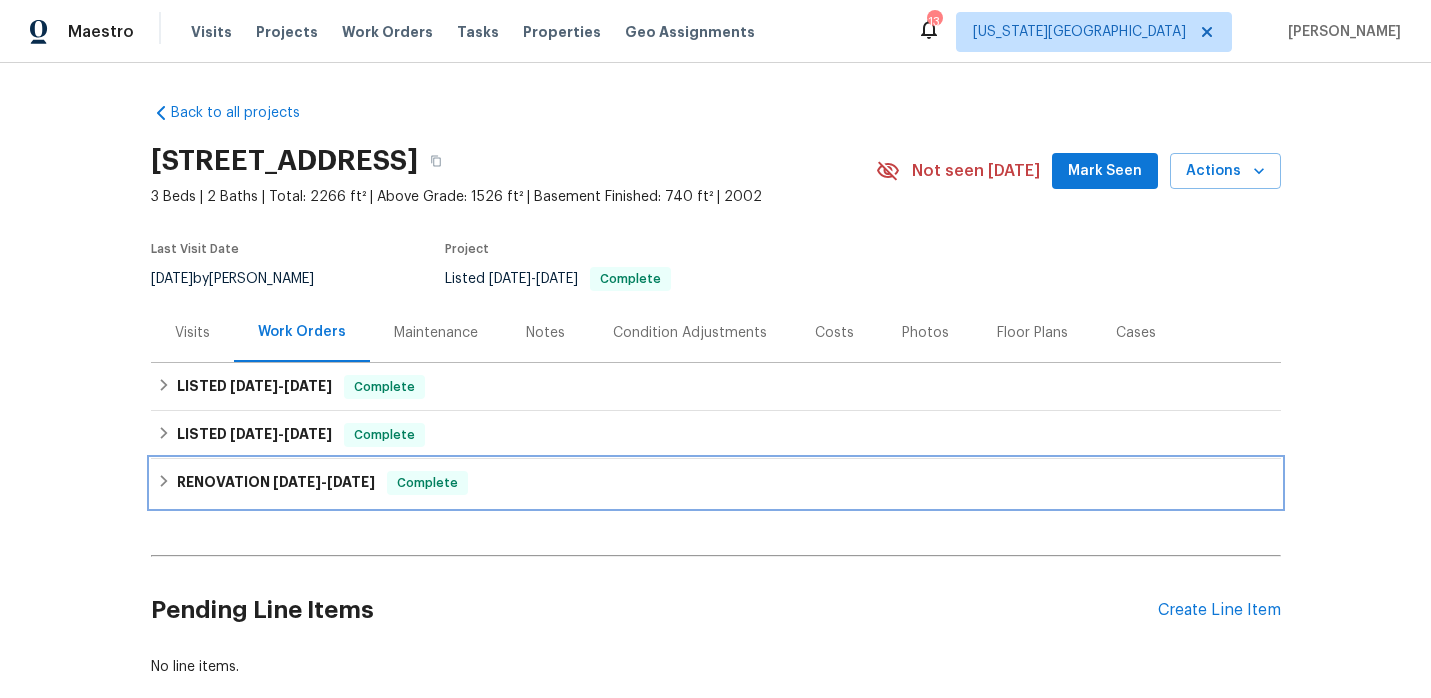 click on "RENOVATION   4/21/25  -  5/13/25" at bounding box center [276, 483] 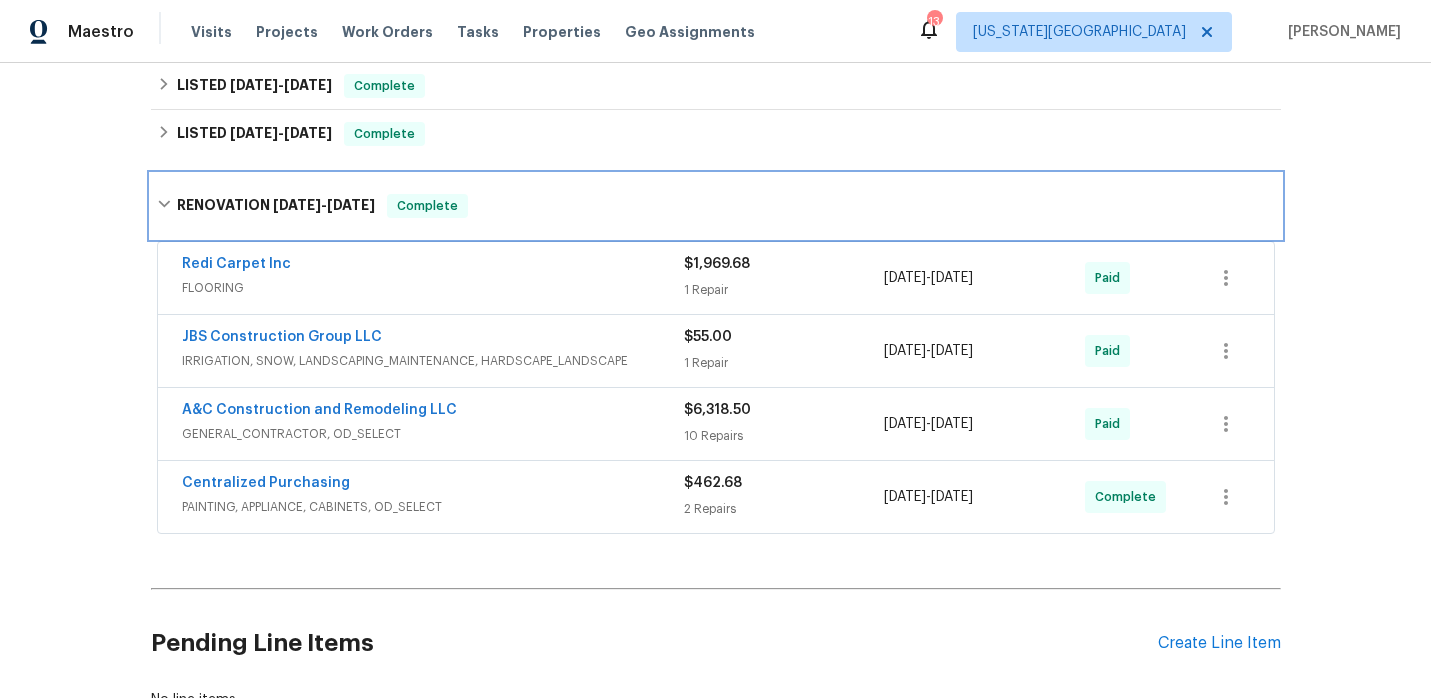 scroll, scrollTop: 412, scrollLeft: 0, axis: vertical 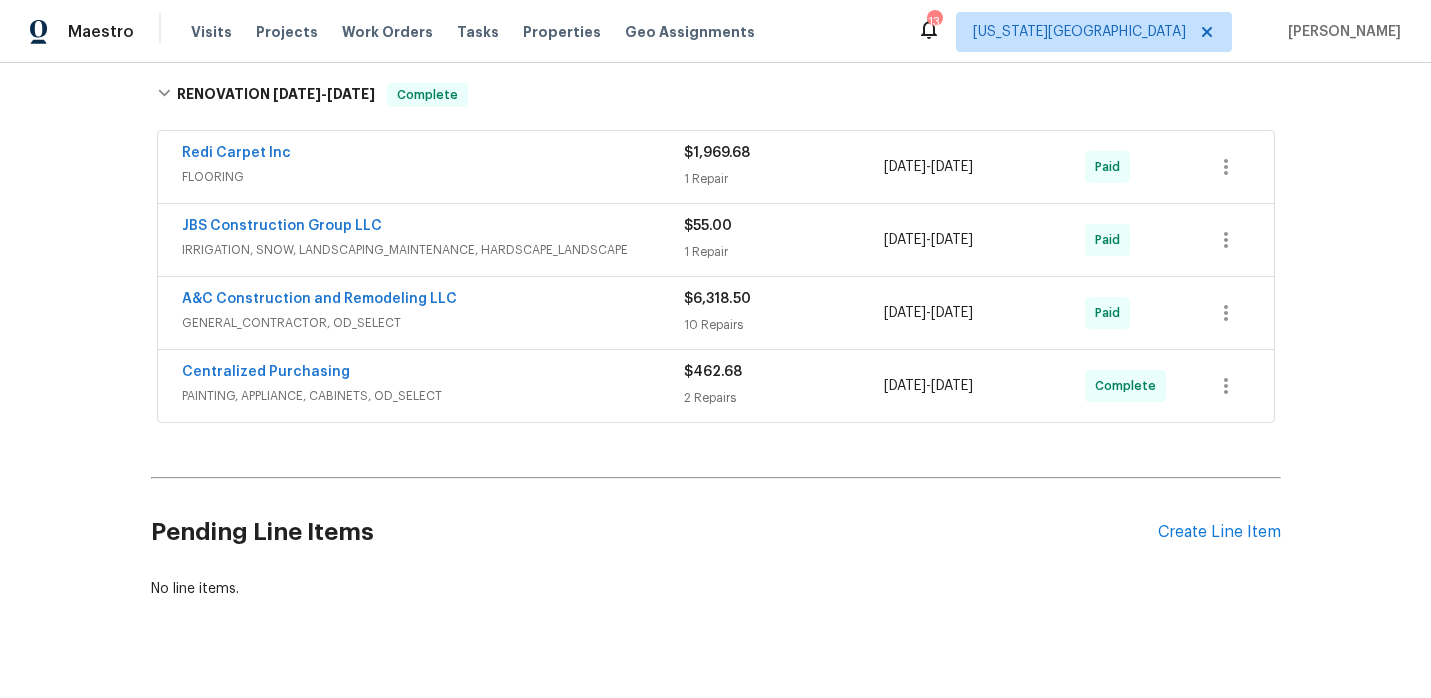 click on "A&C Construction and Remodeling LLC" at bounding box center (319, 299) 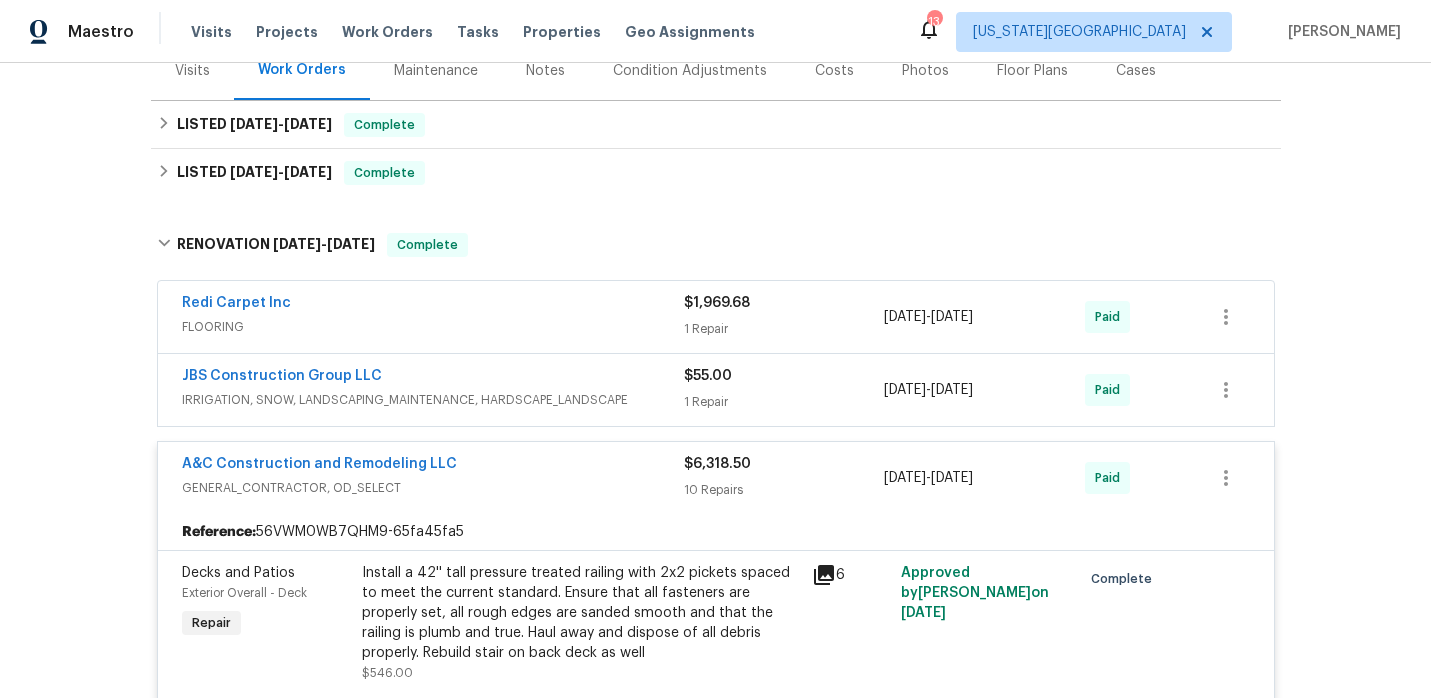 scroll, scrollTop: 223, scrollLeft: 0, axis: vertical 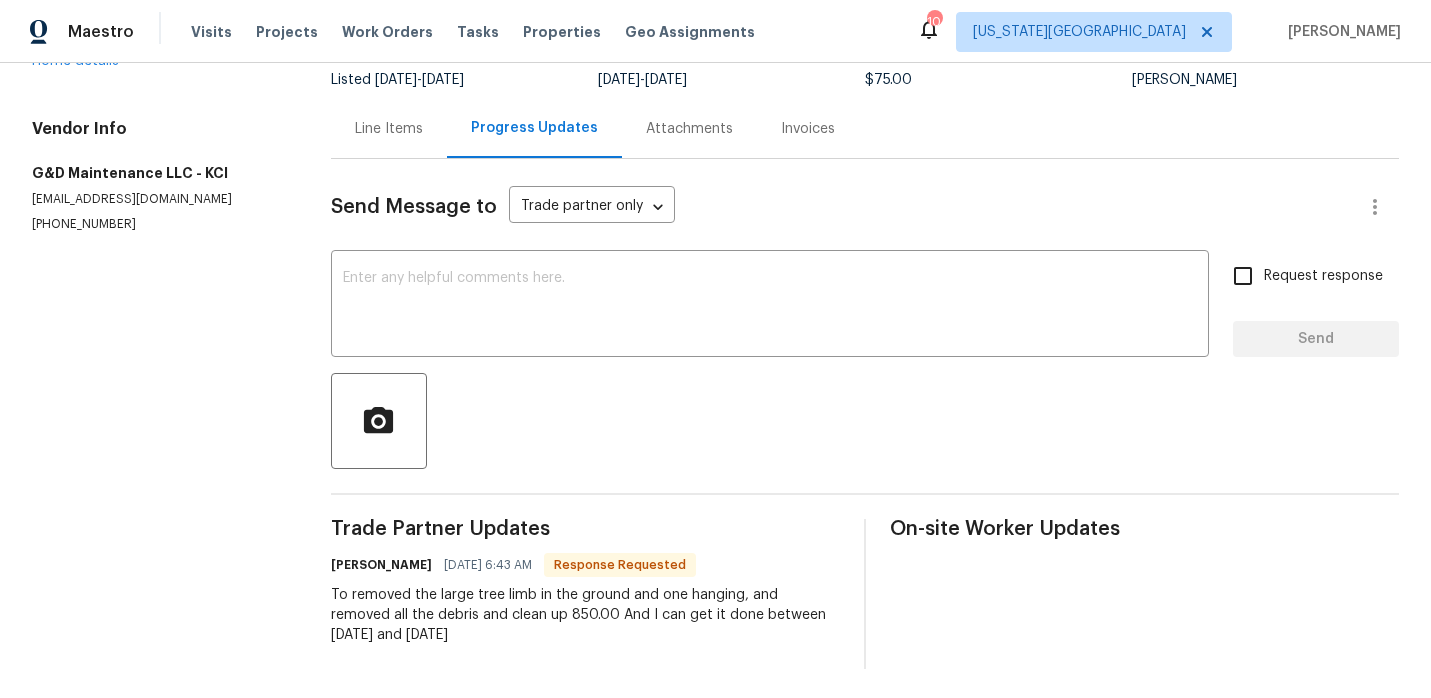 click on "Line Items" at bounding box center [389, 129] 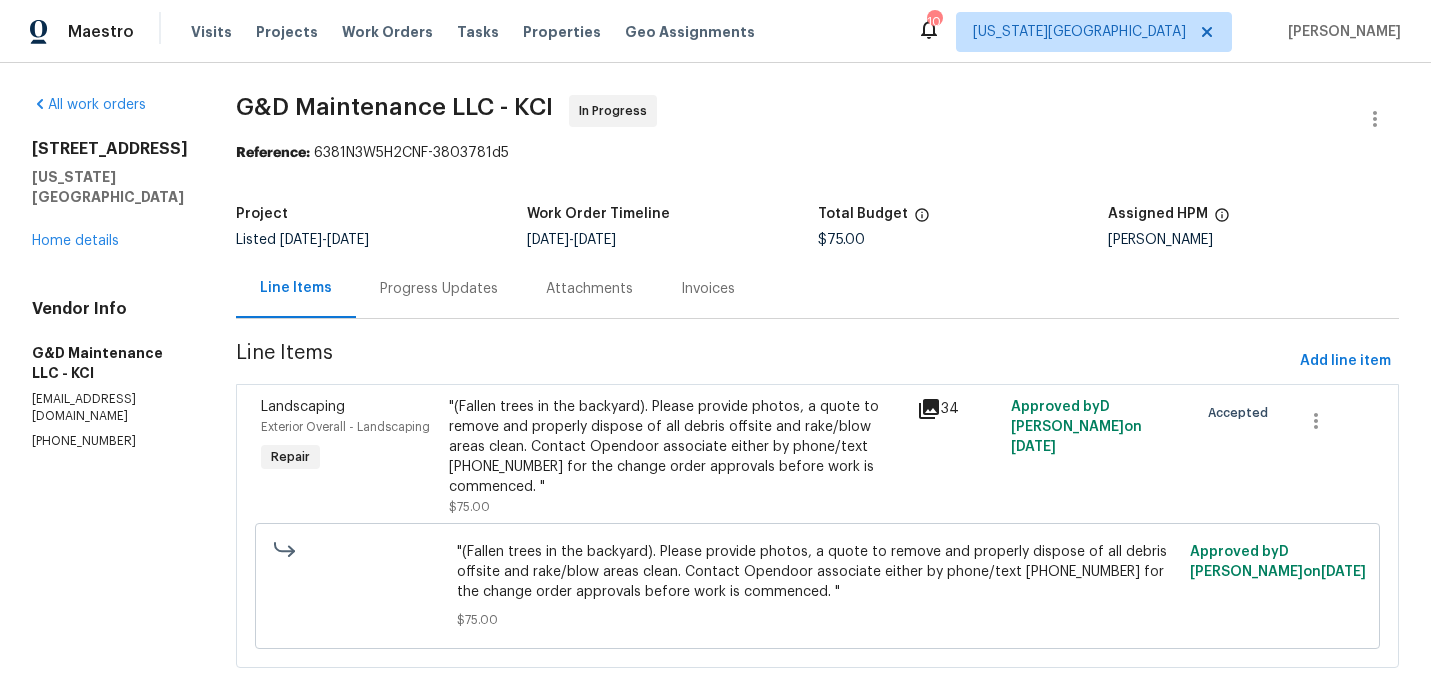 click on ""(Fallen trees in the backyard). Please provide photos, a quote to remove and properly dispose of all debris offsite and rake/blow areas clean.  Contact Opendoor associate either by phone/text 480-478-0155 for the change order approvals before work is commenced.
"" at bounding box center (677, 447) 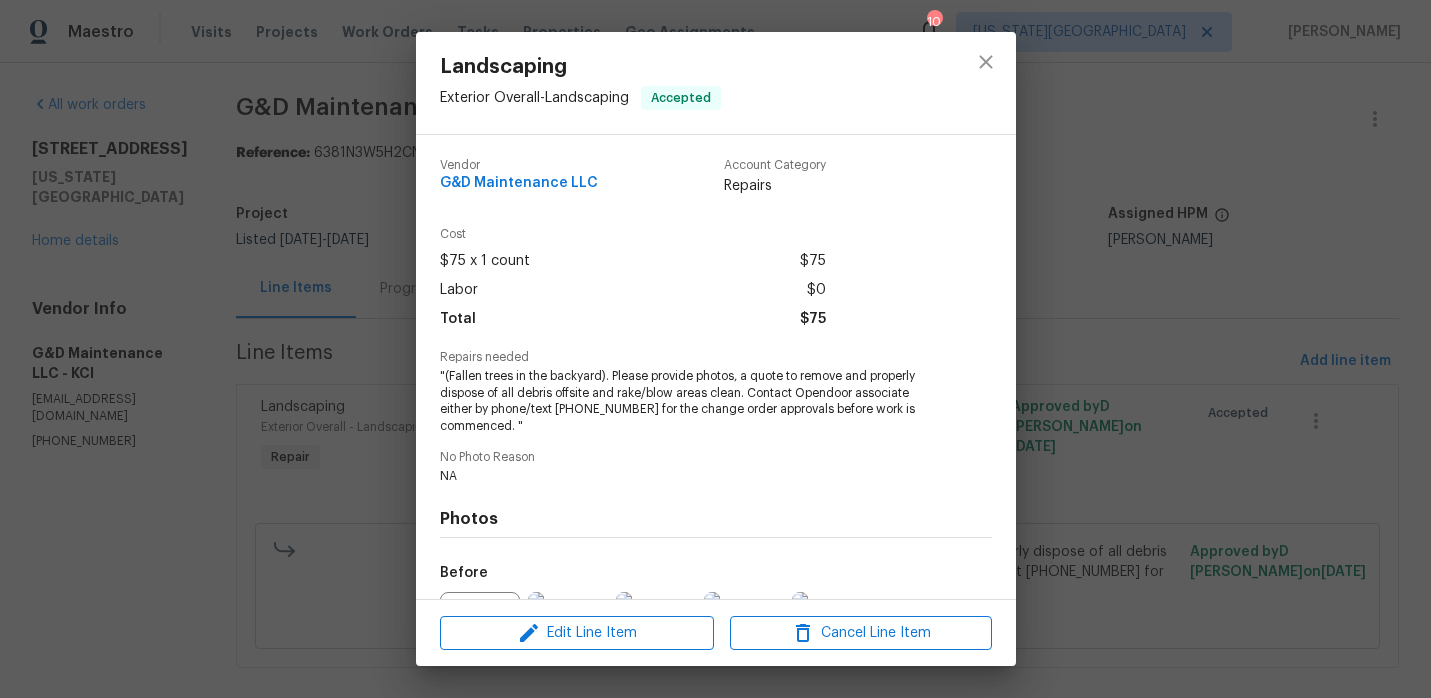 scroll, scrollTop: 223, scrollLeft: 0, axis: vertical 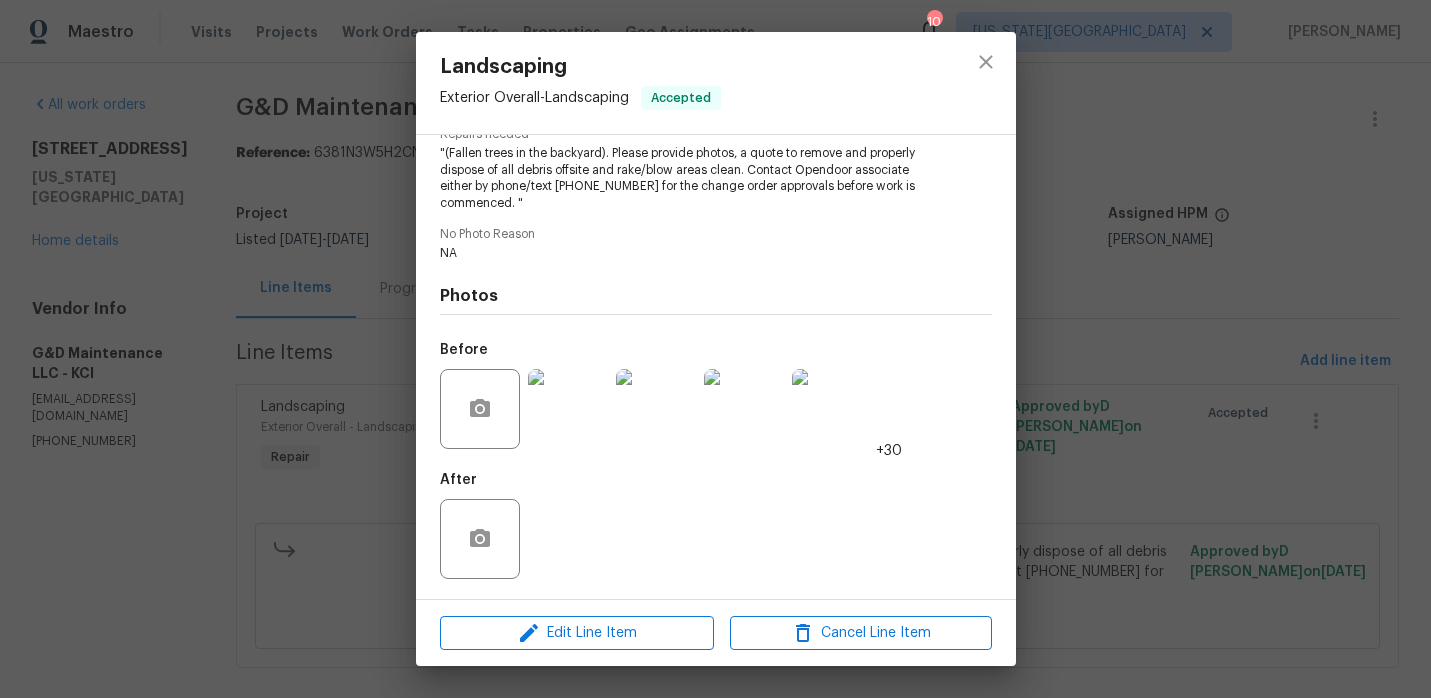 click at bounding box center (568, 409) 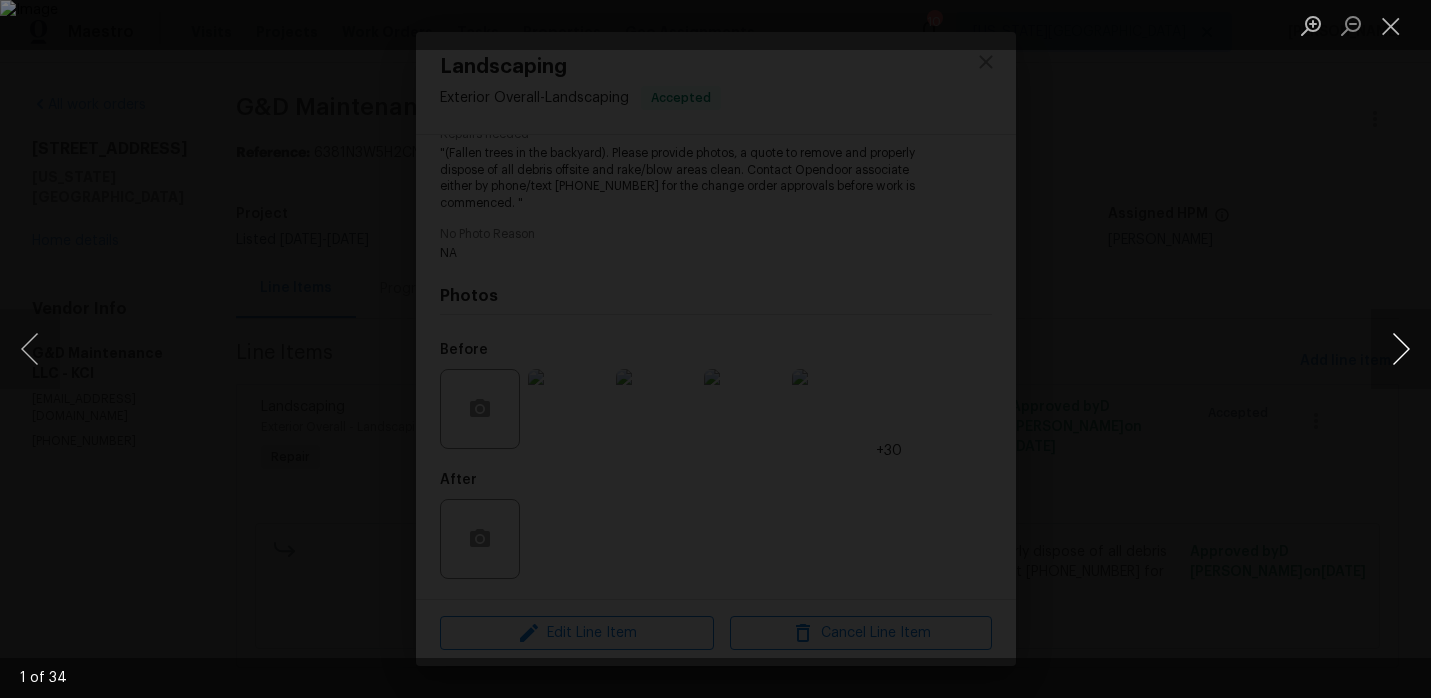 click at bounding box center [1401, 349] 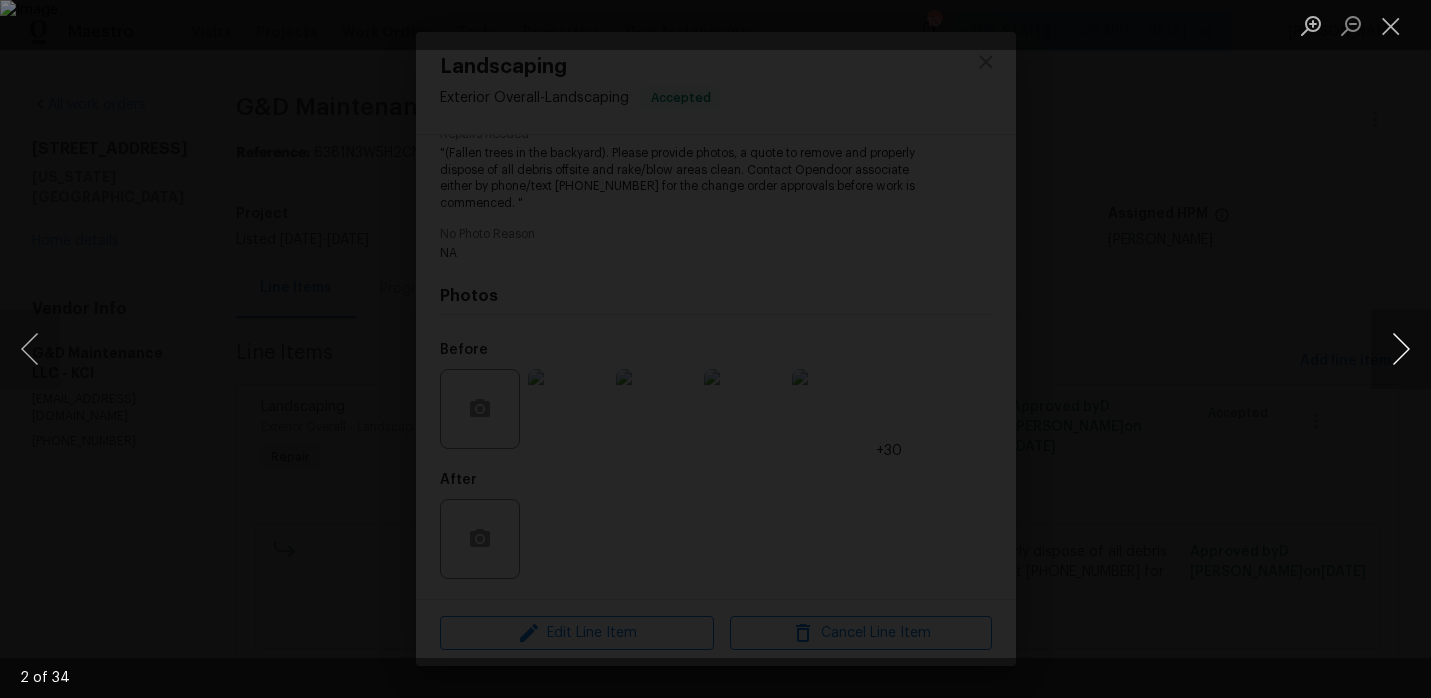 click at bounding box center [1401, 349] 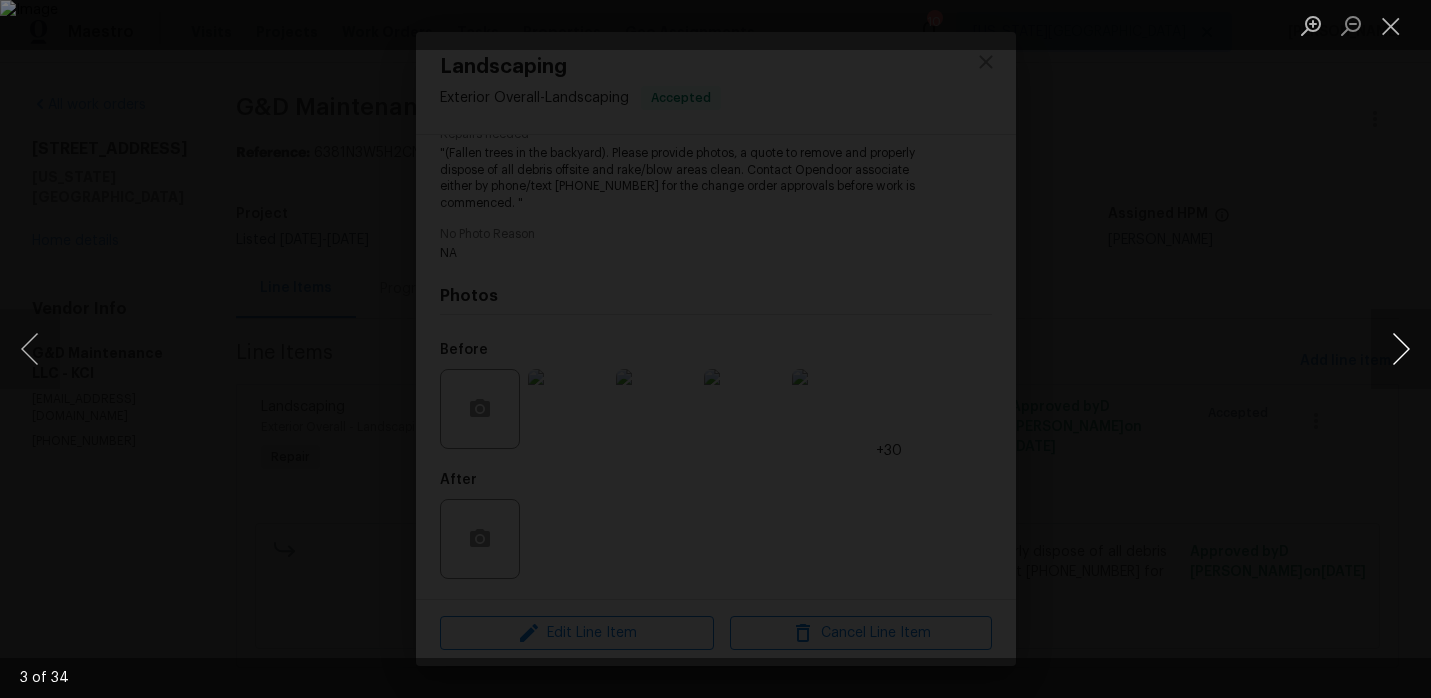click at bounding box center [1401, 349] 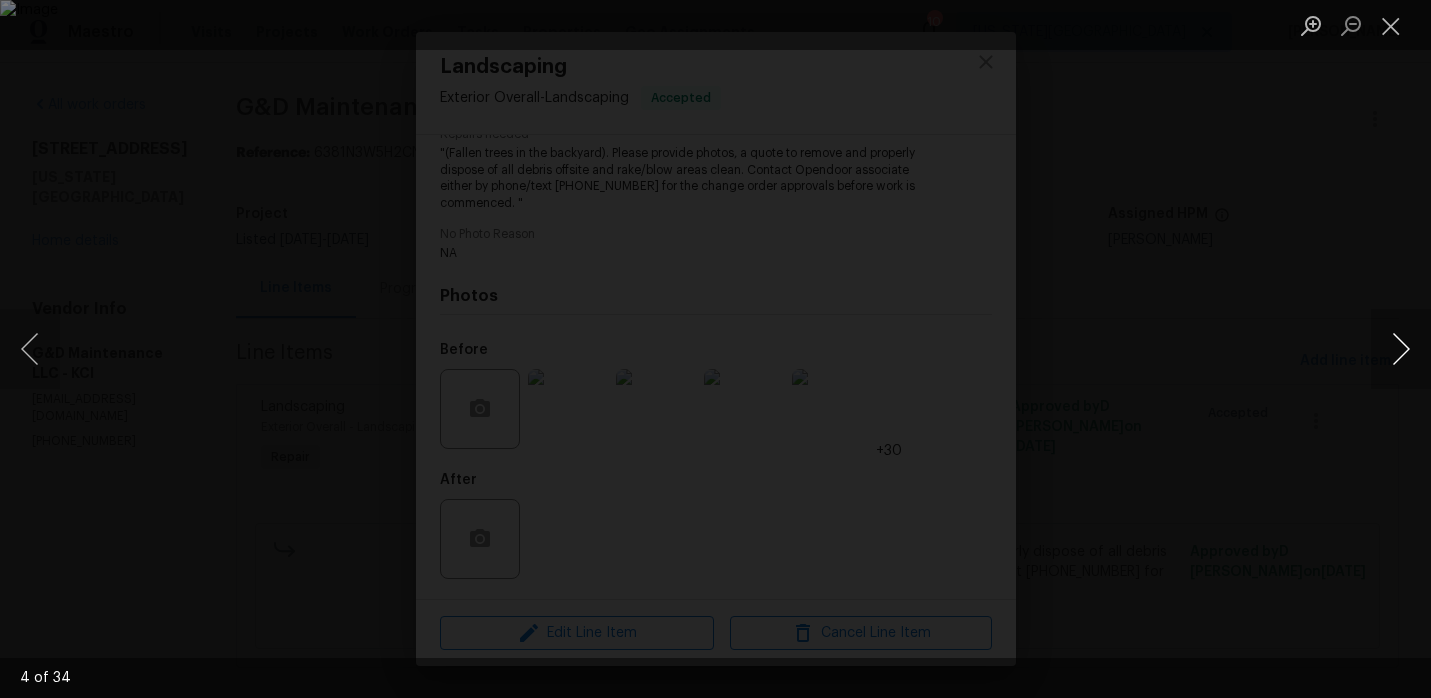 click at bounding box center [1401, 349] 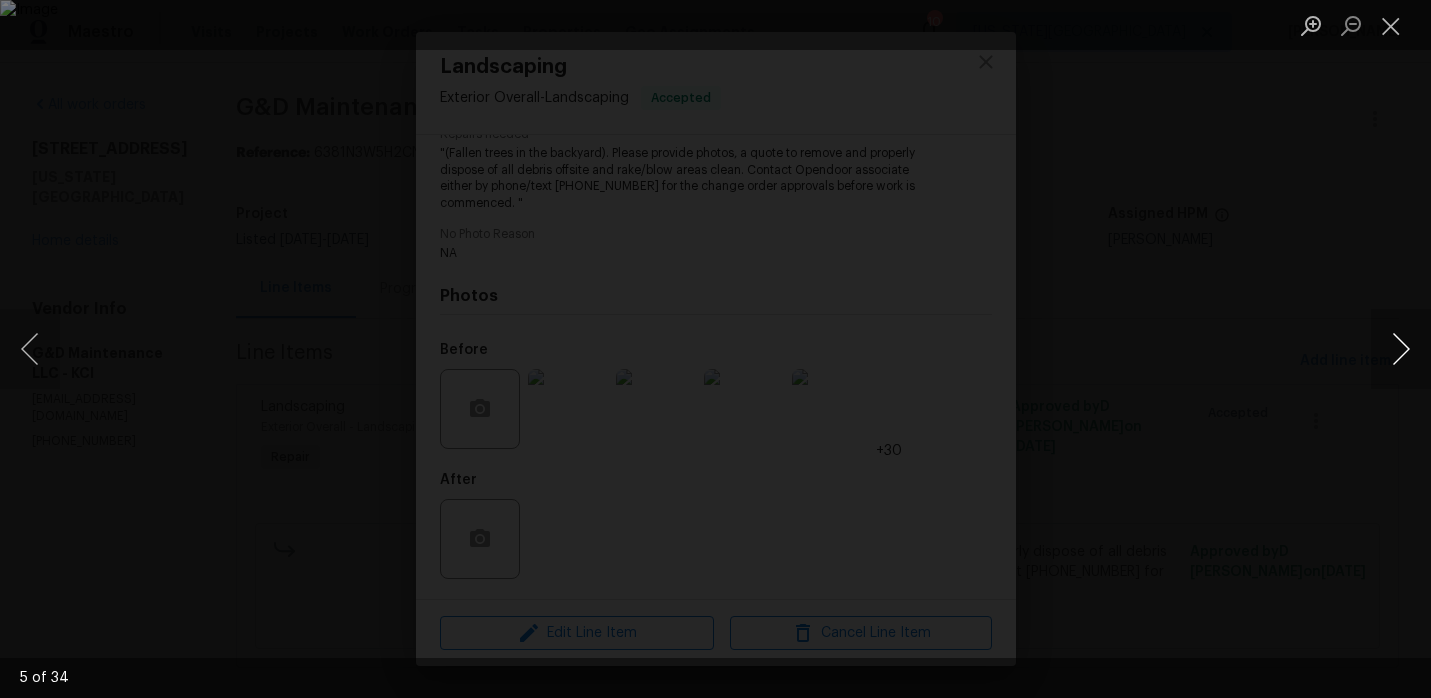 click at bounding box center [1401, 349] 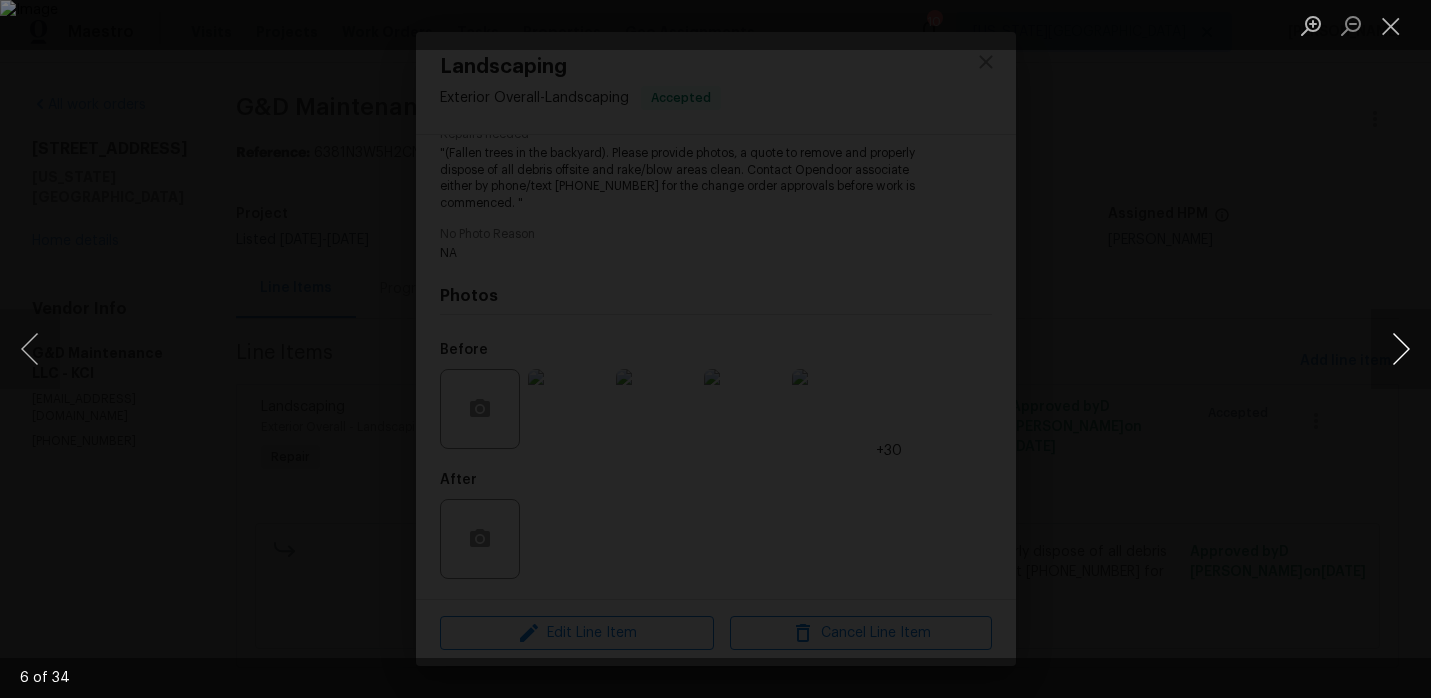 click at bounding box center (1401, 349) 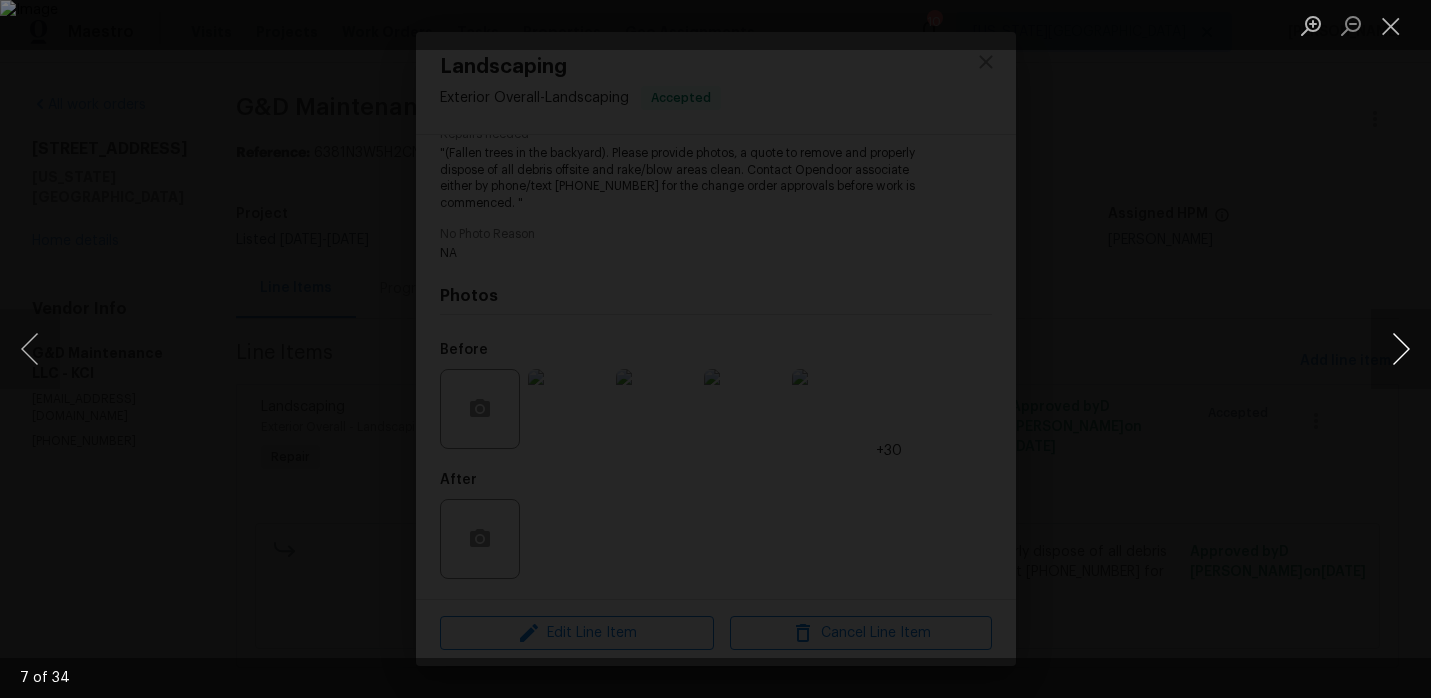 click at bounding box center [1401, 349] 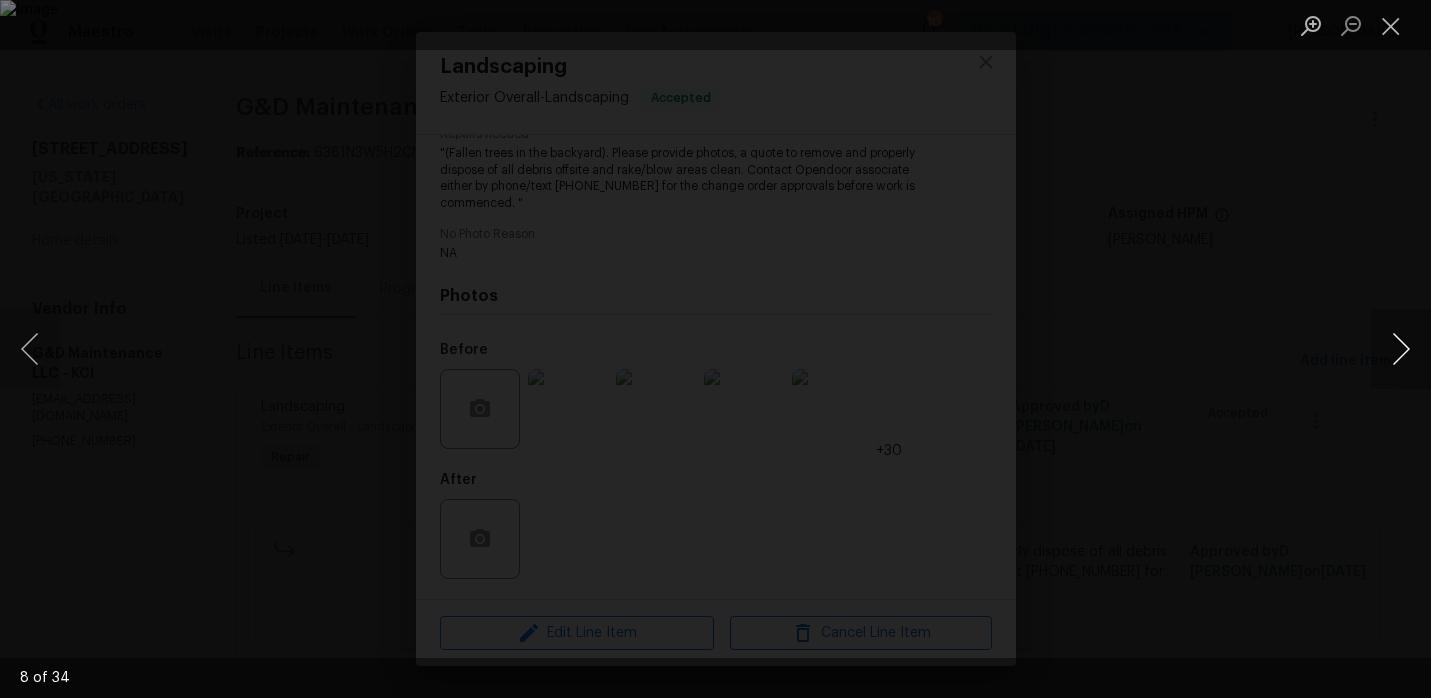 click at bounding box center (1401, 349) 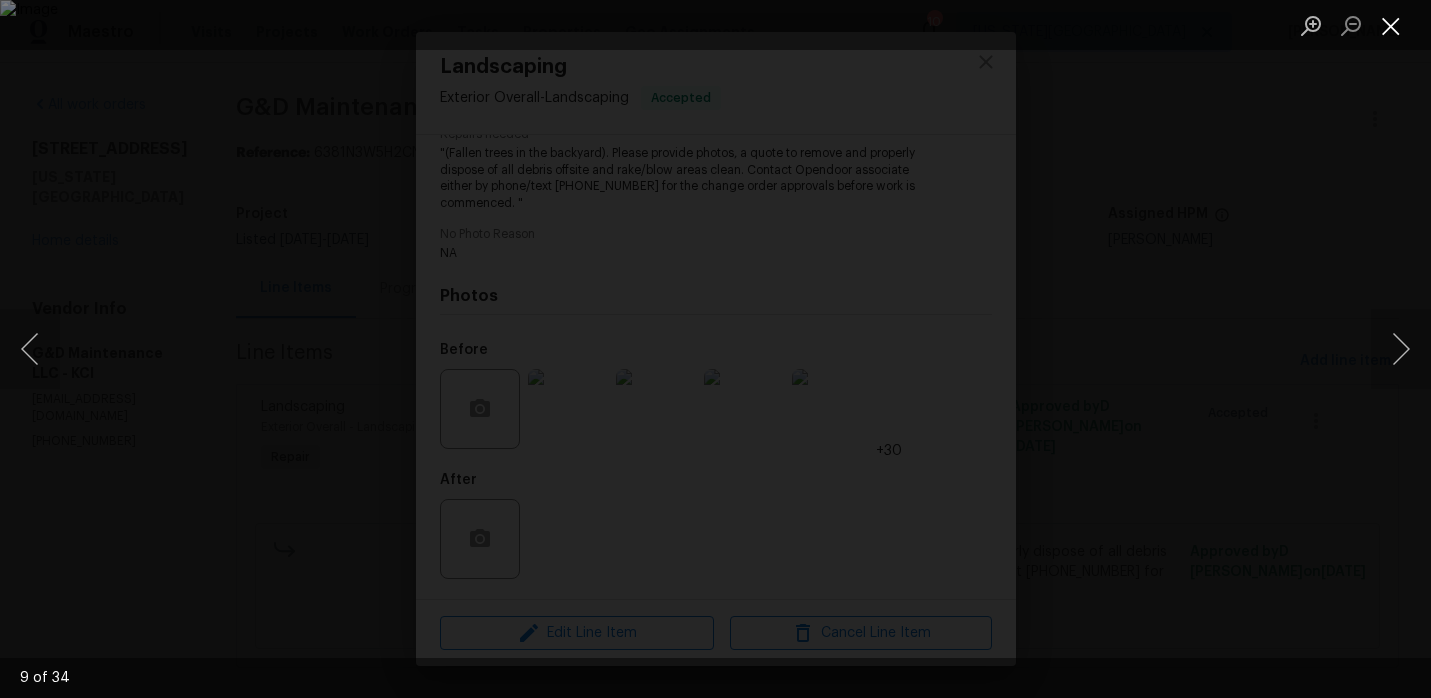 click at bounding box center (1391, 25) 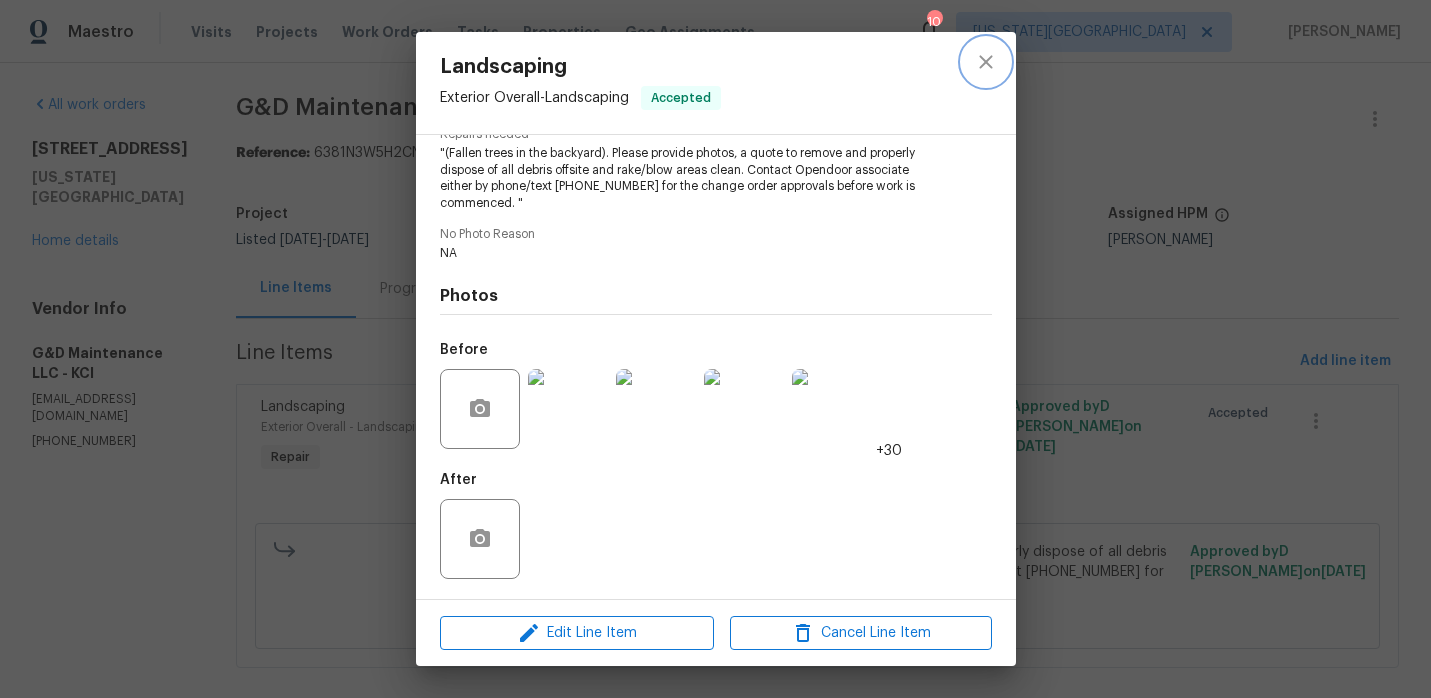 click at bounding box center [986, 62] 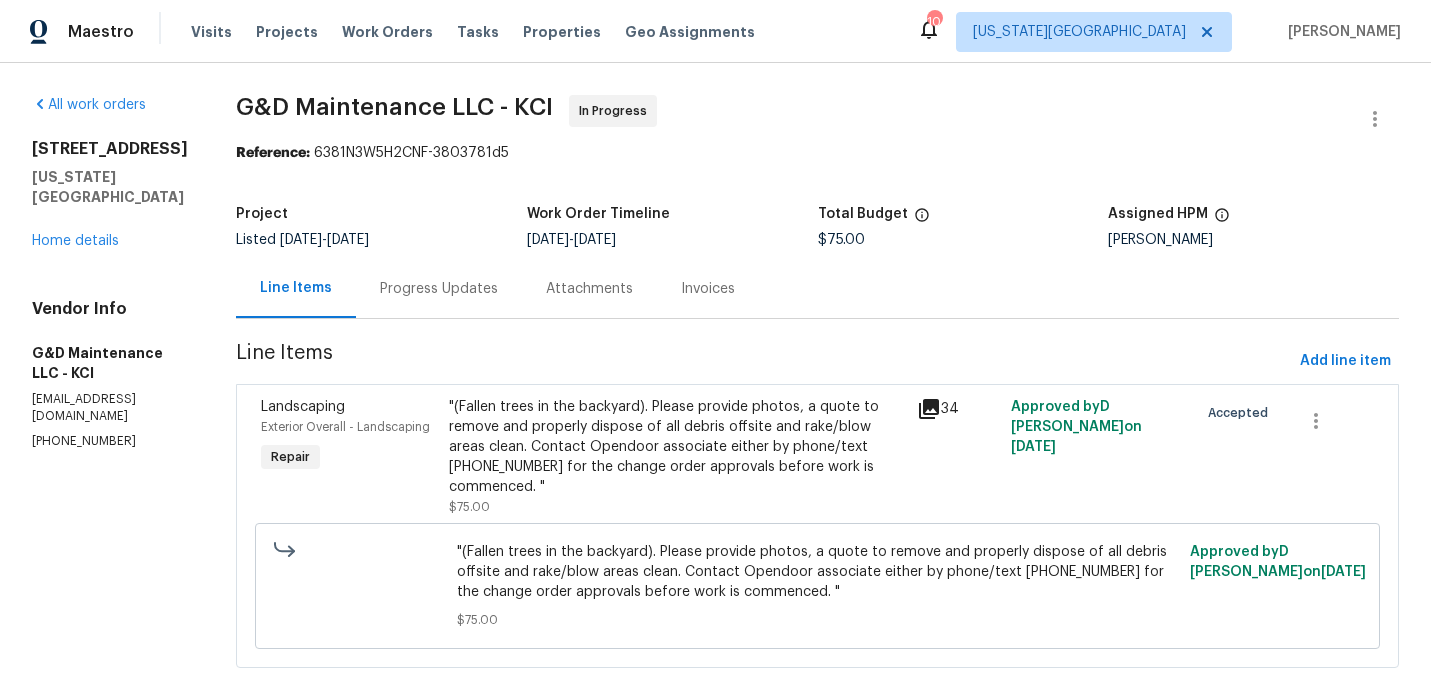 click on "10" at bounding box center (934, 22) 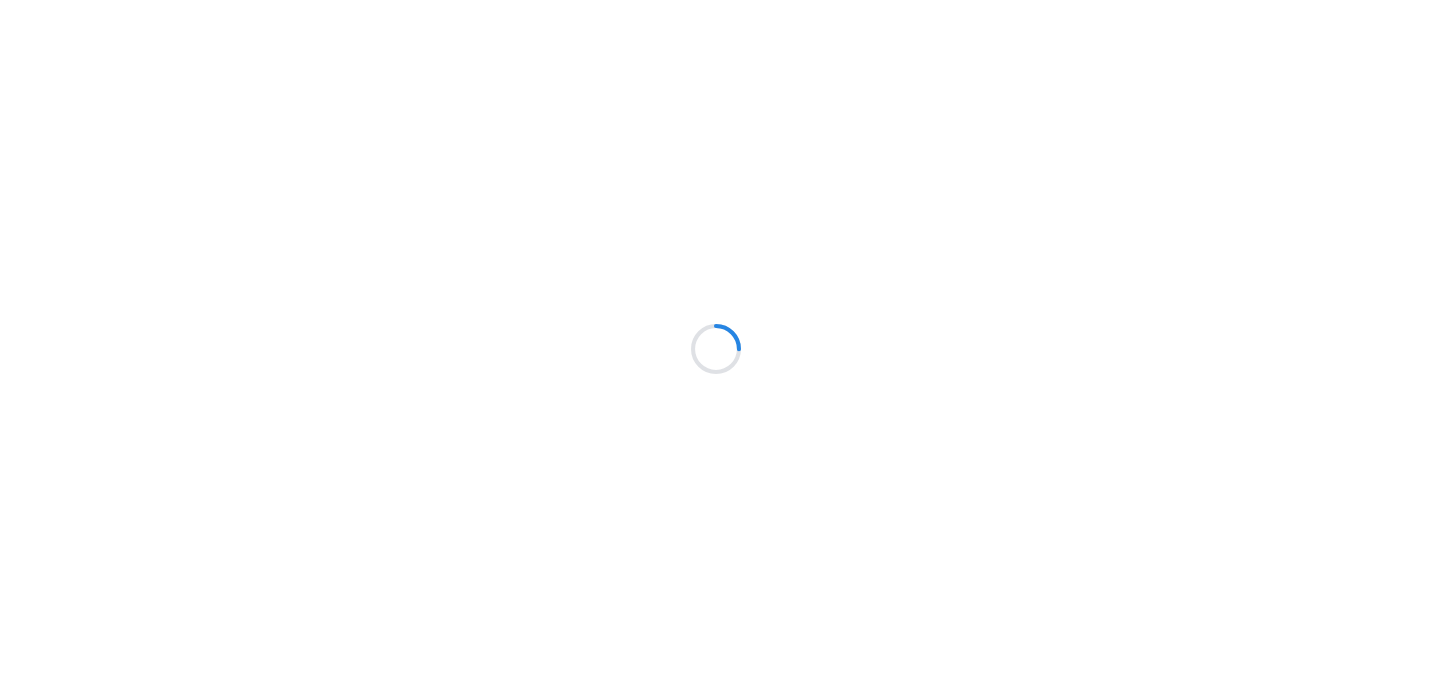 scroll, scrollTop: 0, scrollLeft: 0, axis: both 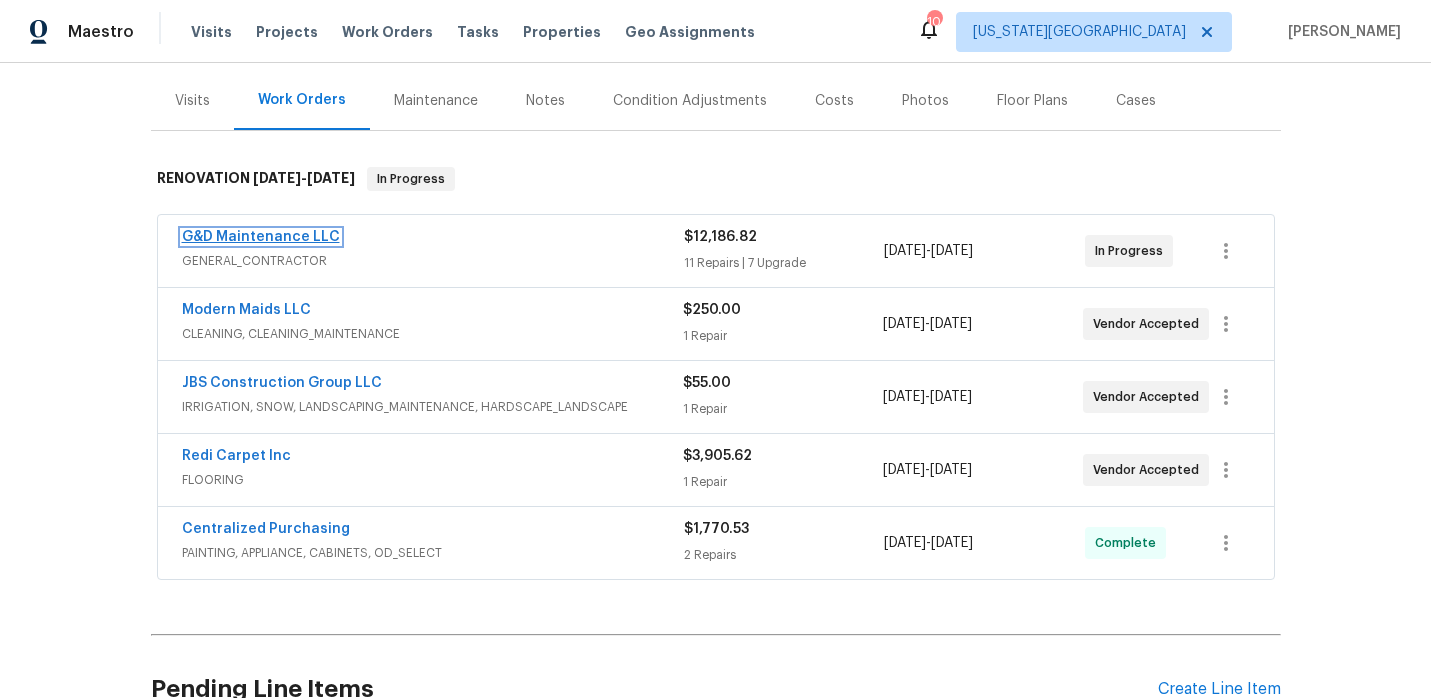 click on "G&D Maintenance LLC" at bounding box center [261, 237] 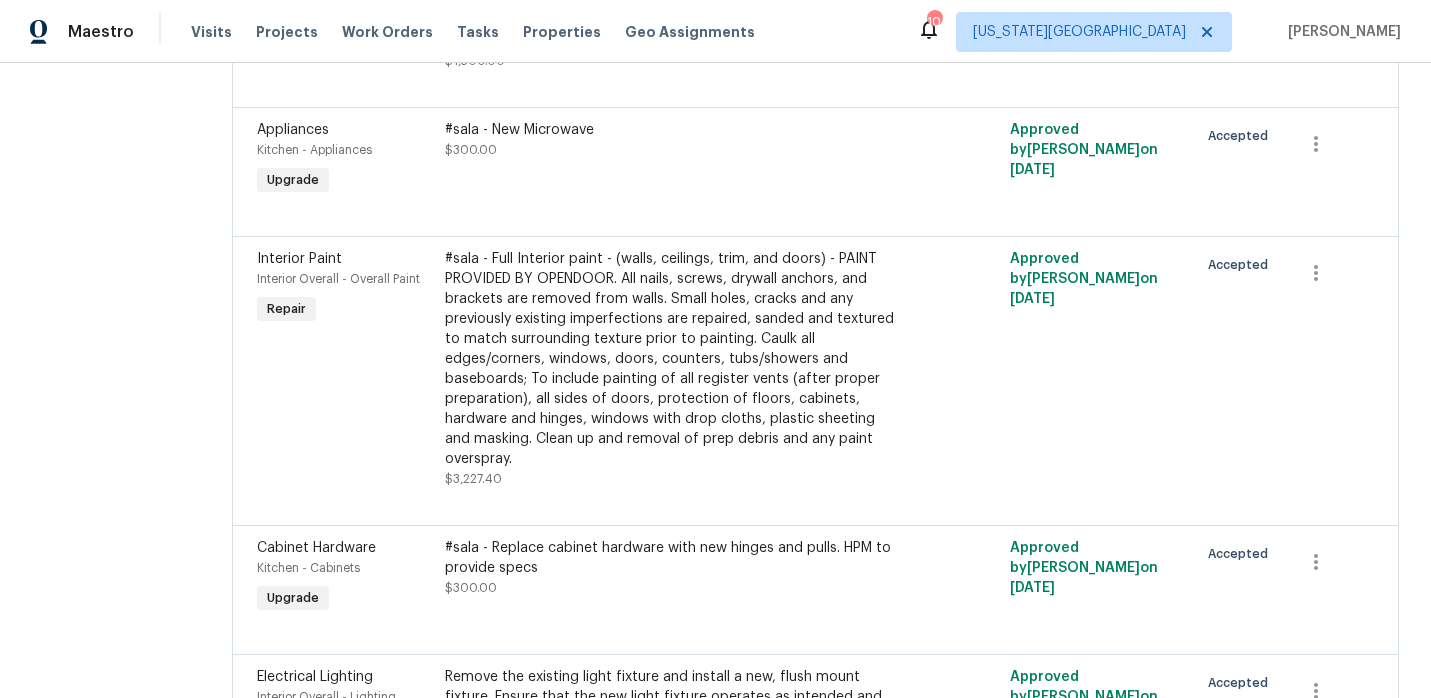 scroll, scrollTop: 1106, scrollLeft: 0, axis: vertical 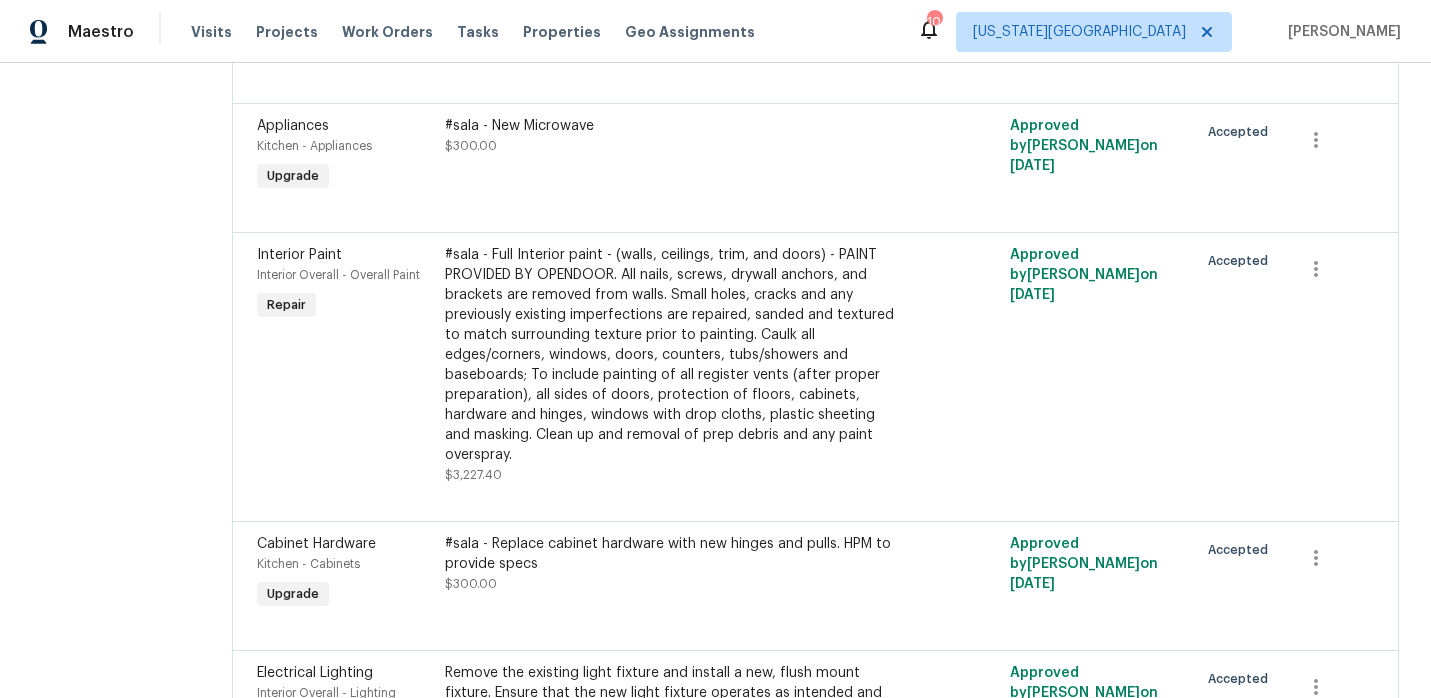 click on "#sala - Full Interior paint - (walls, ceilings, trim, and doors) - PAINT PROVIDED BY OPENDOOR. All nails, screws, drywall anchors, and brackets are removed from walls. Small holes, cracks and any previously existing imperfections are repaired, sanded and textured to match surrounding texture prior to painting. Caulk all edges/corners, windows, doors, counters, tubs/showers and baseboards; To include painting of all register vents (after proper preparation), all sides of doors, protection of floors, cabinets, hardware and hinges, windows with drop cloths, plastic sheeting and masking. Clean up and removal of prep debris and any paint overspray." at bounding box center [674, 355] 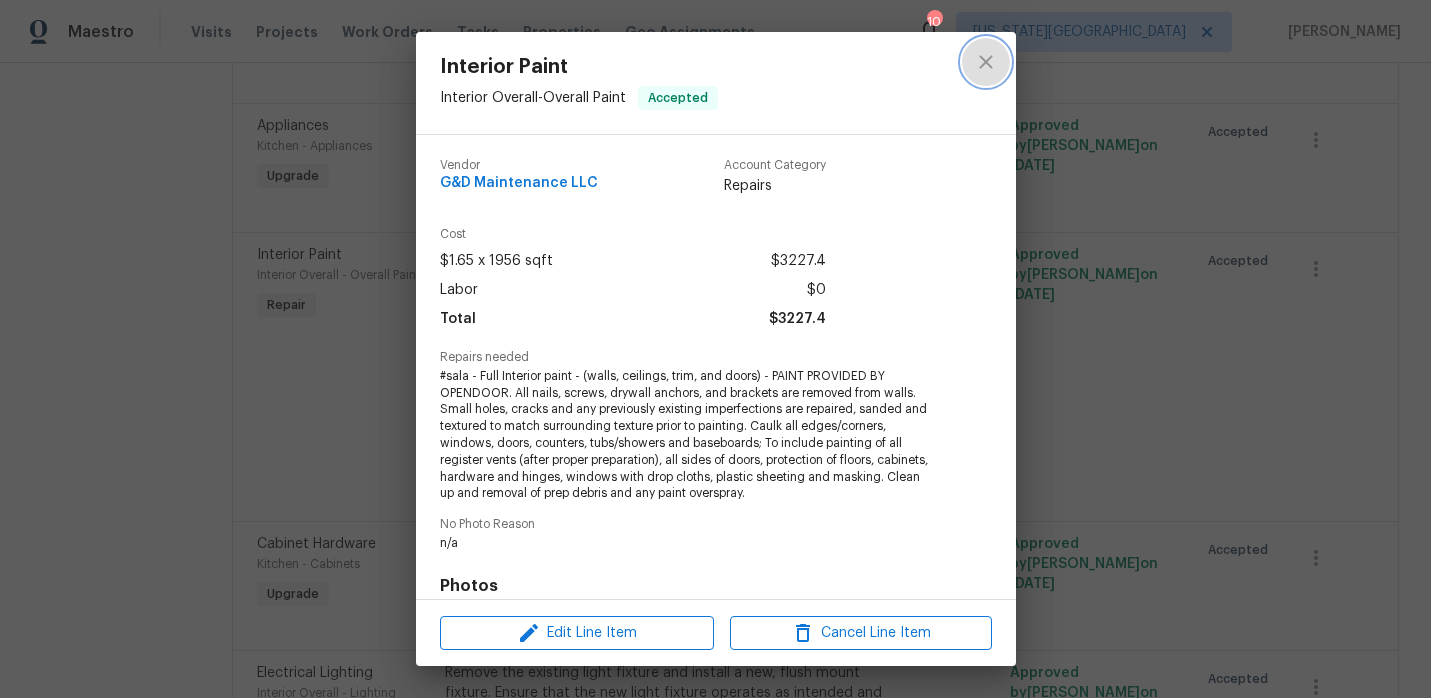 click 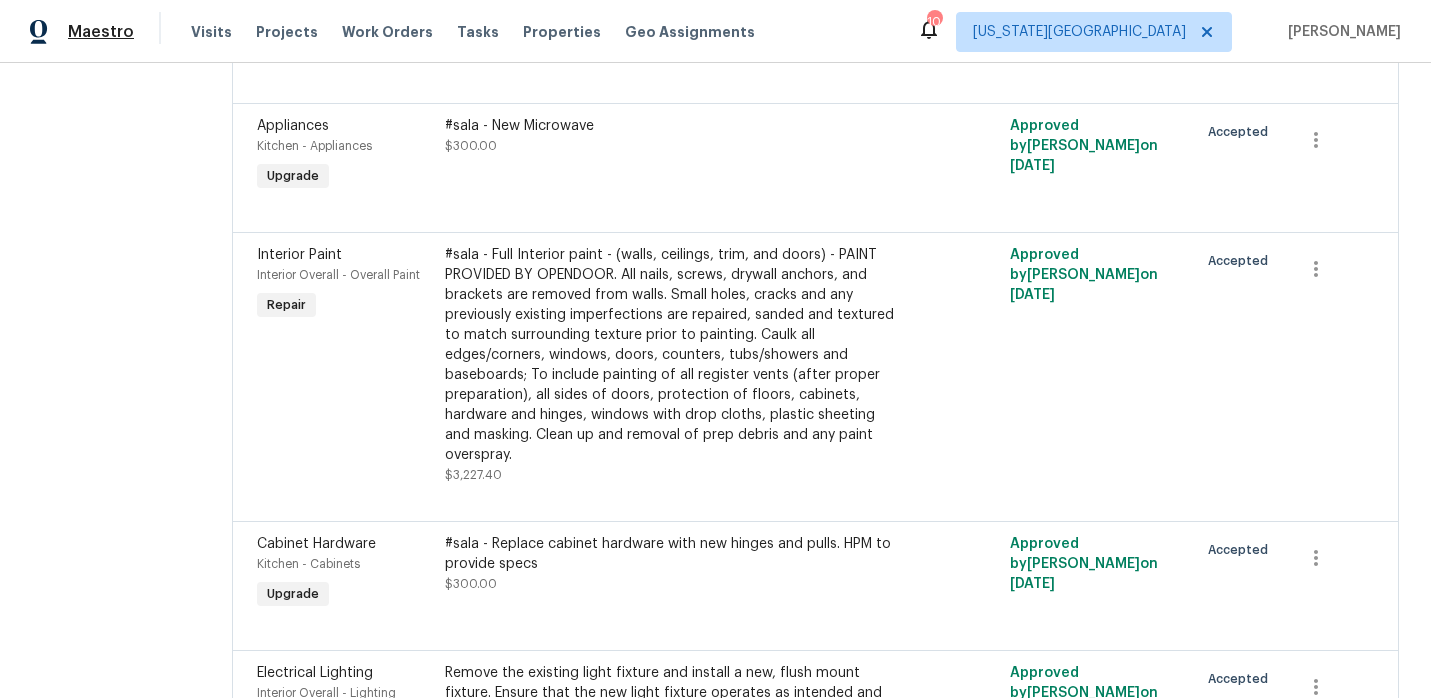 click on "Maestro" at bounding box center [101, 32] 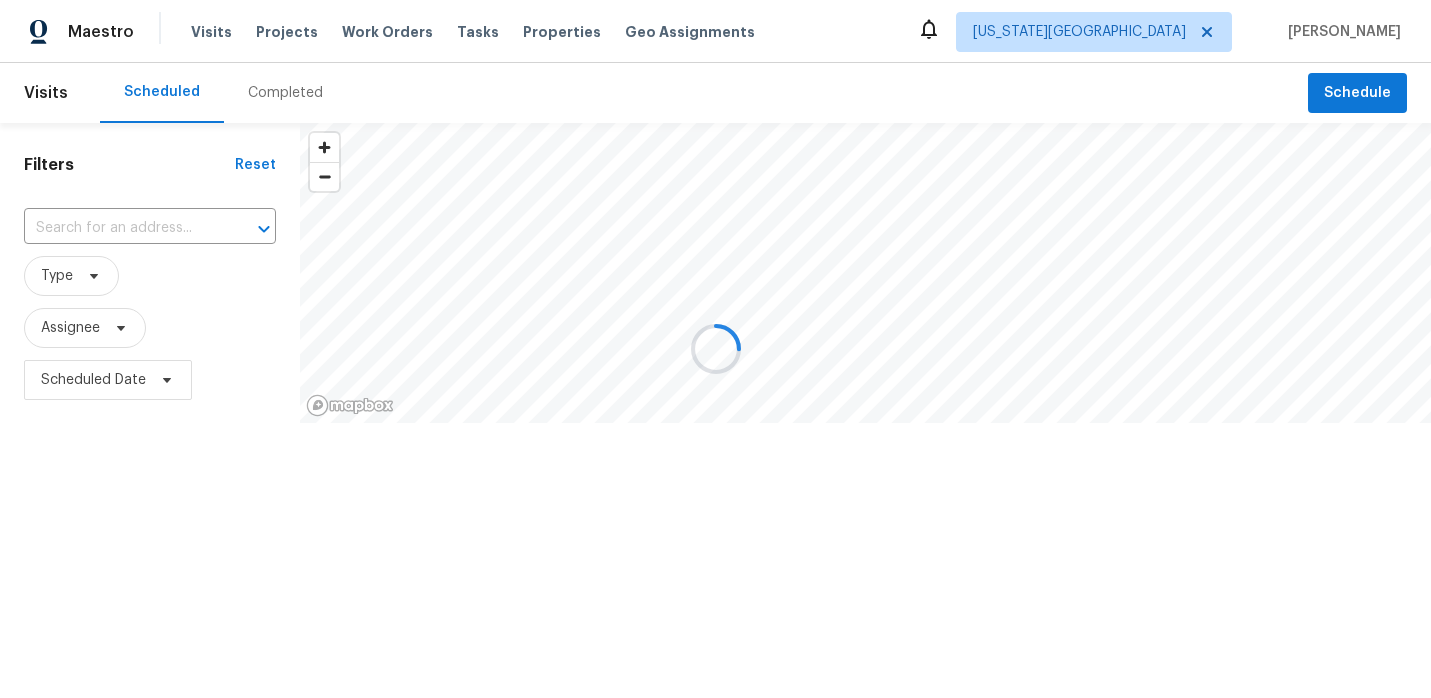 scroll, scrollTop: 0, scrollLeft: 0, axis: both 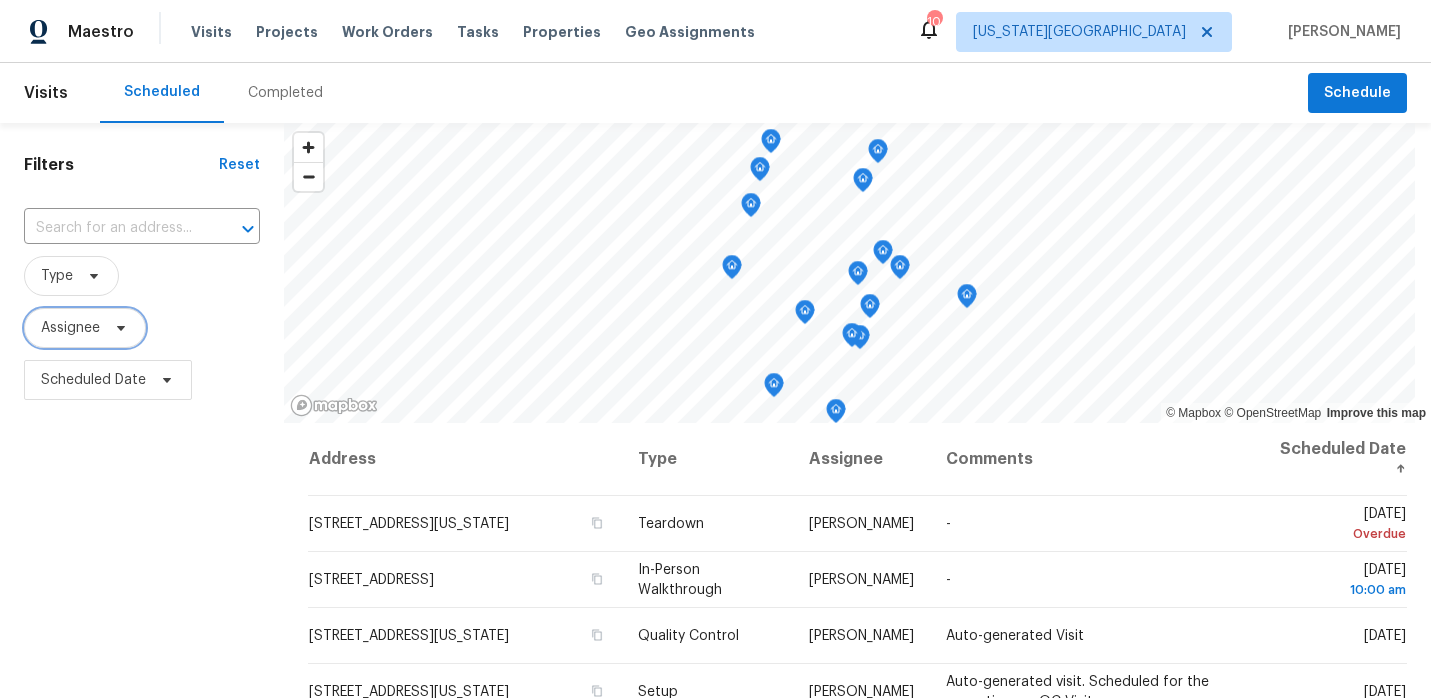 click on "Assignee" at bounding box center [70, 328] 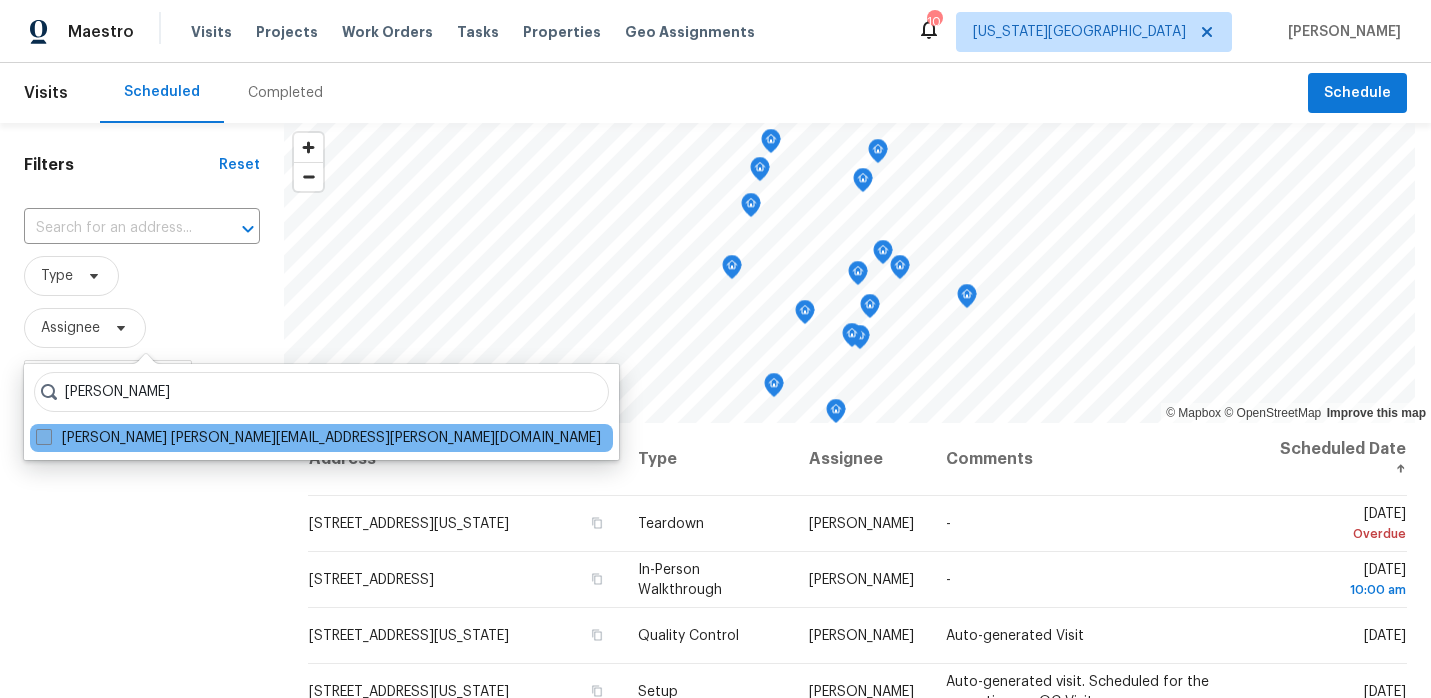 type on "[PERSON_NAME]" 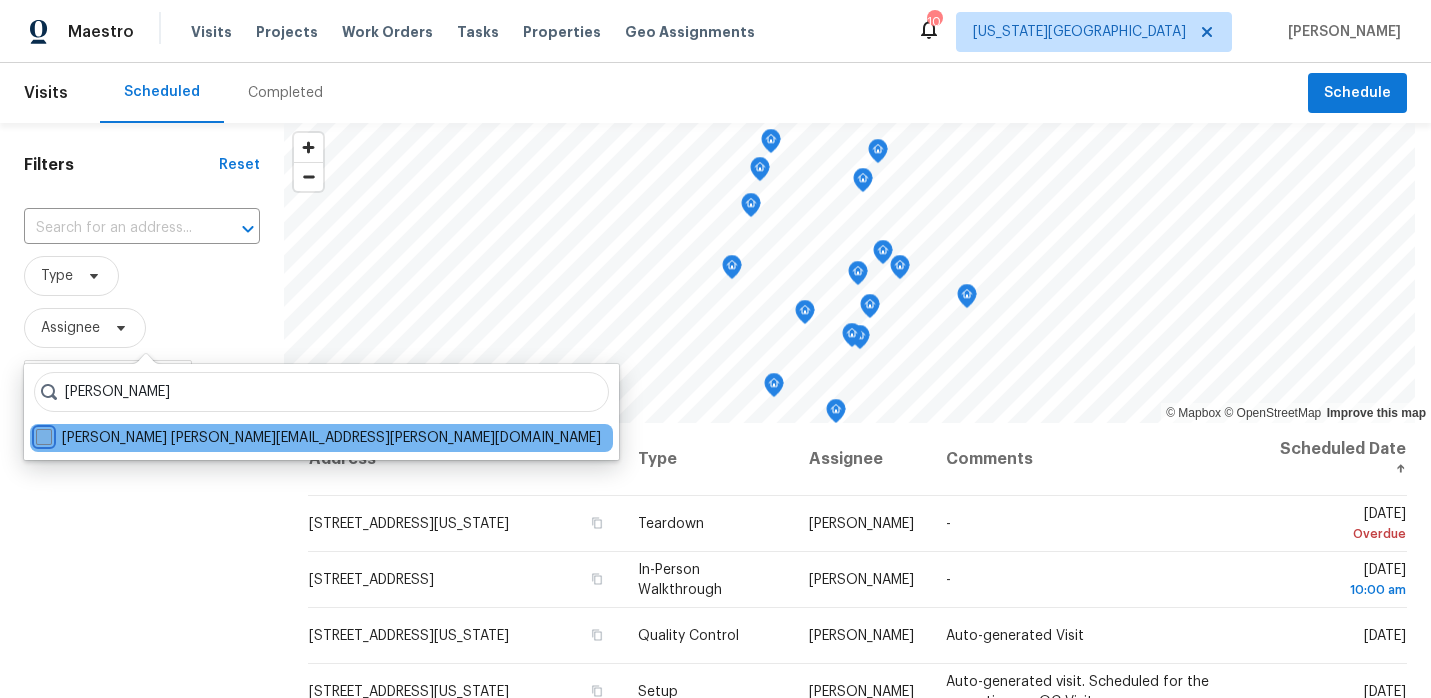 click on "[PERSON_NAME]
[PERSON_NAME][EMAIL_ADDRESS][PERSON_NAME][DOMAIN_NAME]" at bounding box center (42, 434) 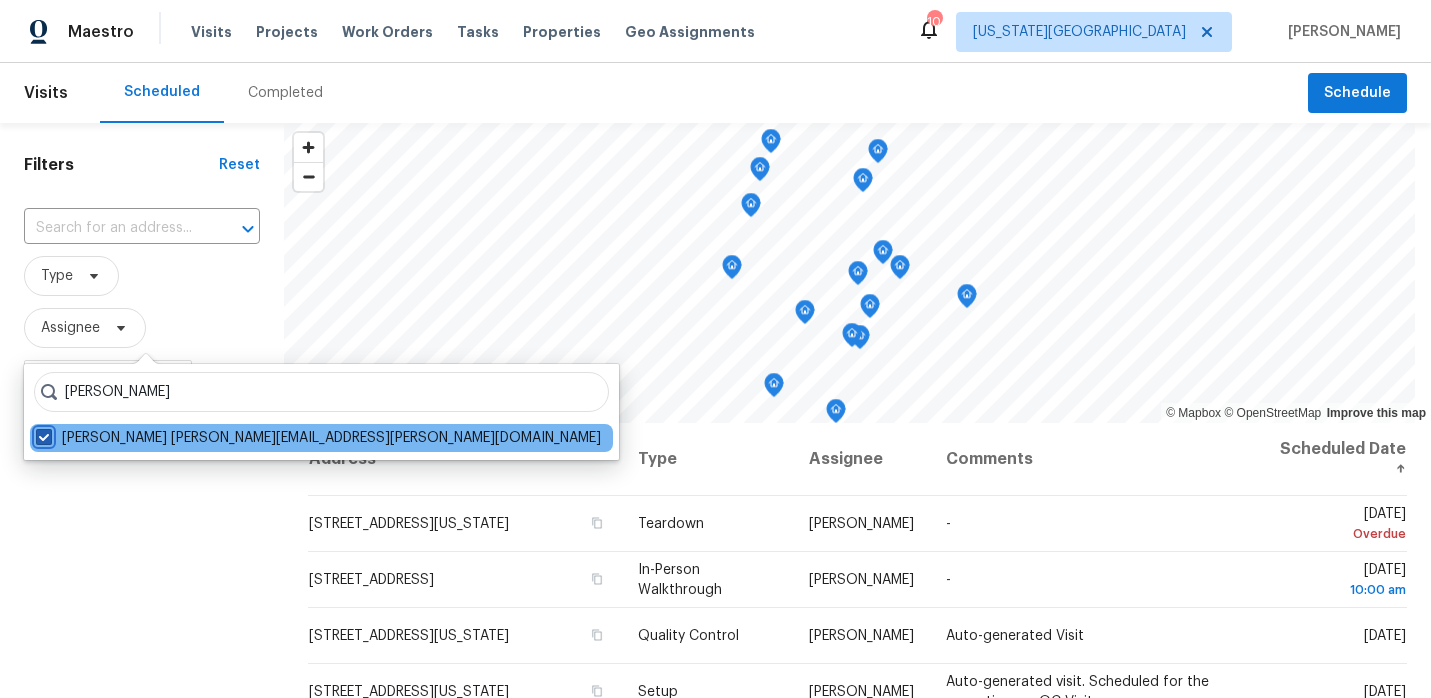 checkbox on "true" 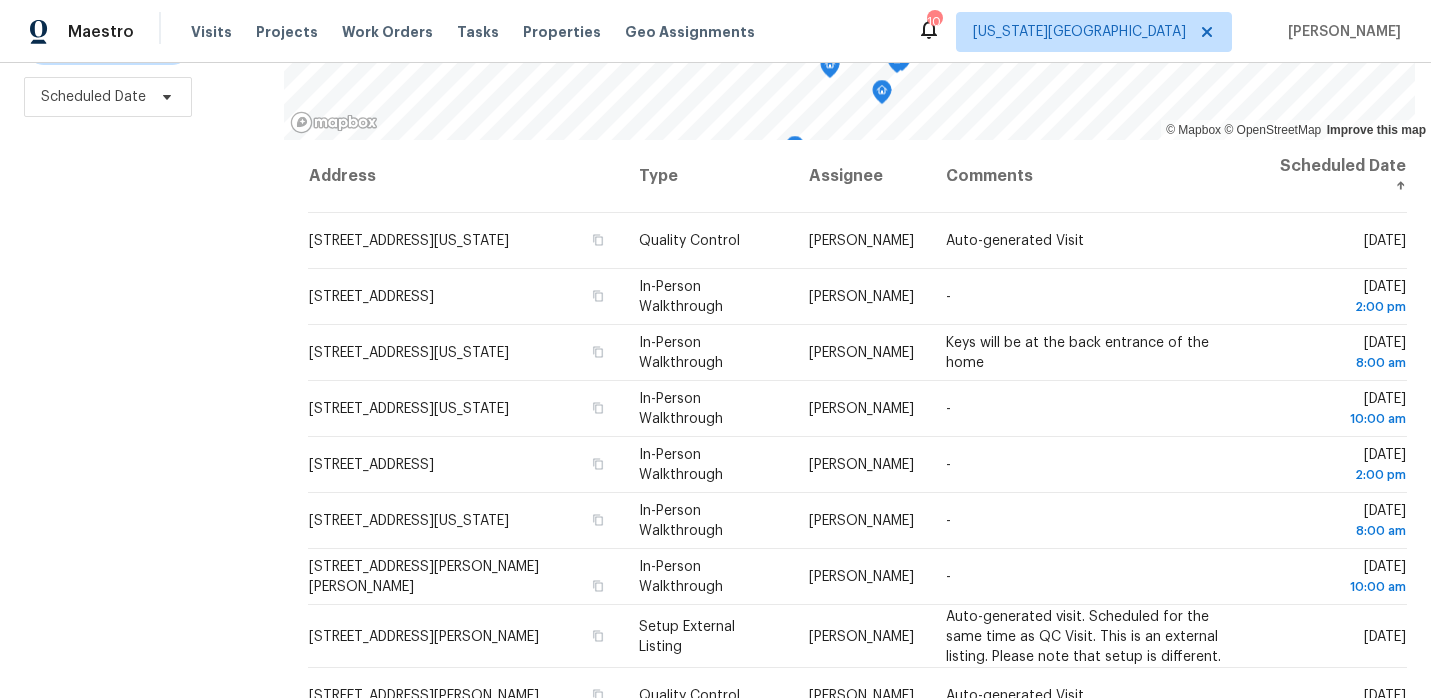 scroll, scrollTop: 283, scrollLeft: 0, axis: vertical 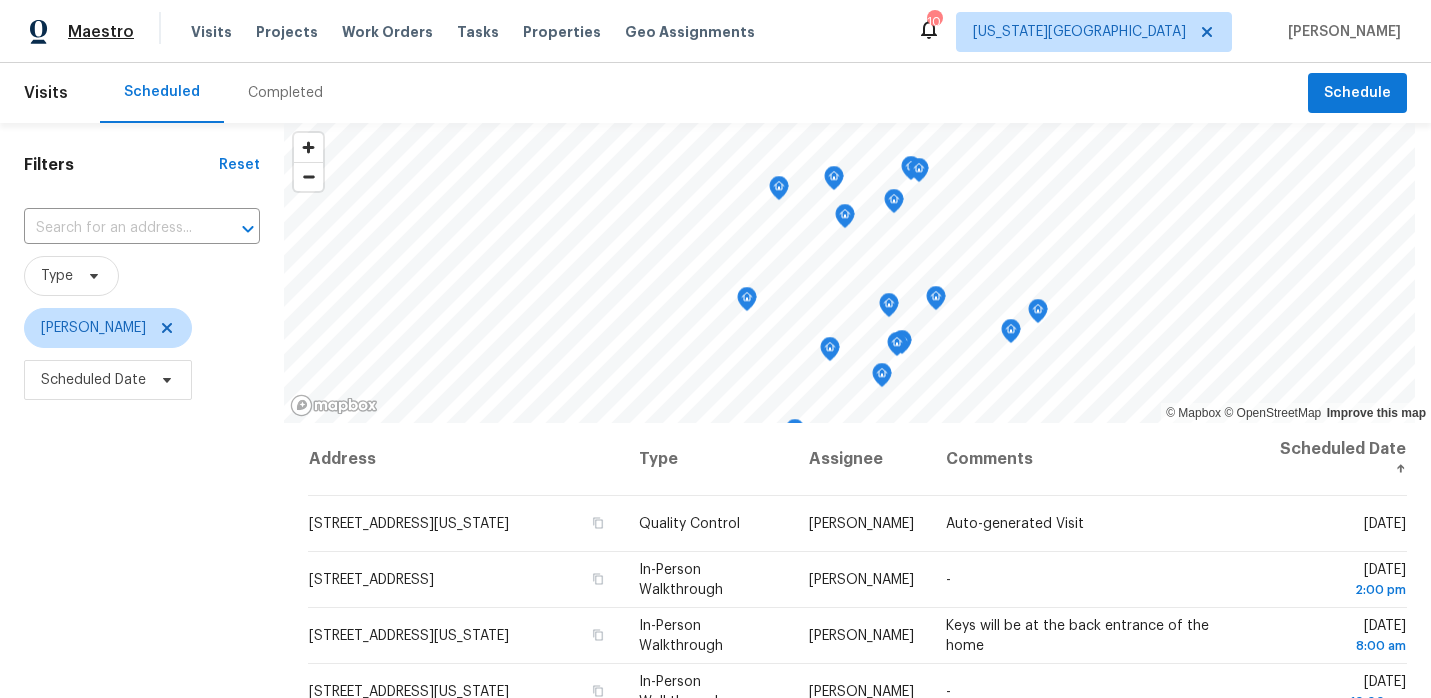 click on "Maestro" at bounding box center [101, 32] 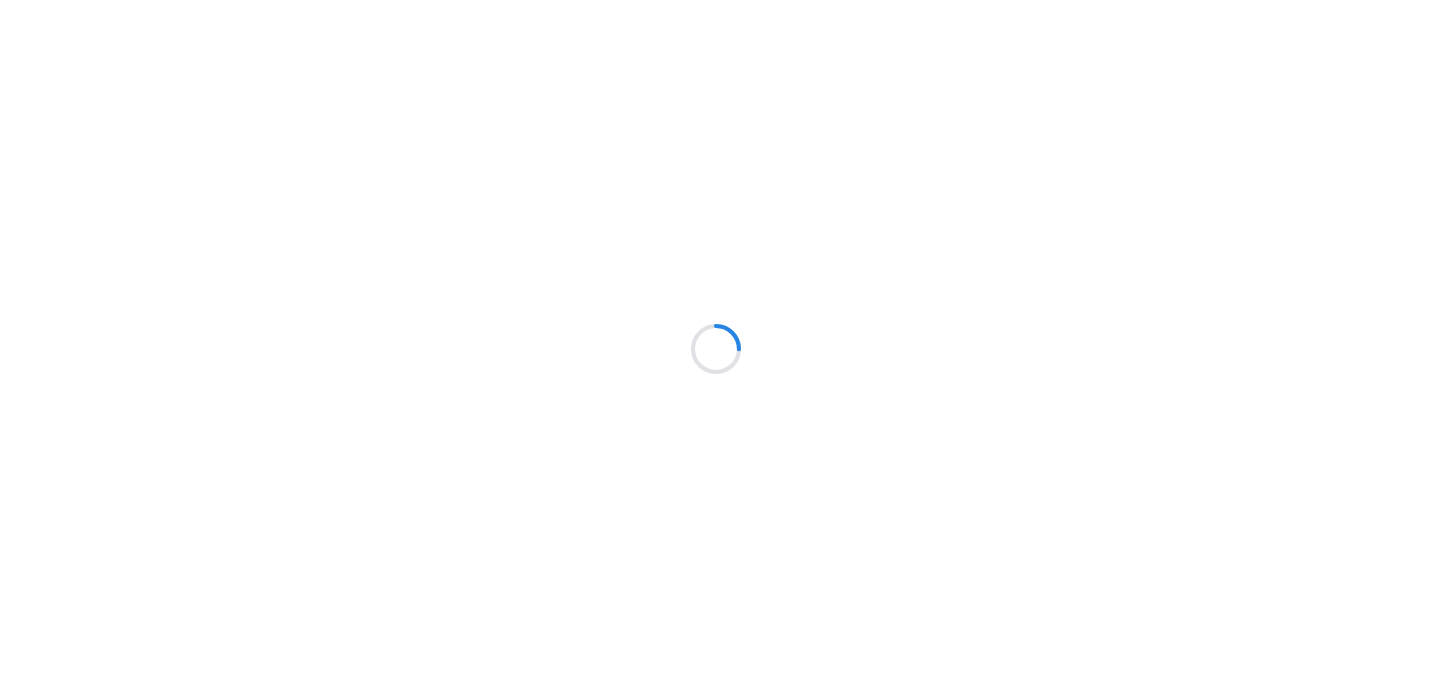 scroll, scrollTop: 0, scrollLeft: 0, axis: both 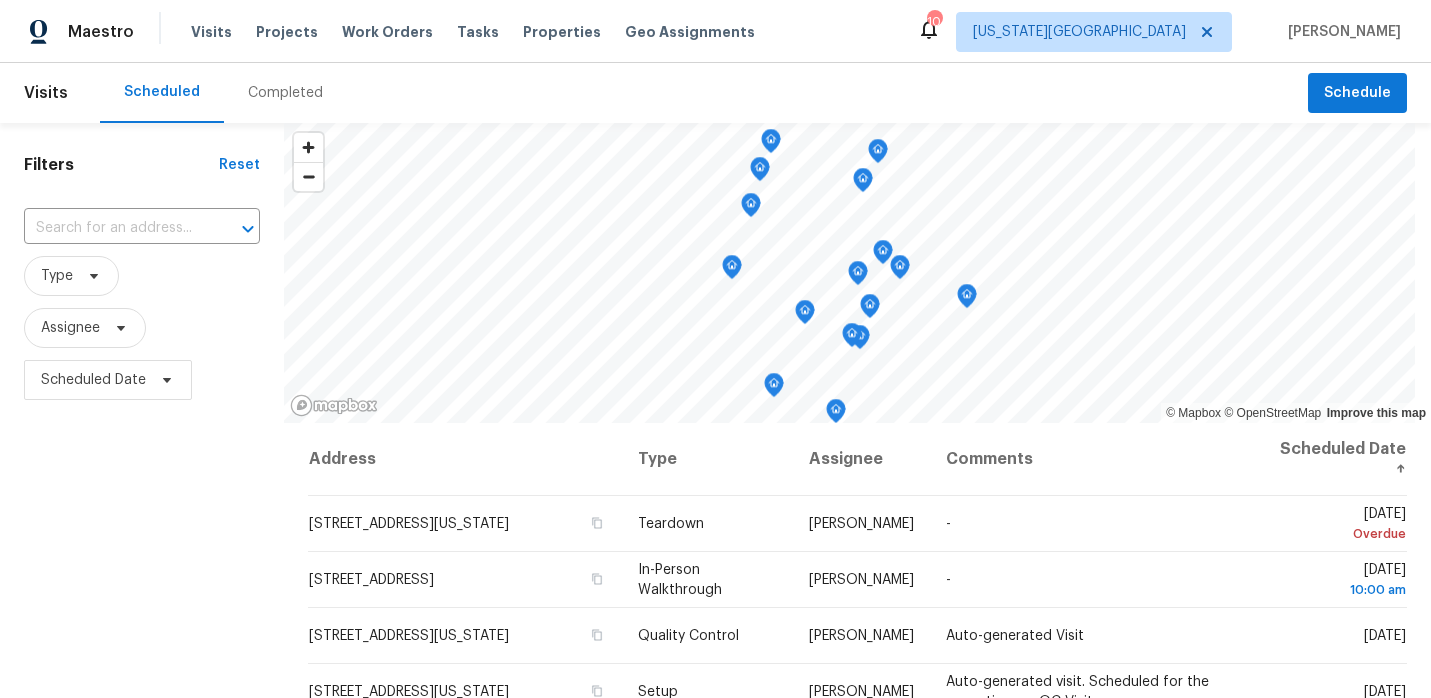 click on "Visits Projects Work Orders Tasks Properties Geo Assignments" at bounding box center [485, 32] 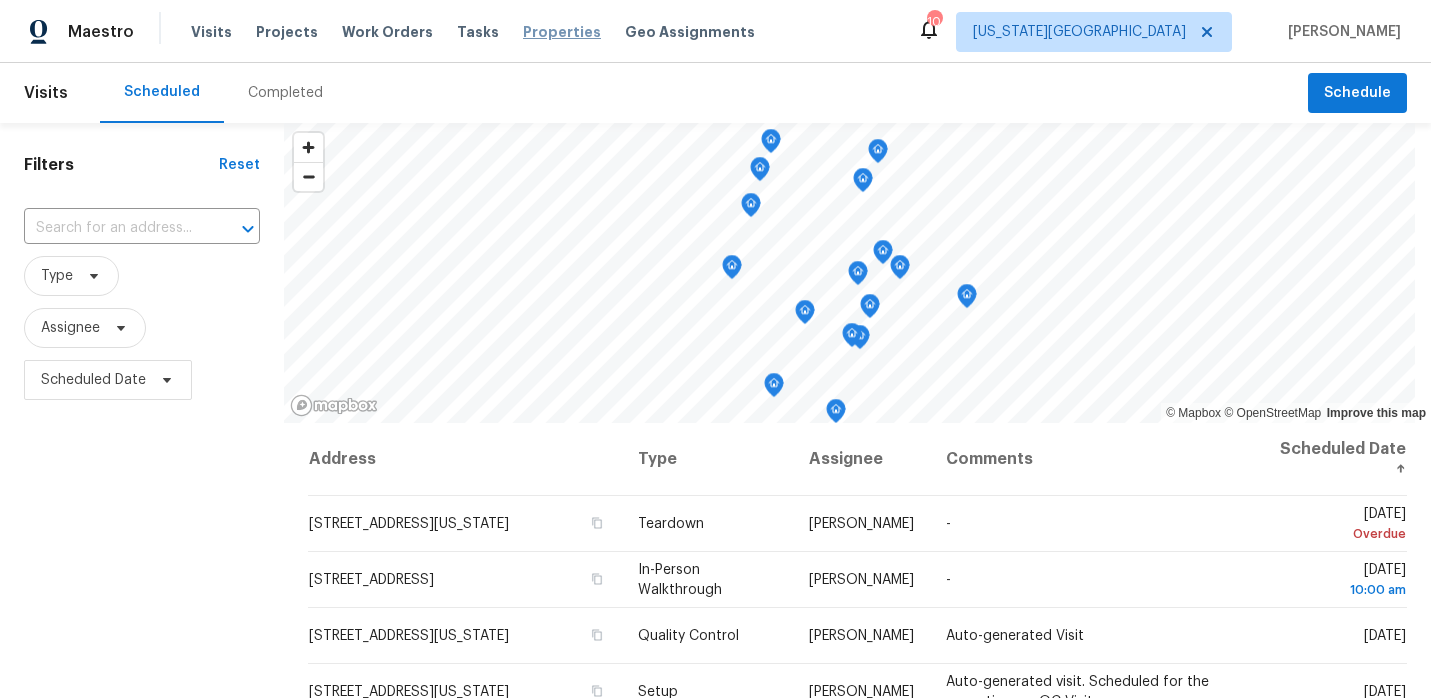click on "Properties" at bounding box center (562, 32) 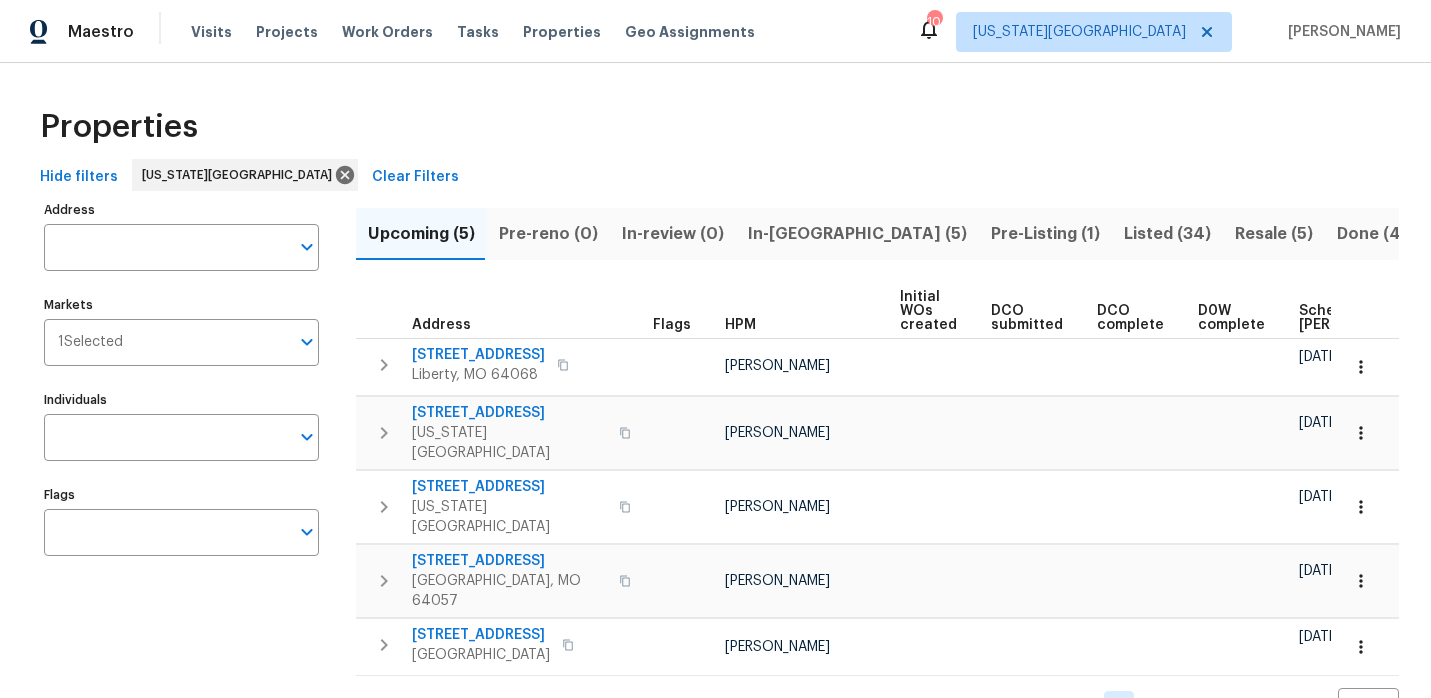 click on "Listed (34)" at bounding box center [1167, 234] 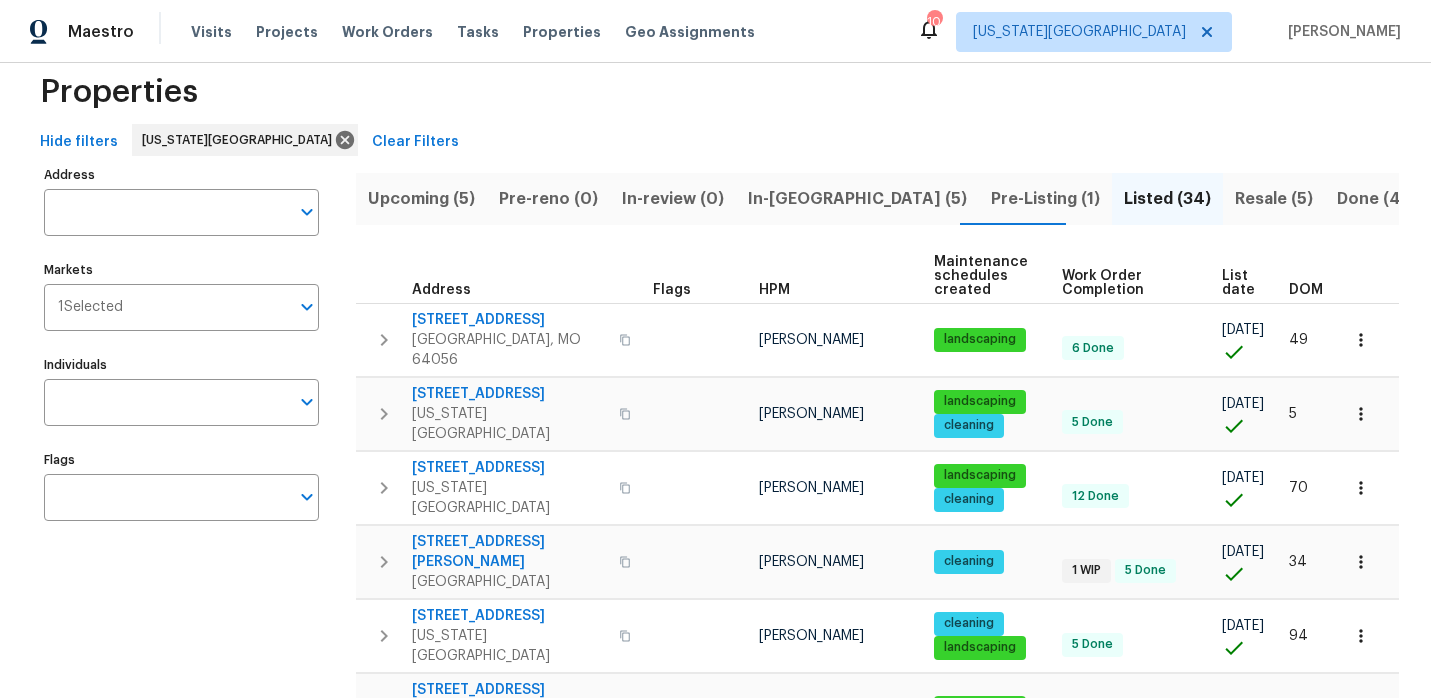 scroll, scrollTop: 44, scrollLeft: 0, axis: vertical 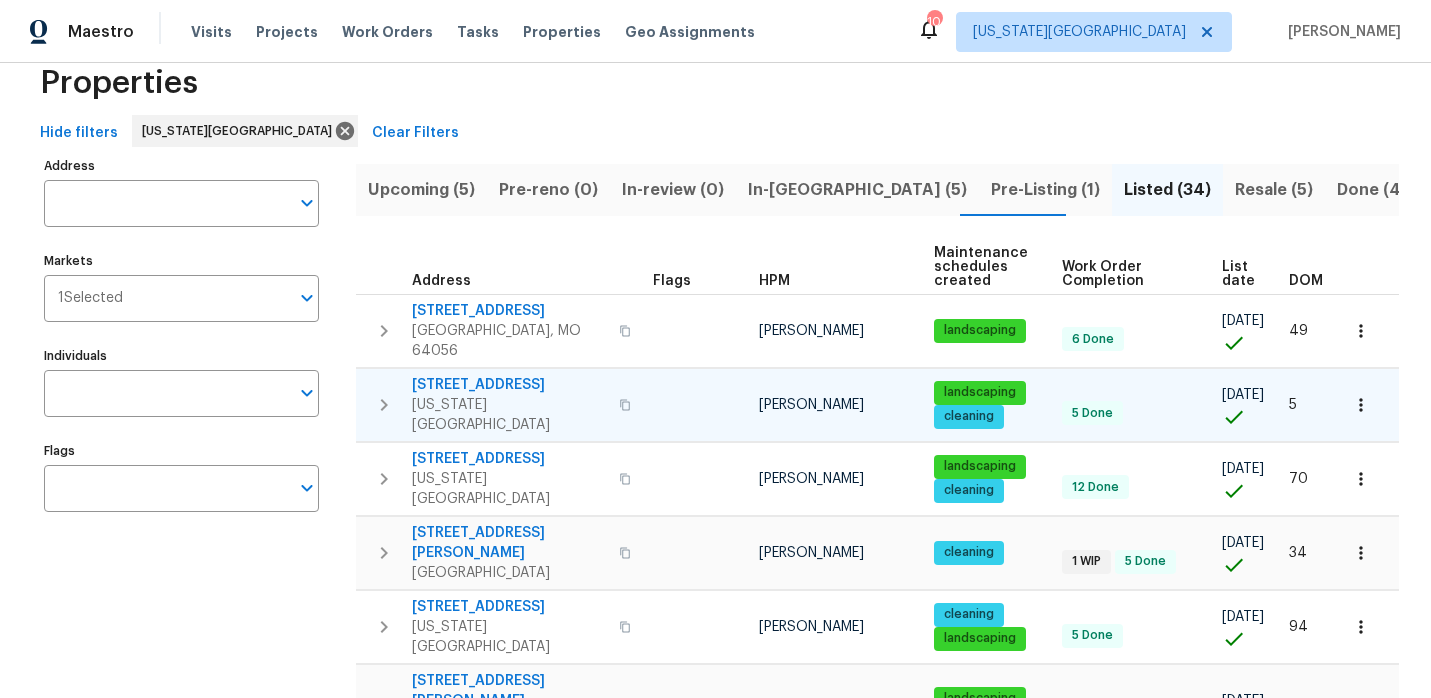 click on "[STREET_ADDRESS]" at bounding box center [509, 385] 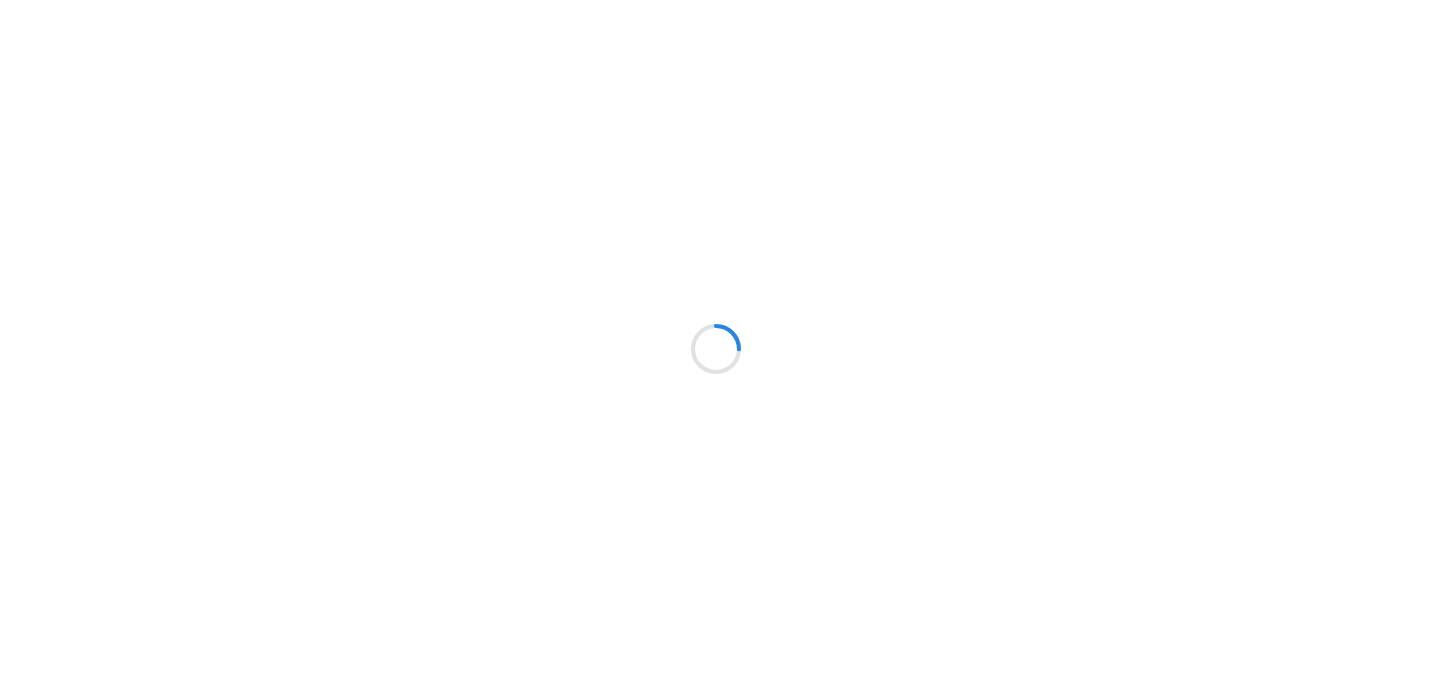 scroll, scrollTop: 0, scrollLeft: 0, axis: both 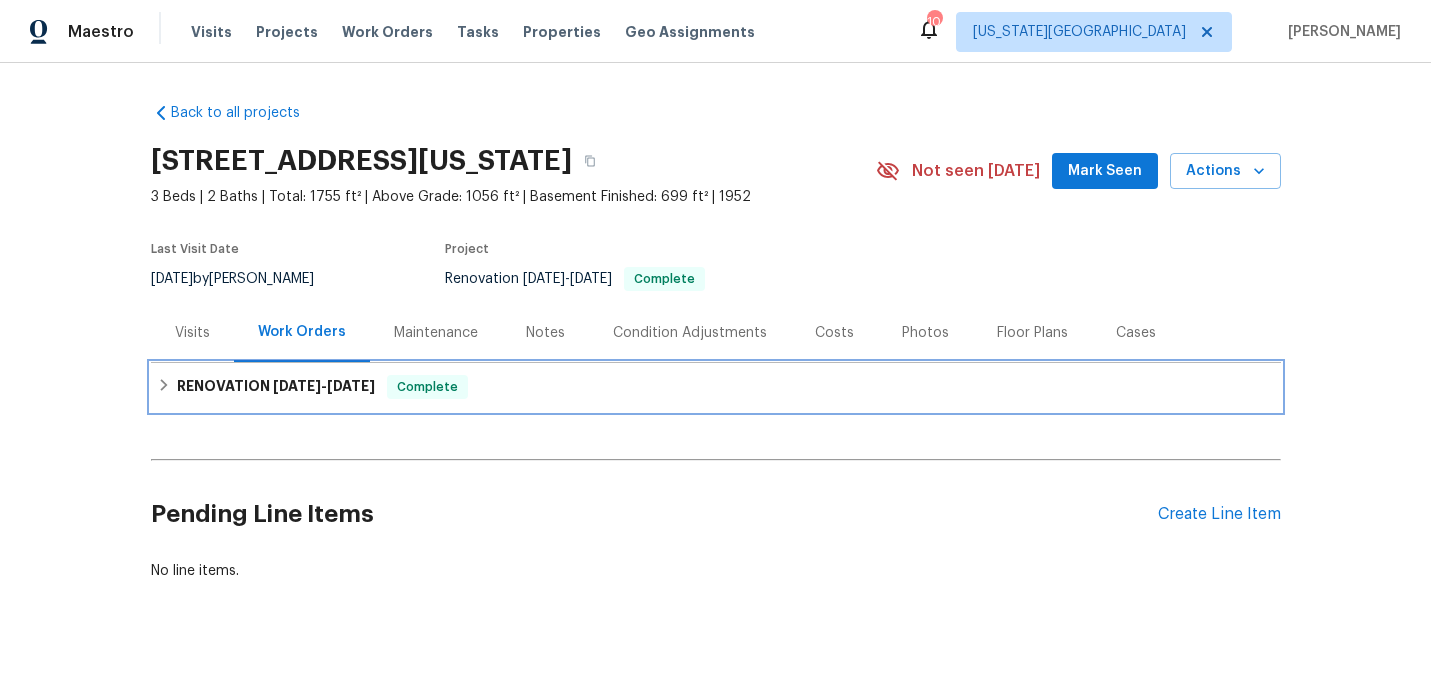click on "[DATE]" at bounding box center [297, 386] 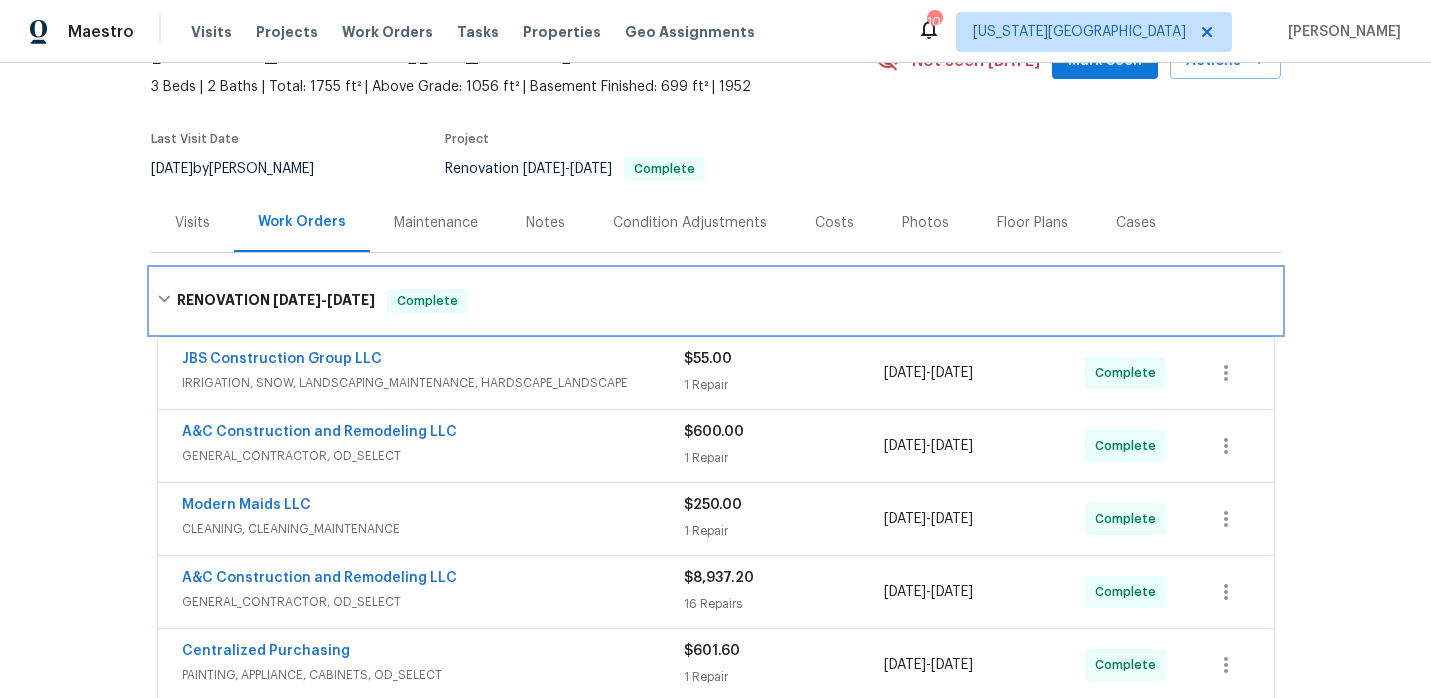 scroll, scrollTop: 322, scrollLeft: 0, axis: vertical 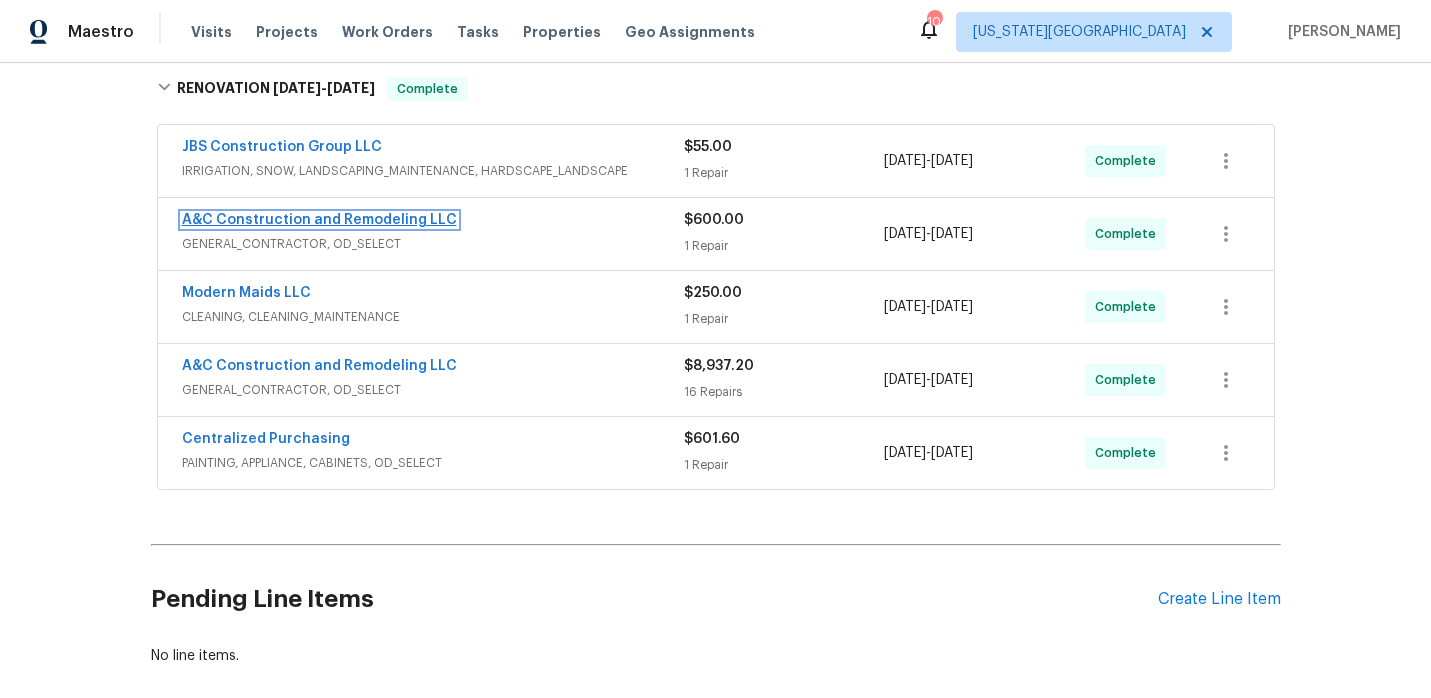 click on "A&C Construction and Remodeling LLC" at bounding box center (319, 220) 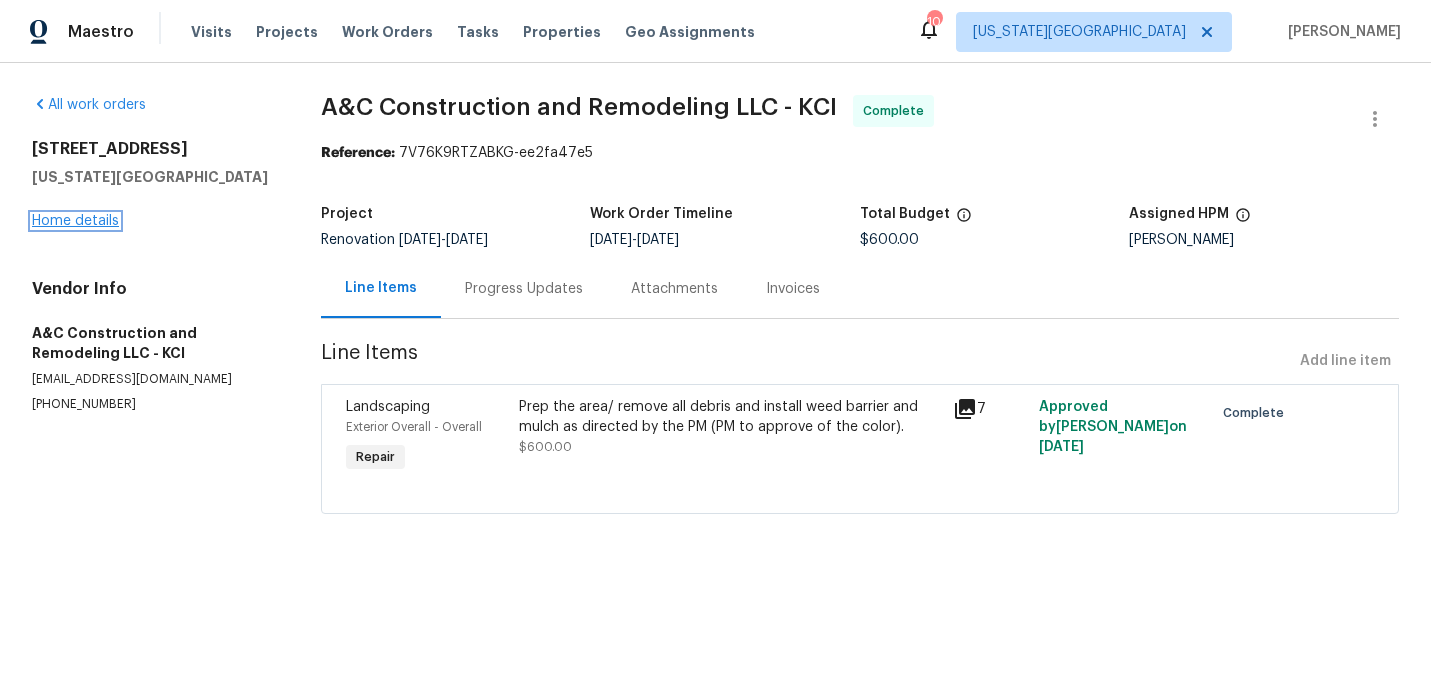 click on "Home details" at bounding box center [75, 221] 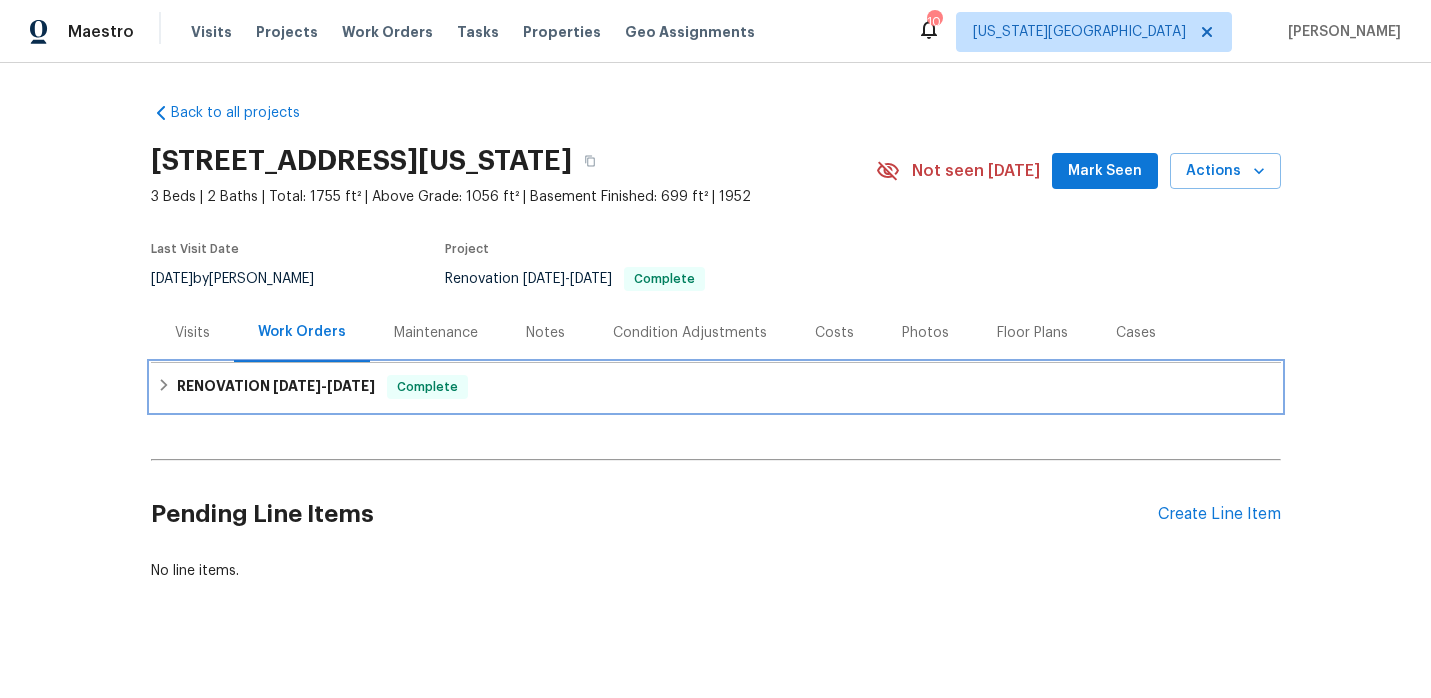 click on "[DATE]" at bounding box center [297, 386] 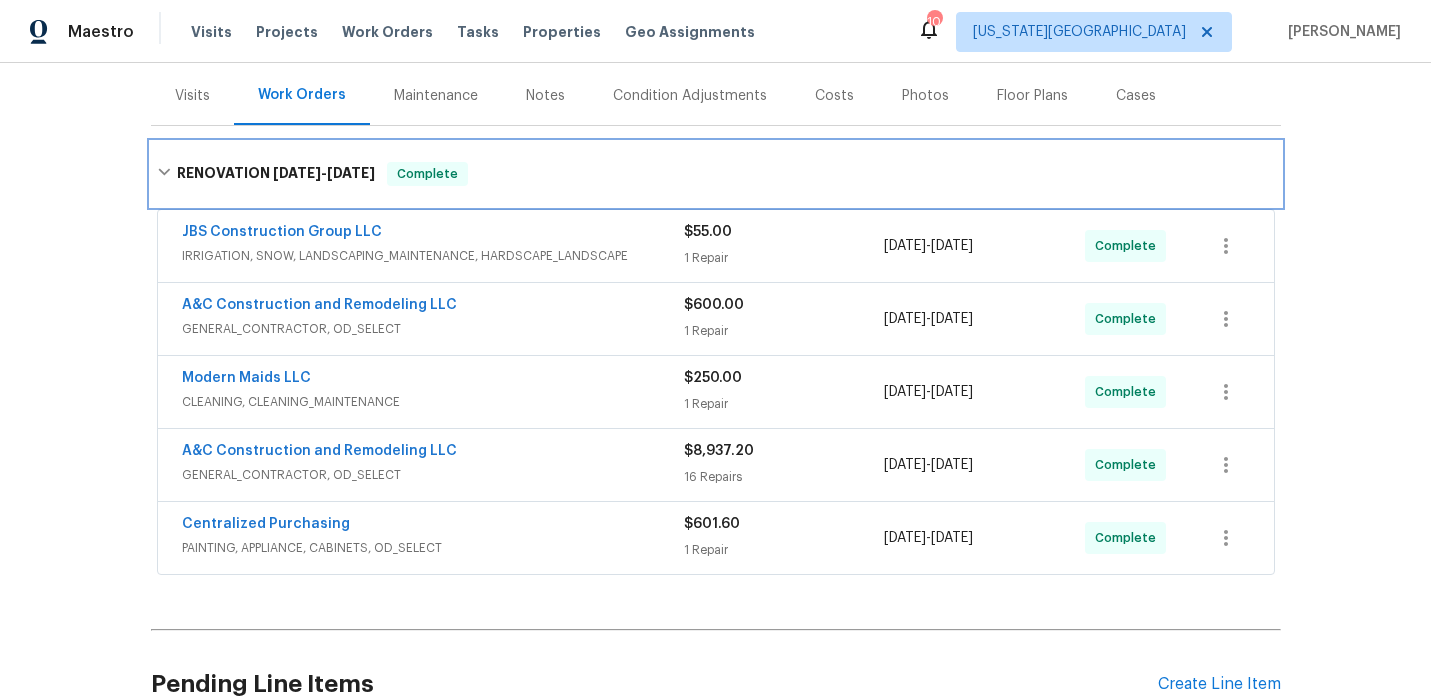 scroll, scrollTop: 275, scrollLeft: 0, axis: vertical 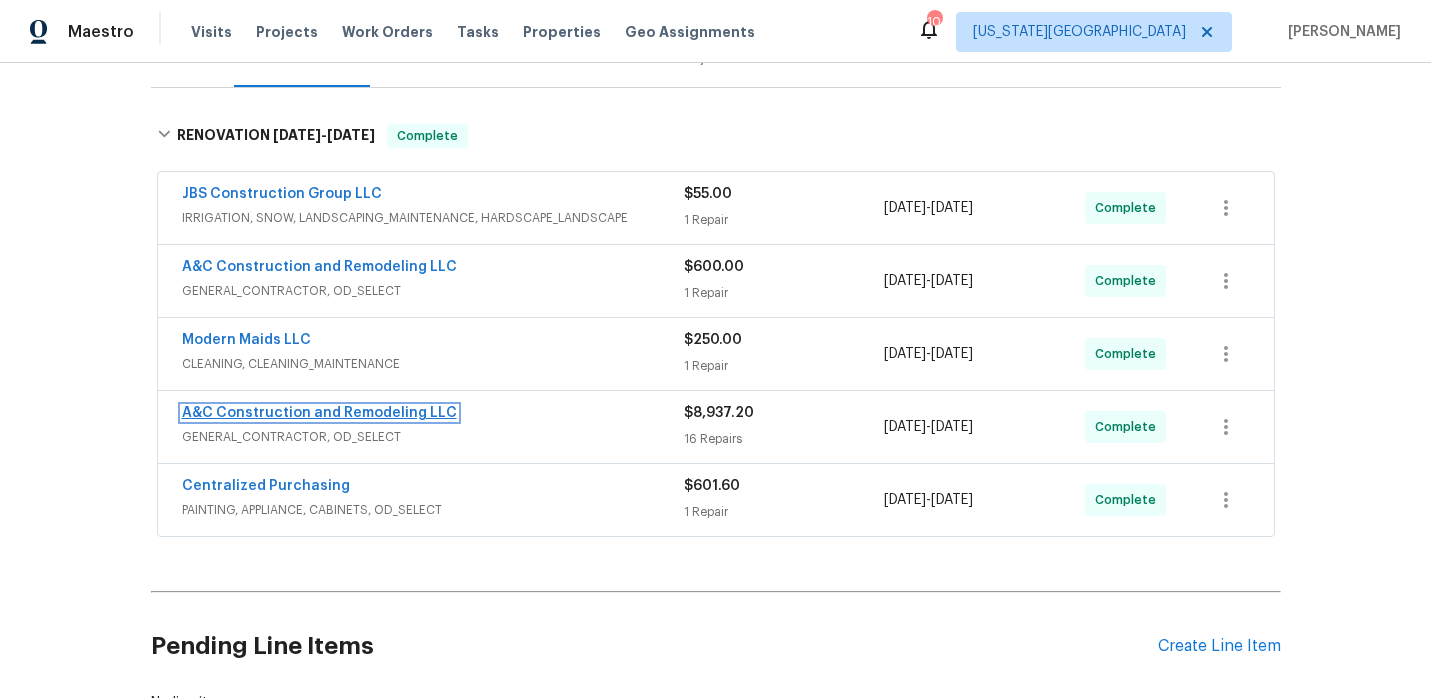 click on "A&C Construction and Remodeling LLC" at bounding box center [319, 413] 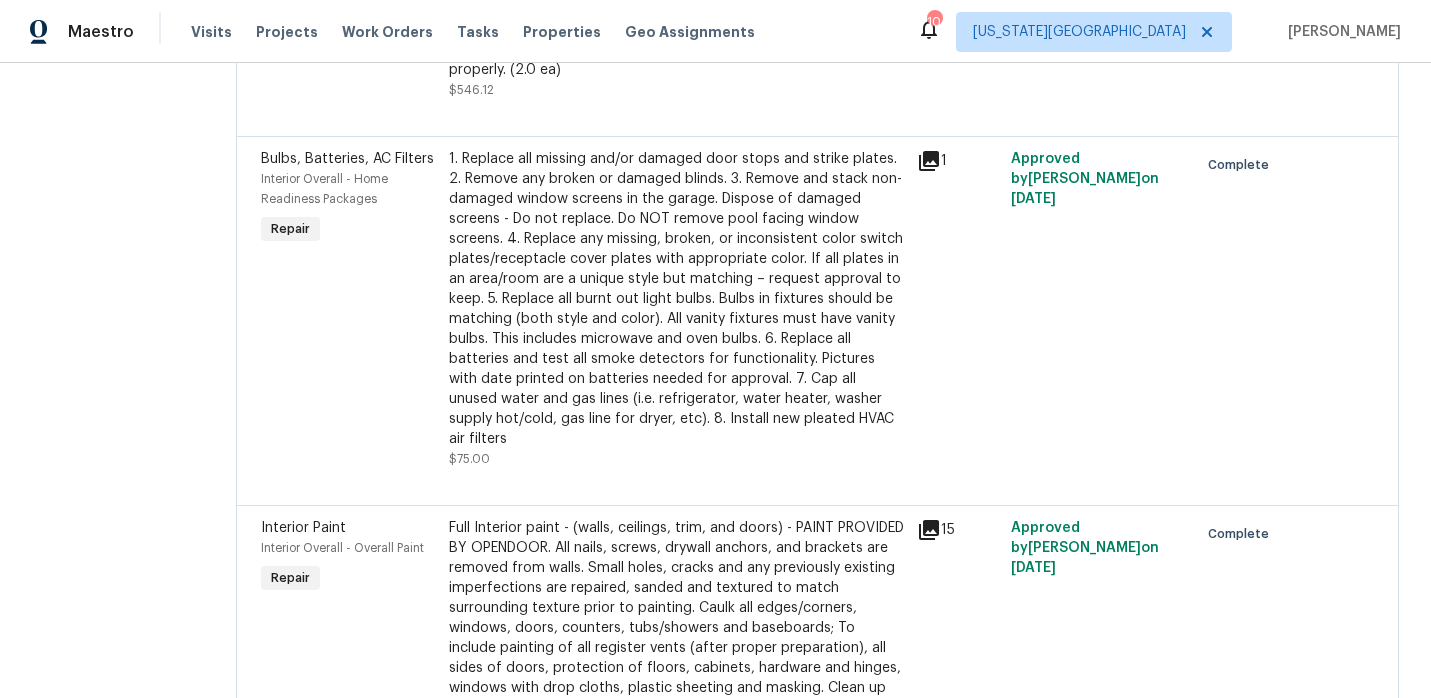 scroll, scrollTop: 1072, scrollLeft: 0, axis: vertical 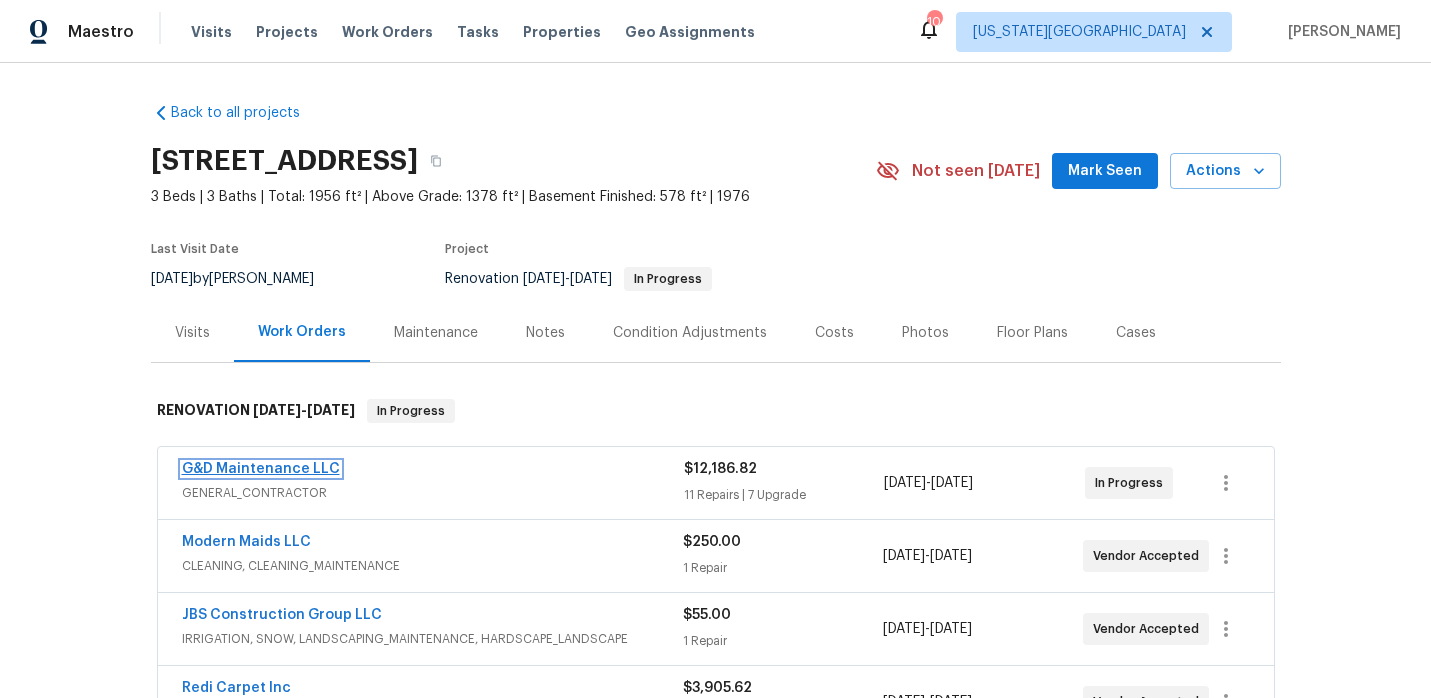 click on "G&D Maintenance LLC" at bounding box center (261, 469) 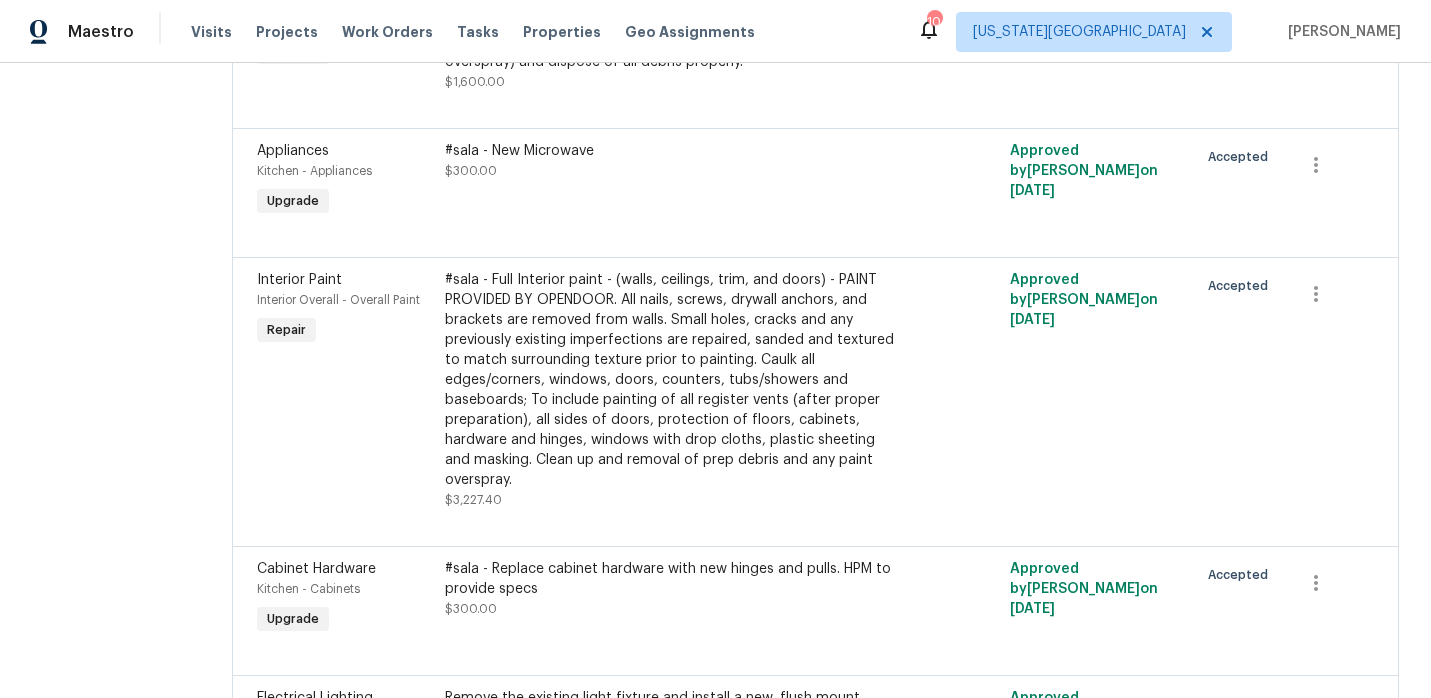 scroll, scrollTop: 1126, scrollLeft: 0, axis: vertical 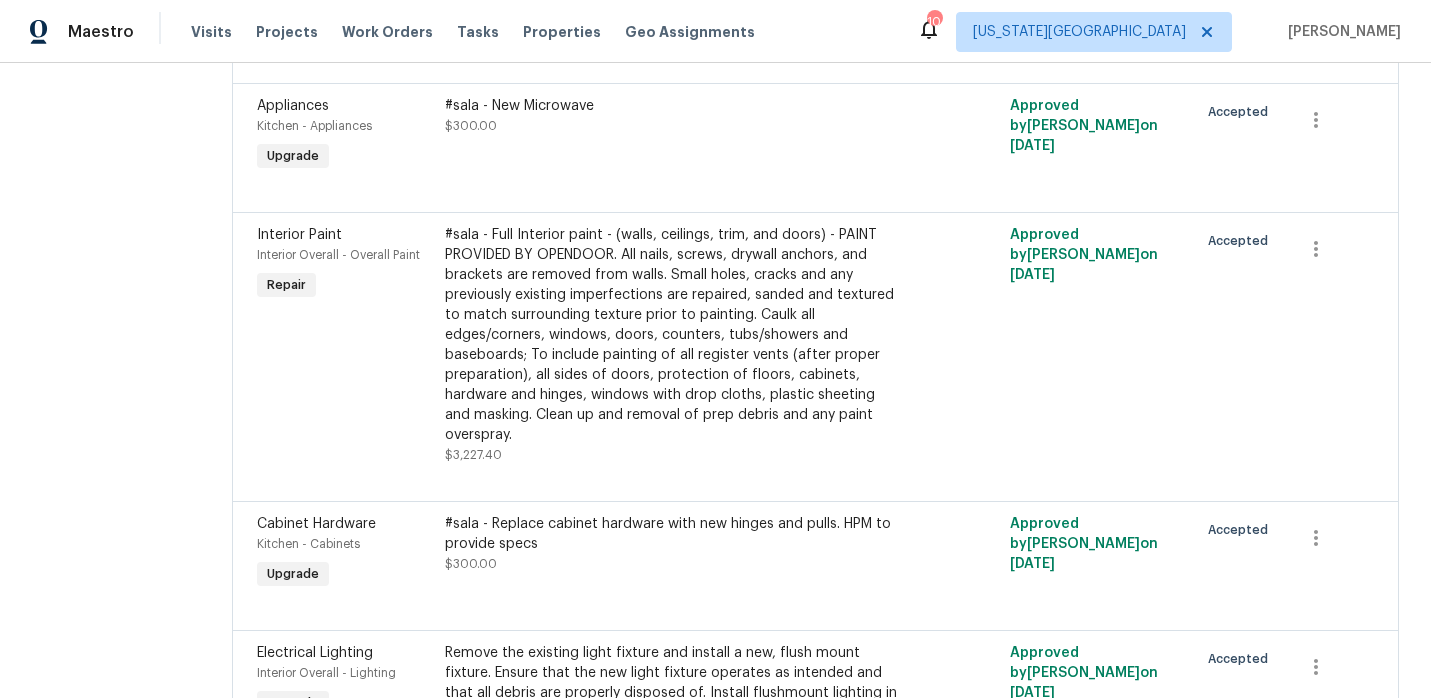 click on "#sala - Full Interior paint - (walls, ceilings, trim, and doors) - PAINT PROVIDED BY OPENDOOR. All nails, screws, drywall anchors, and brackets are removed from walls. Small holes, cracks and any previously existing imperfections are repaired, sanded and textured to match surrounding texture prior to painting. Caulk all edges/corners, windows, doors, counters, tubs/showers and baseboards; To include painting of all register vents (after proper preparation), all sides of doors, protection of floors, cabinets, hardware and hinges, windows with drop cloths, plastic sheeting and masking. Clean up and removal of prep debris and any paint overspray." at bounding box center (674, 335) 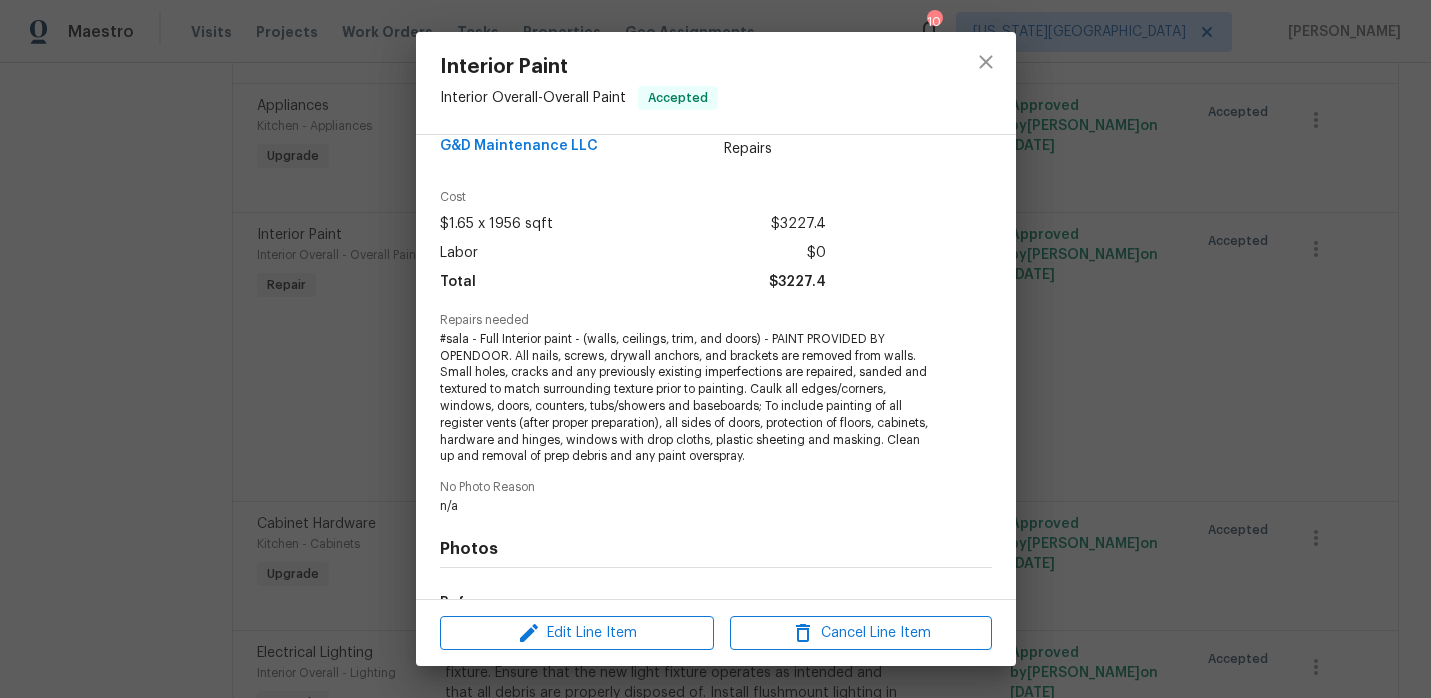 scroll, scrollTop: 0, scrollLeft: 0, axis: both 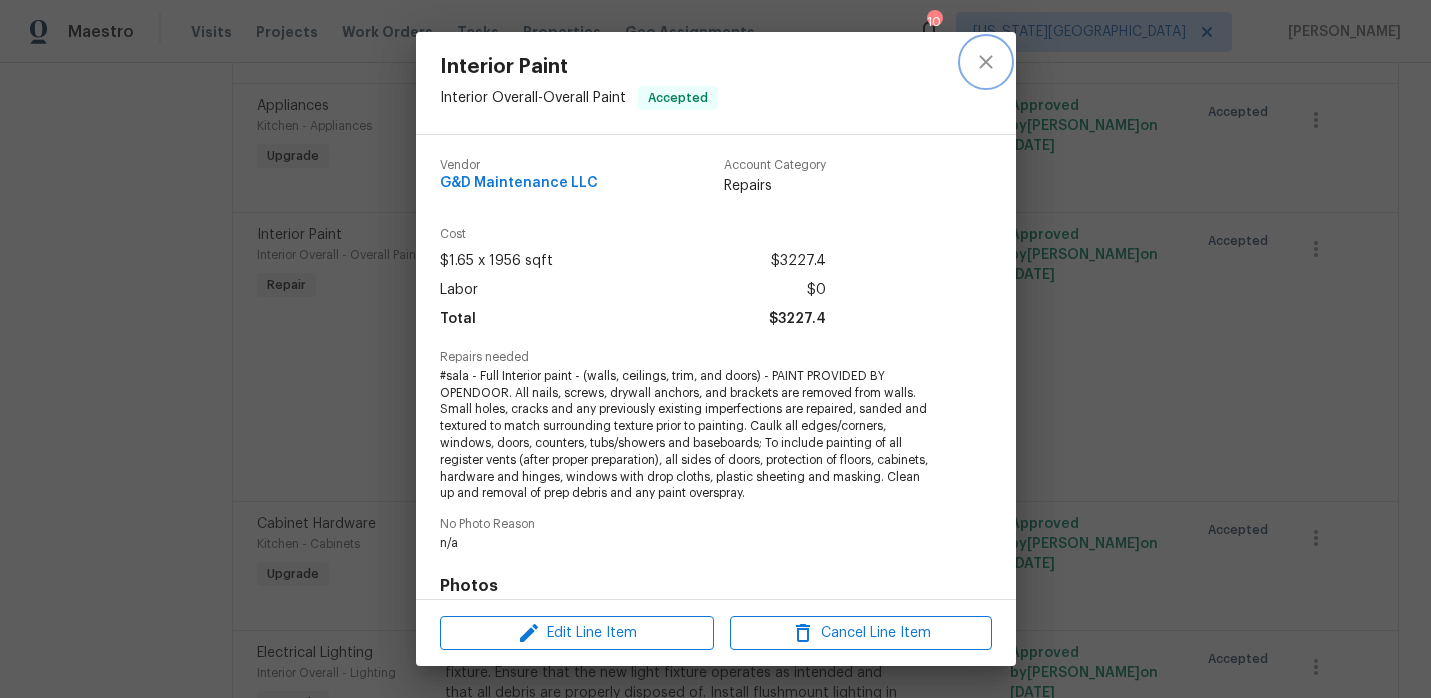click 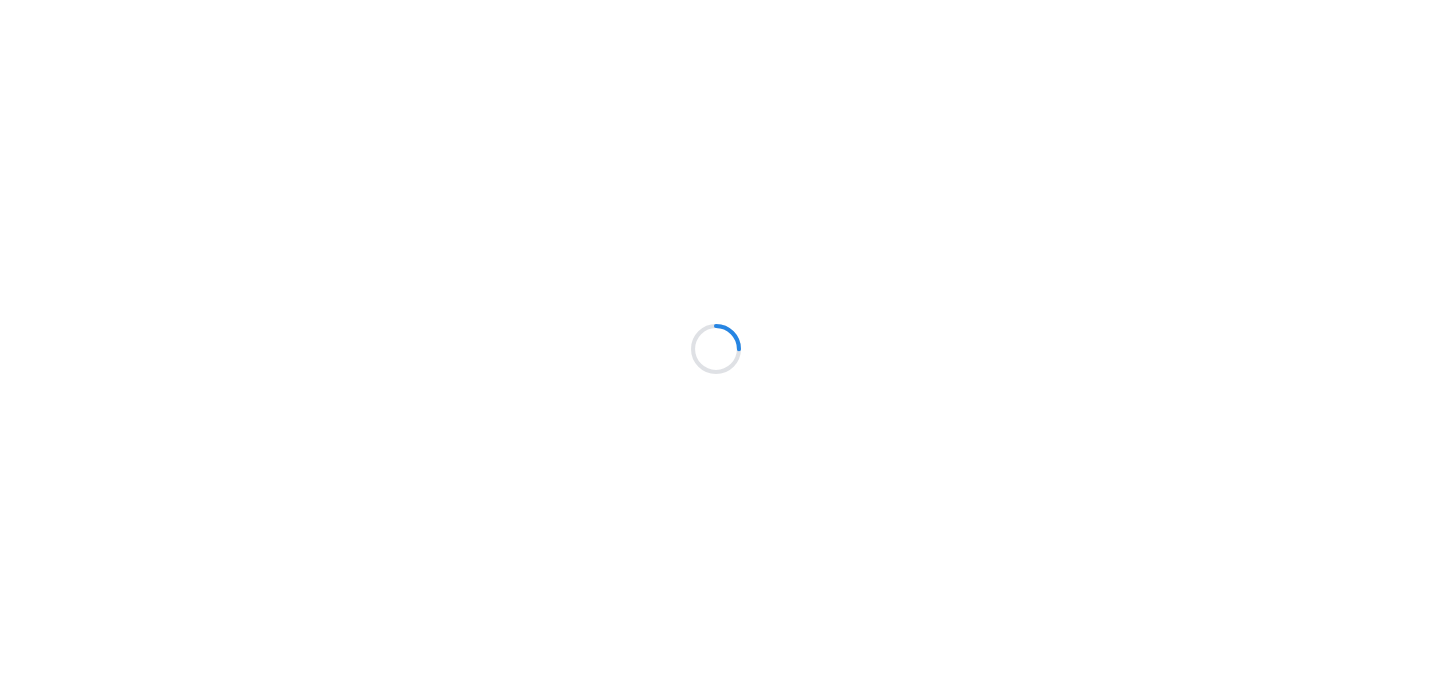 scroll, scrollTop: 0, scrollLeft: 0, axis: both 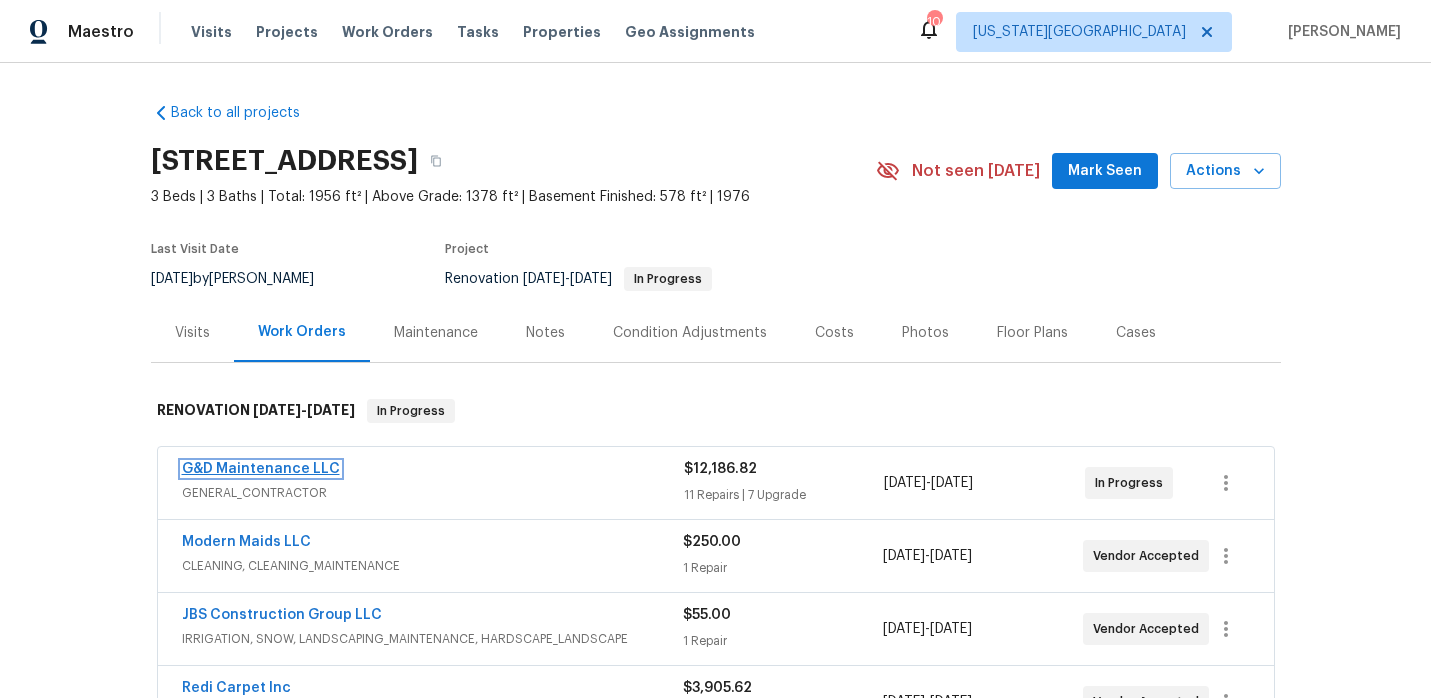 click on "G&D Maintenance LLC" at bounding box center (261, 469) 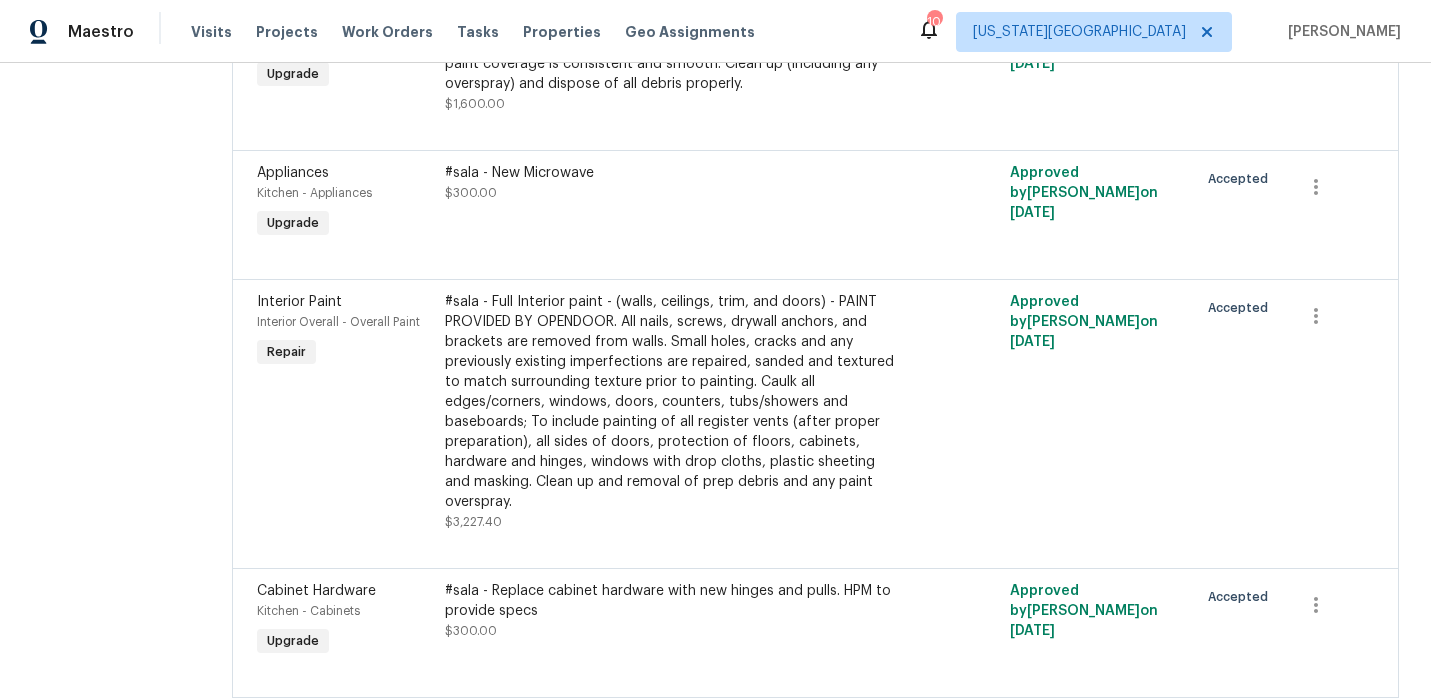 scroll, scrollTop: 1066, scrollLeft: 0, axis: vertical 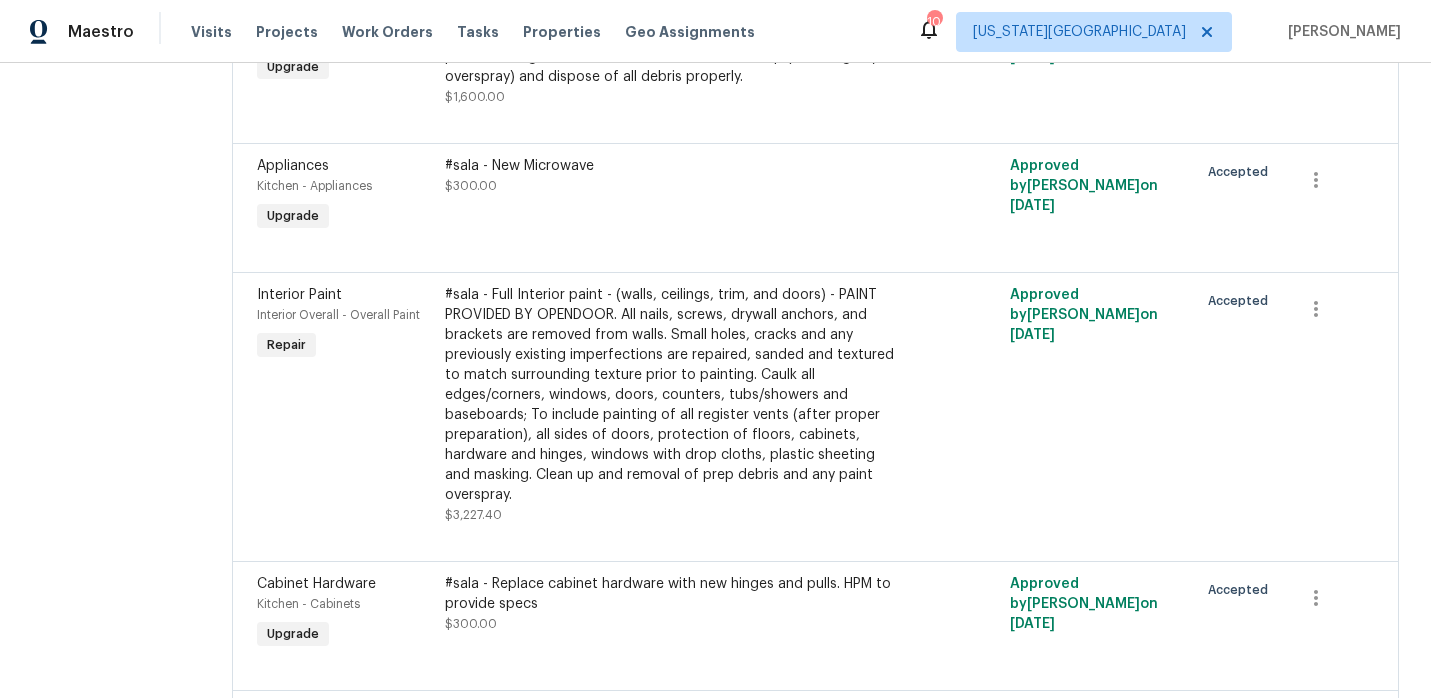 click on "#sala - Full Interior paint - (walls, ceilings, trim, and doors) - PAINT PROVIDED BY OPENDOOR. All nails, screws, drywall anchors, and brackets are removed from walls. Small holes, cracks and any previously existing imperfections are repaired, sanded and textured to match surrounding texture prior to painting. Caulk all edges/corners, windows, doors, counters, tubs/showers and baseboards; To include painting of all register vents (after proper preparation), all sides of doors, protection of floors, cabinets, hardware and hinges, windows with drop cloths, plastic sheeting and masking. Clean up and removal of prep debris and any paint overspray." at bounding box center (674, 395) 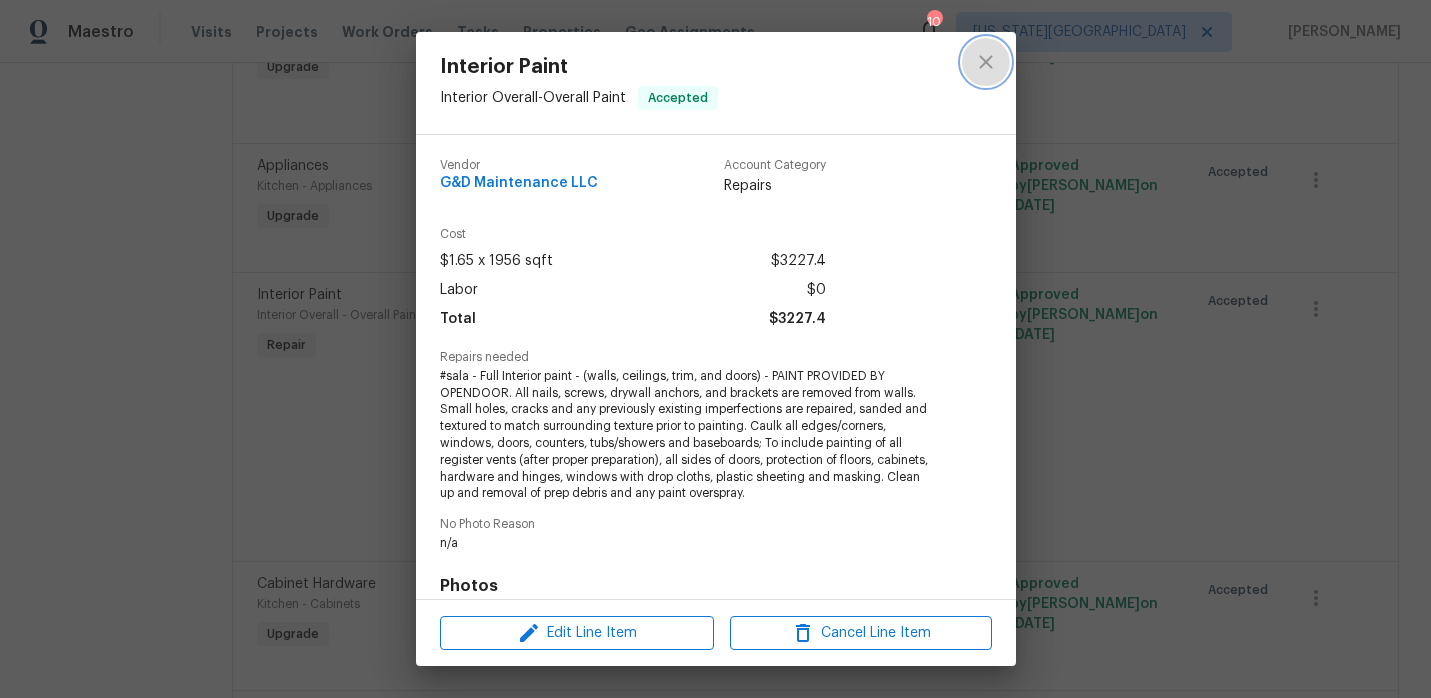 click 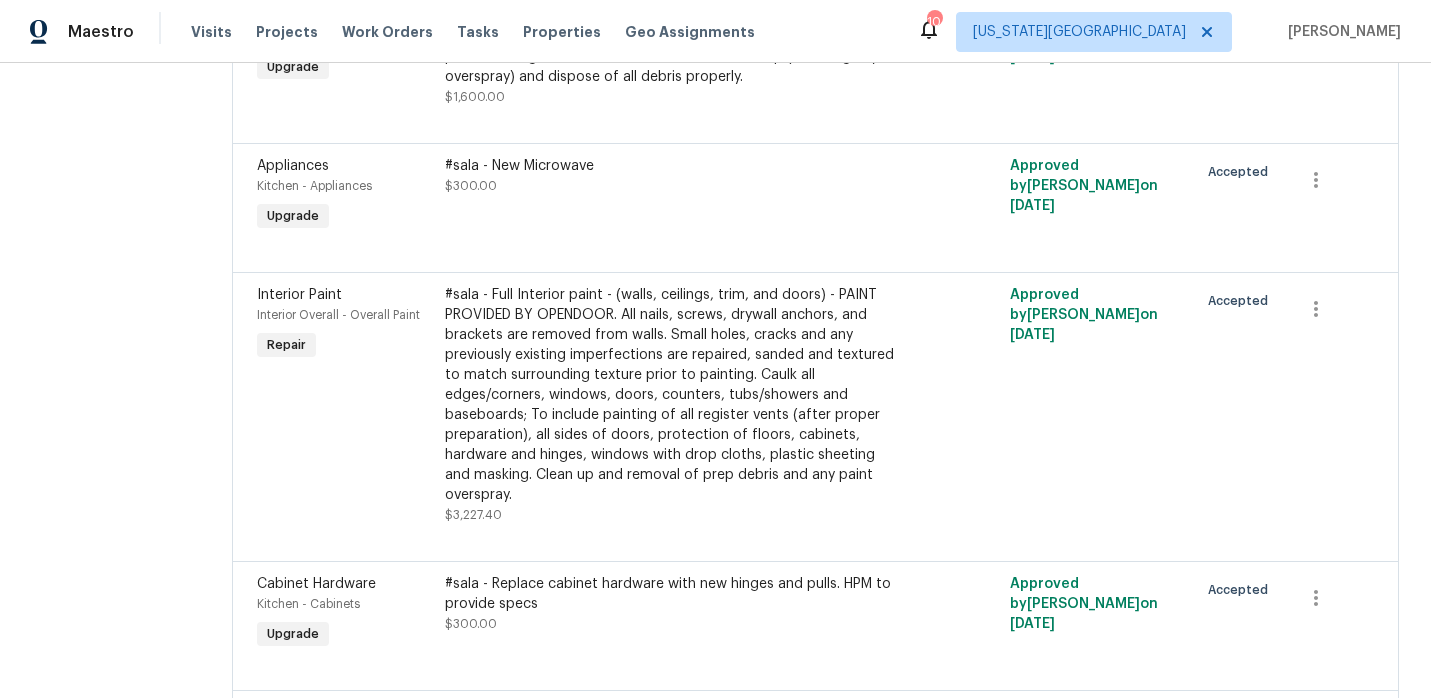 scroll, scrollTop: 0, scrollLeft: 0, axis: both 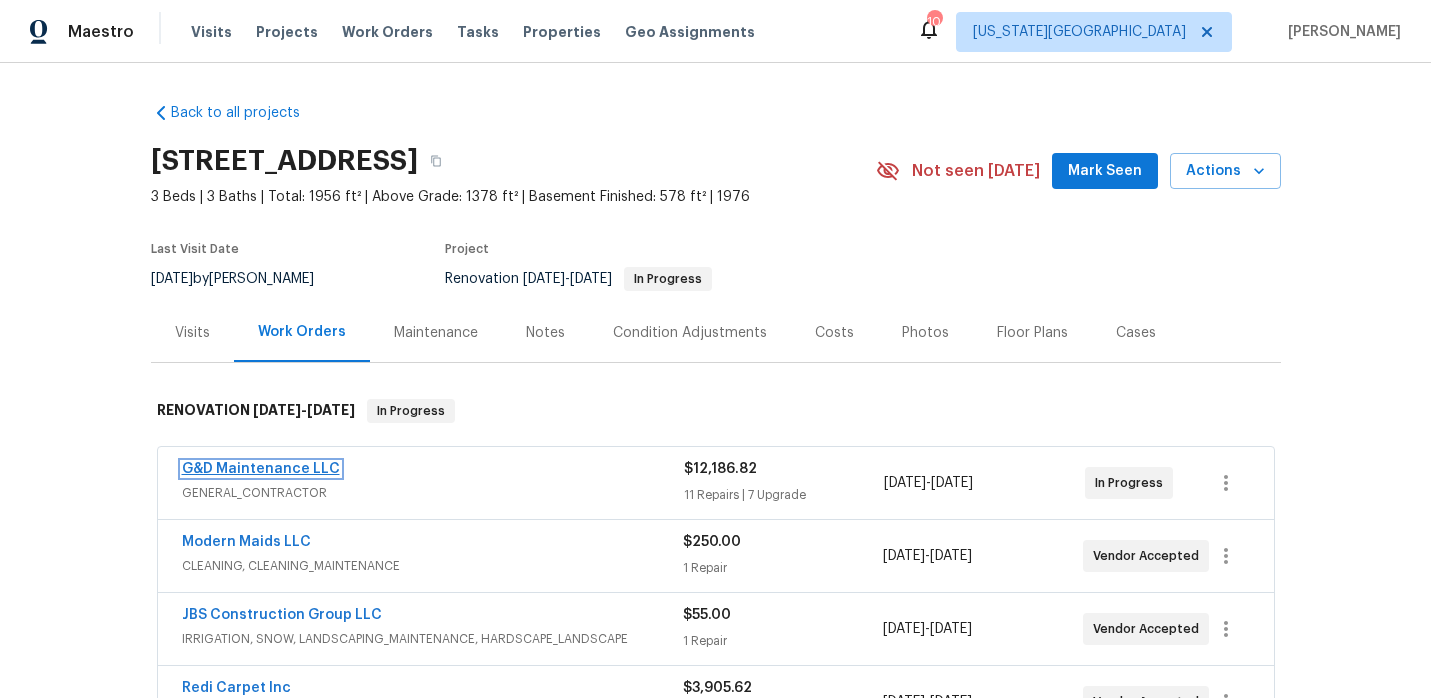click on "G&D Maintenance LLC" at bounding box center [261, 469] 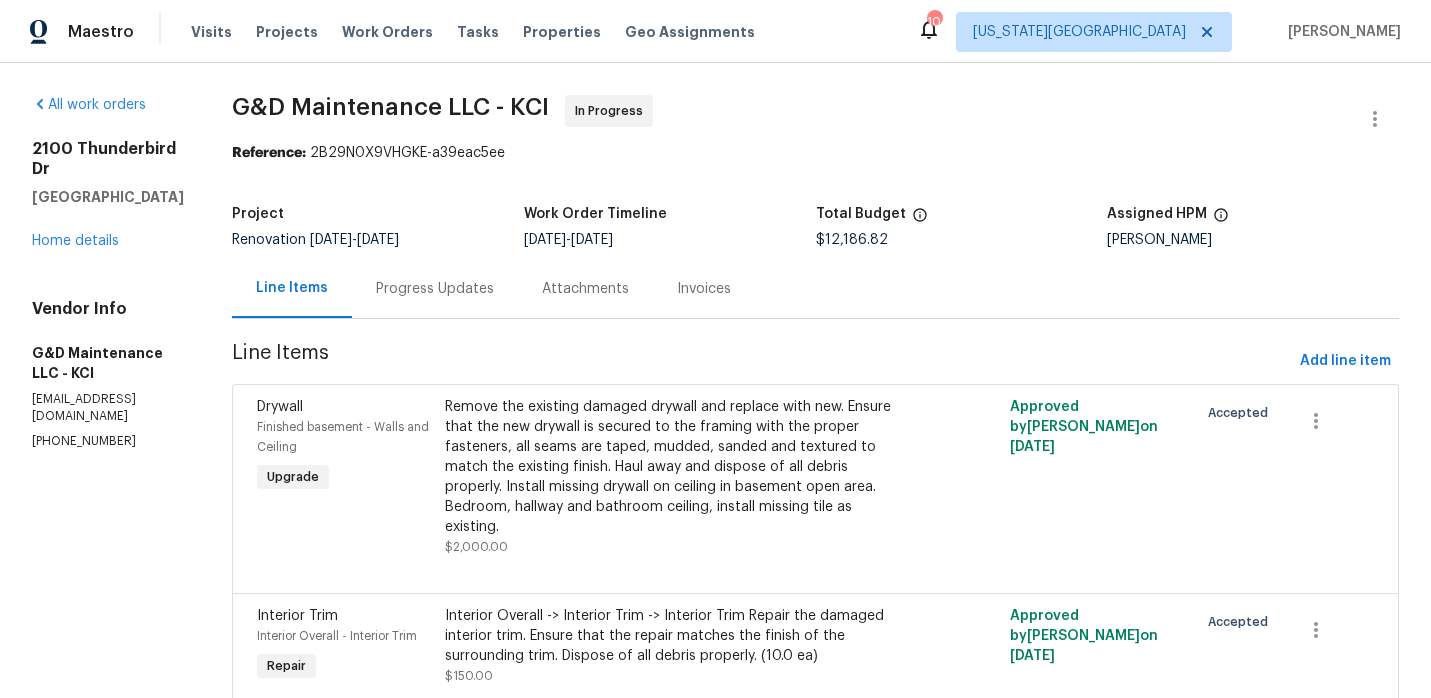 click on "G&D Maintenance LLC - KCI" at bounding box center (390, 107) 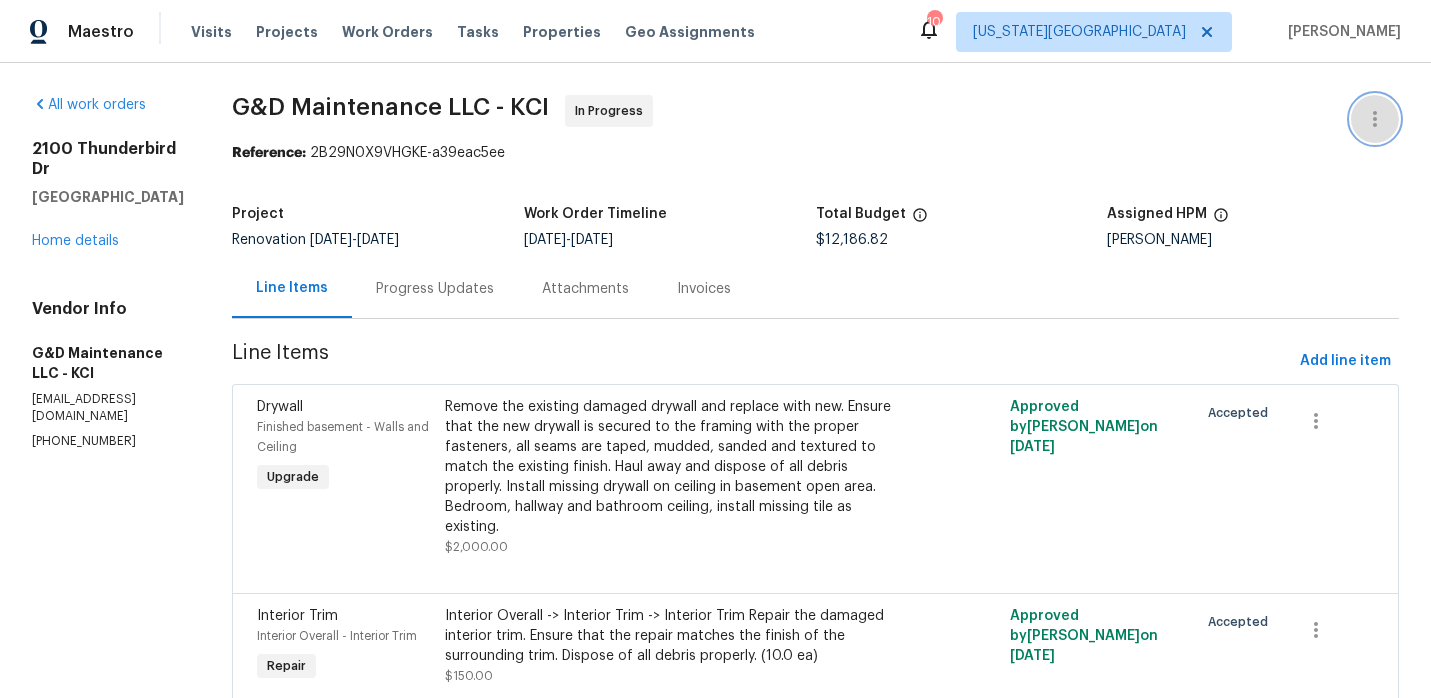 click 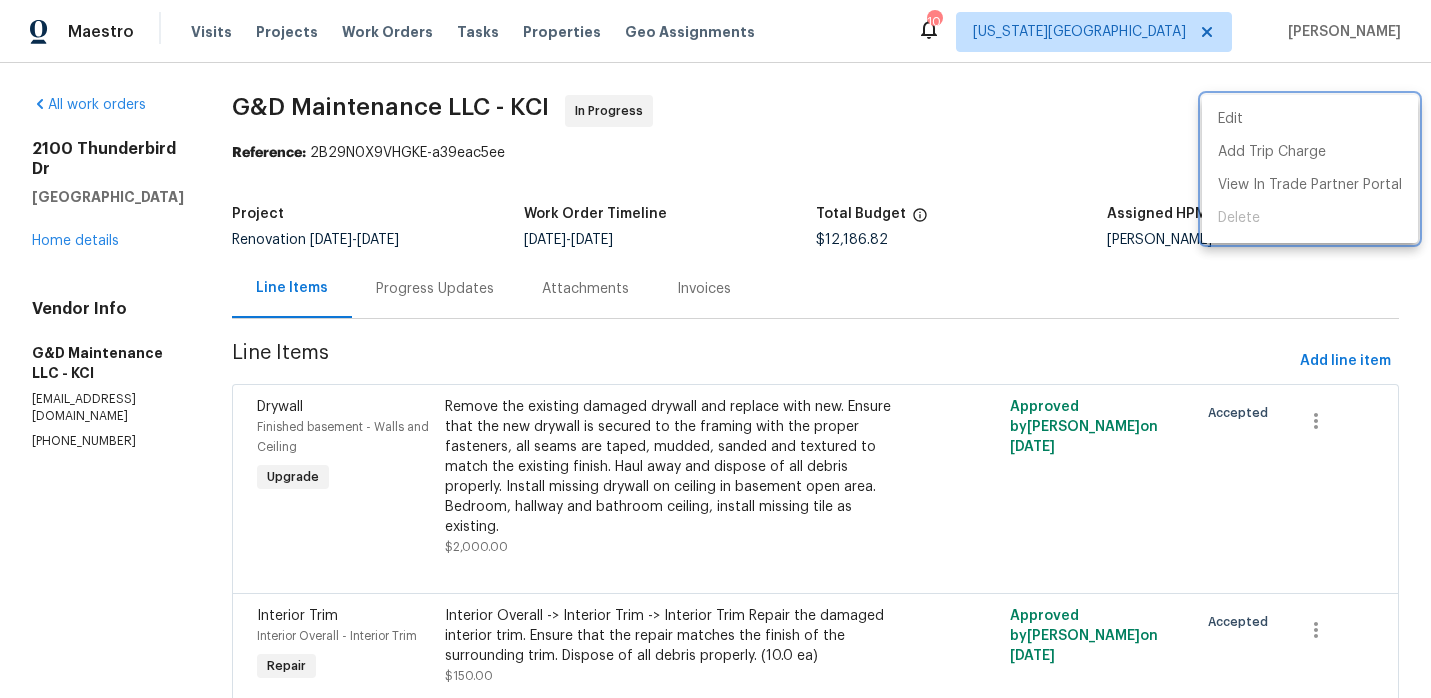 click at bounding box center [715, 349] 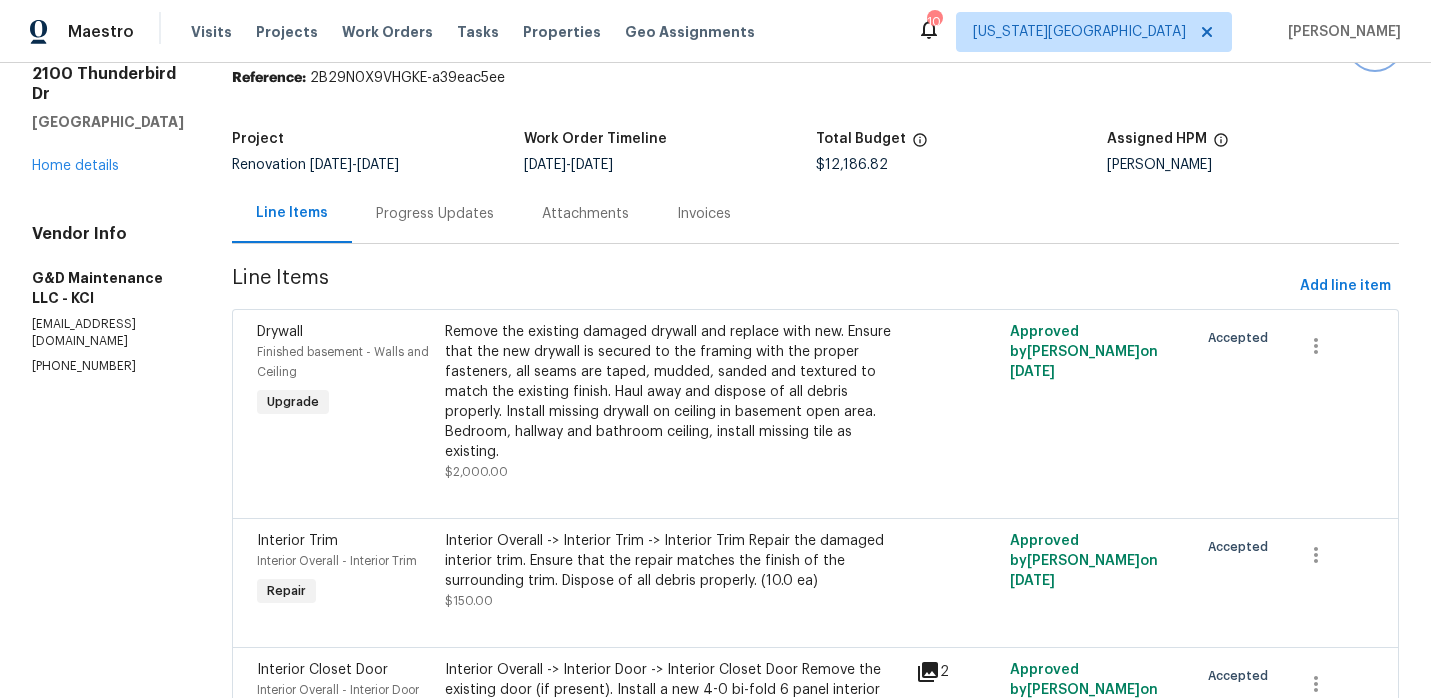 scroll, scrollTop: 0, scrollLeft: 0, axis: both 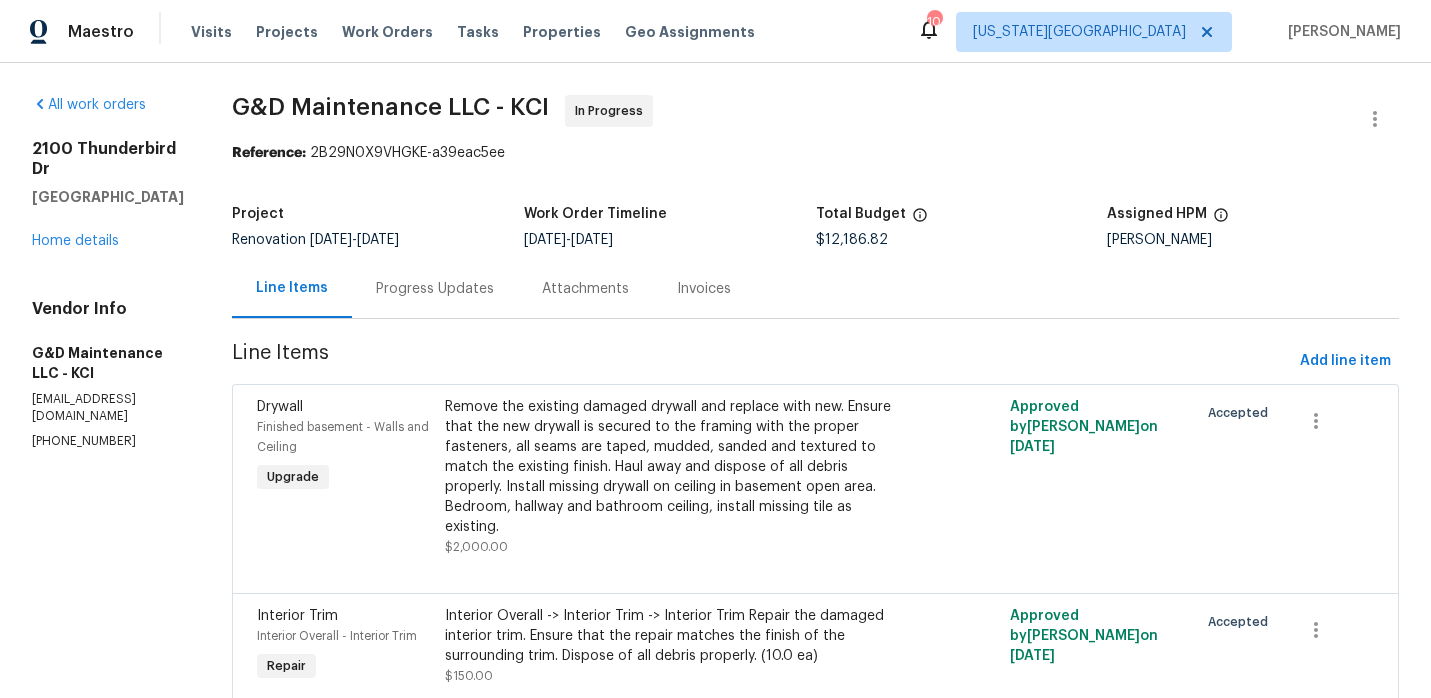 click on "Maestro" at bounding box center [67, 32] 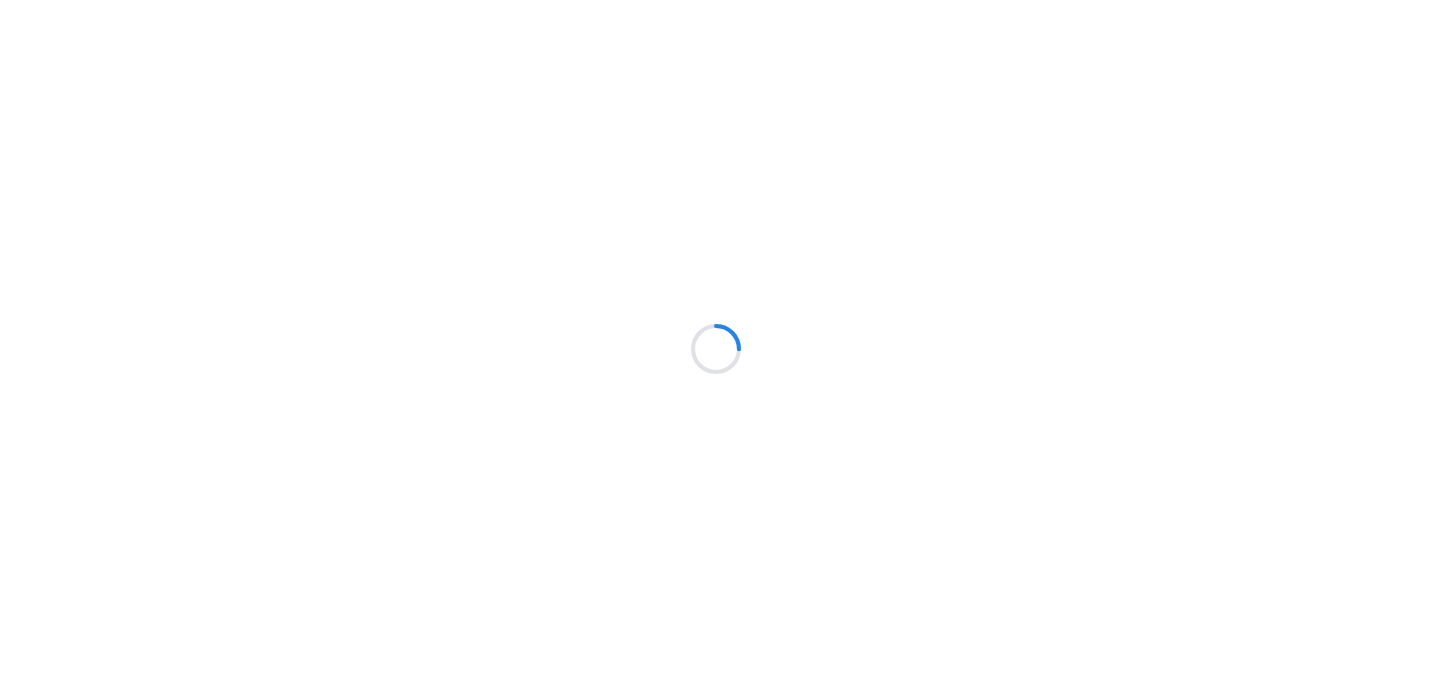scroll, scrollTop: 0, scrollLeft: 0, axis: both 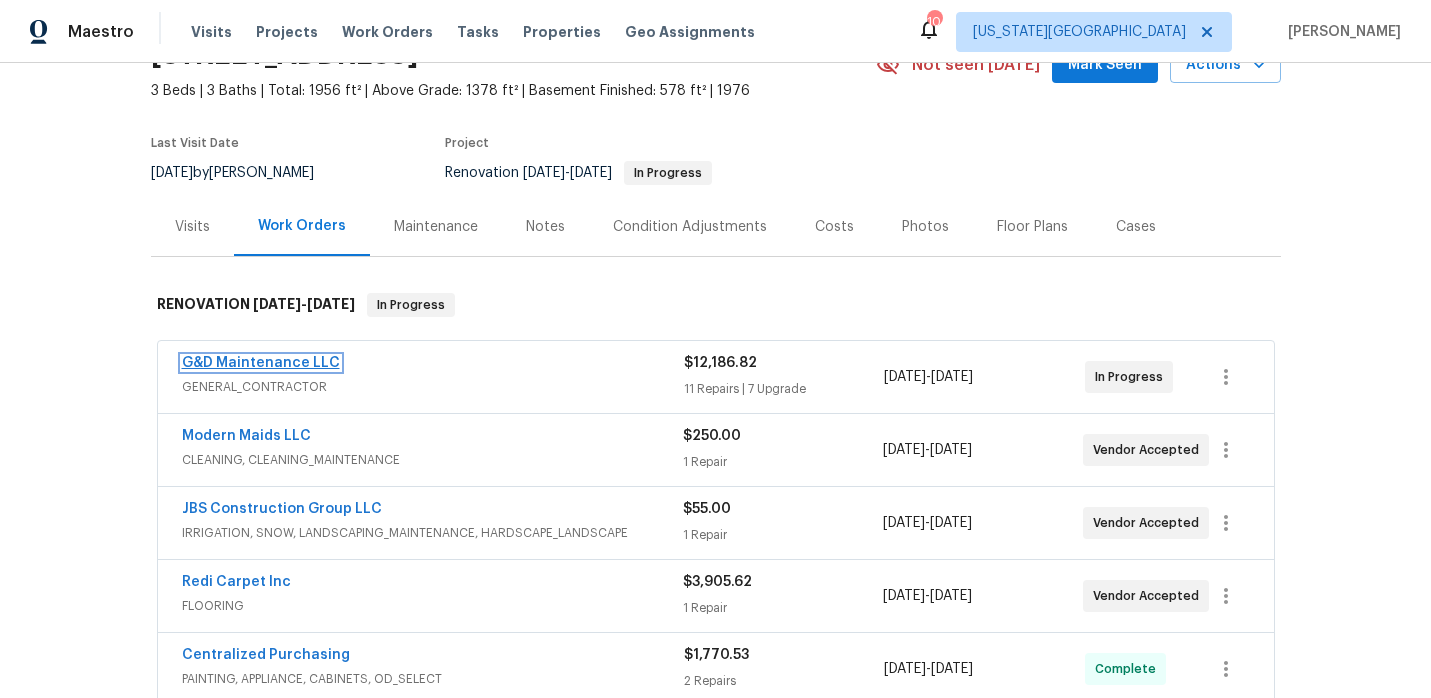 click on "G&D Maintenance LLC" at bounding box center [261, 363] 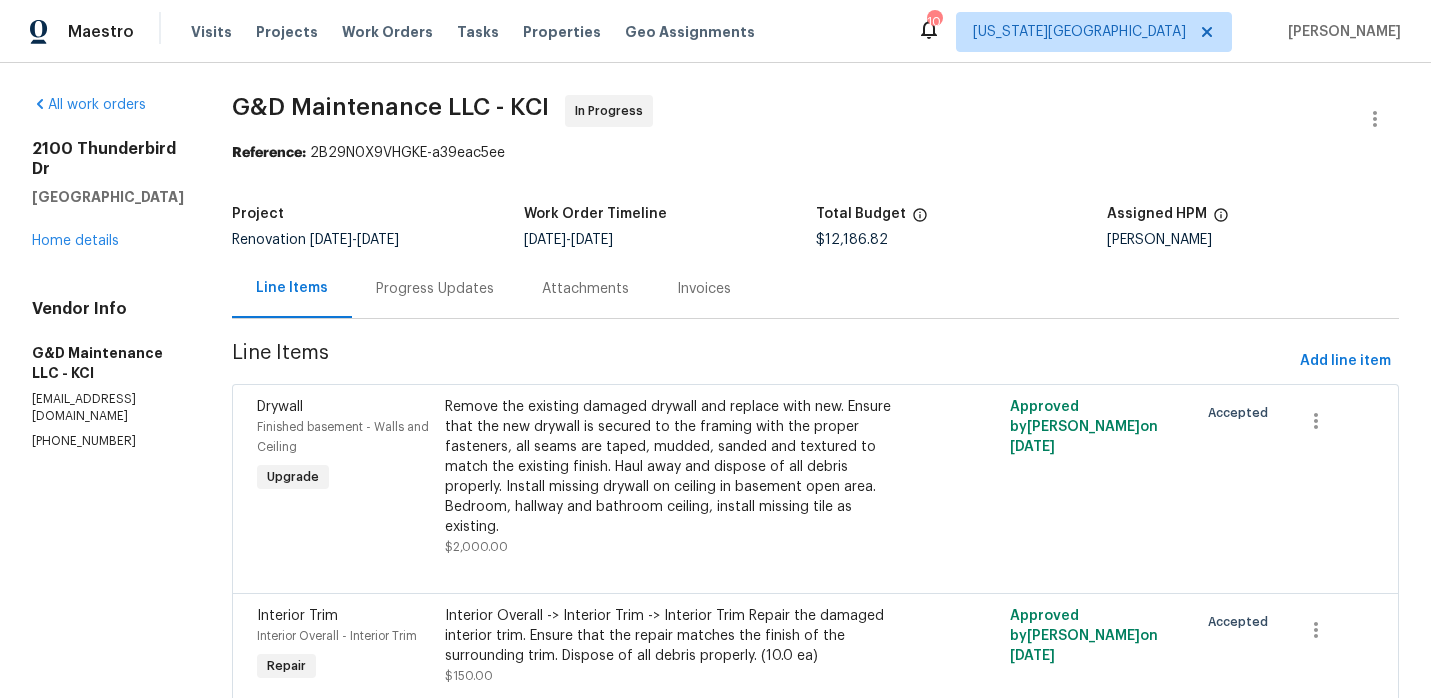 click on "Progress Updates" at bounding box center (435, 289) 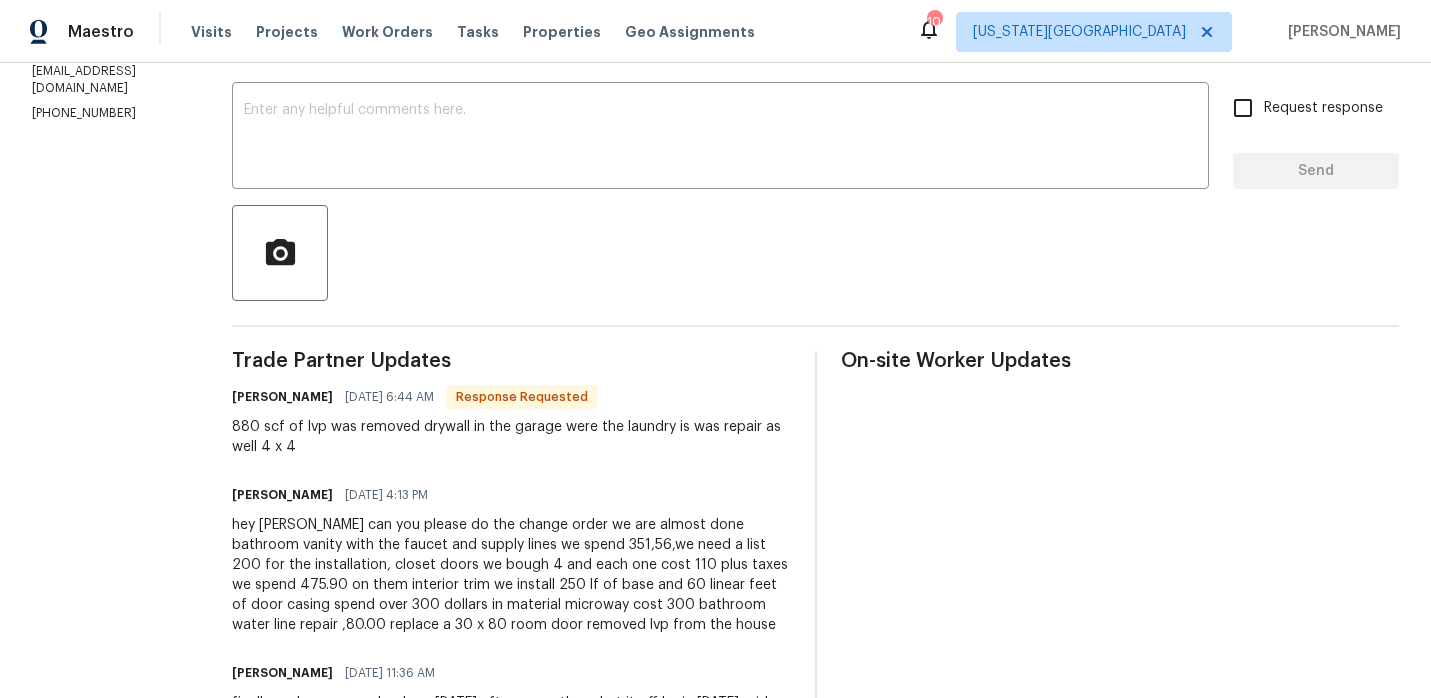 scroll, scrollTop: 0, scrollLeft: 0, axis: both 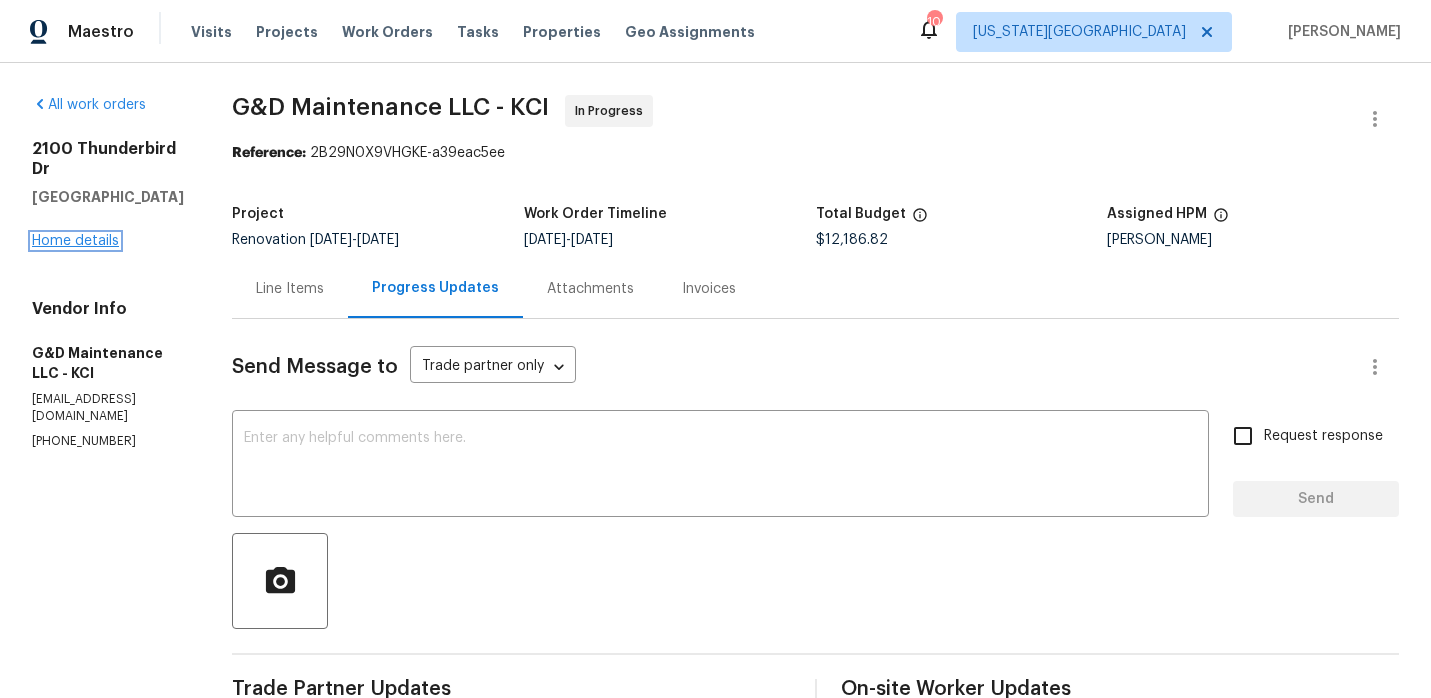 click on "Home details" at bounding box center [75, 241] 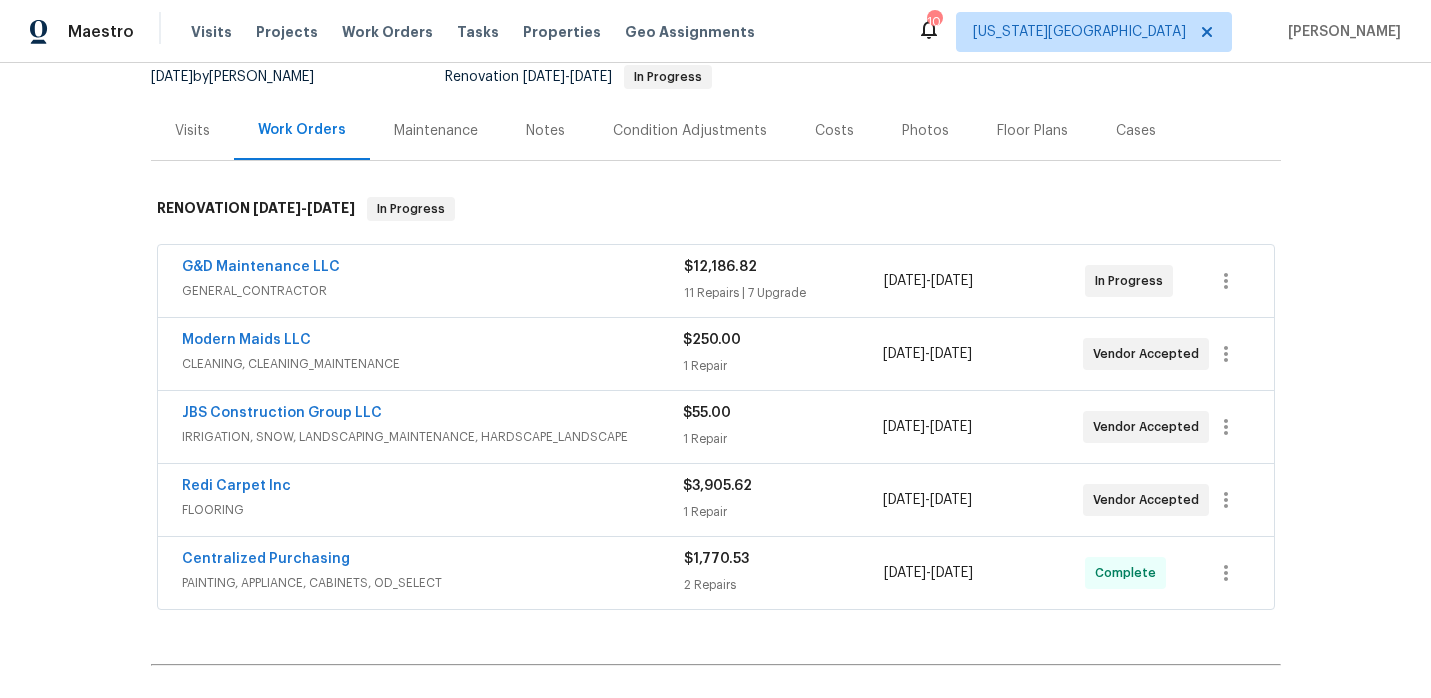 scroll, scrollTop: 224, scrollLeft: 0, axis: vertical 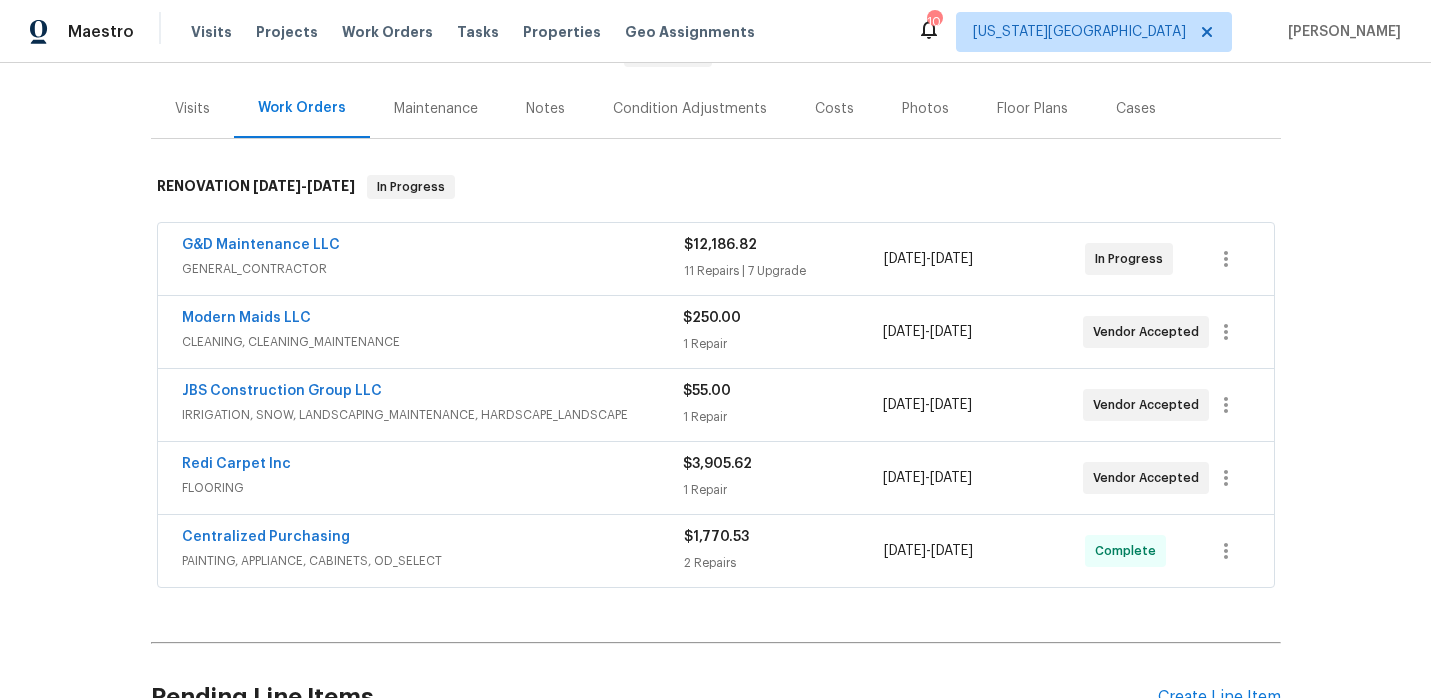 click on "G&D Maintenance LLC" at bounding box center (433, 247) 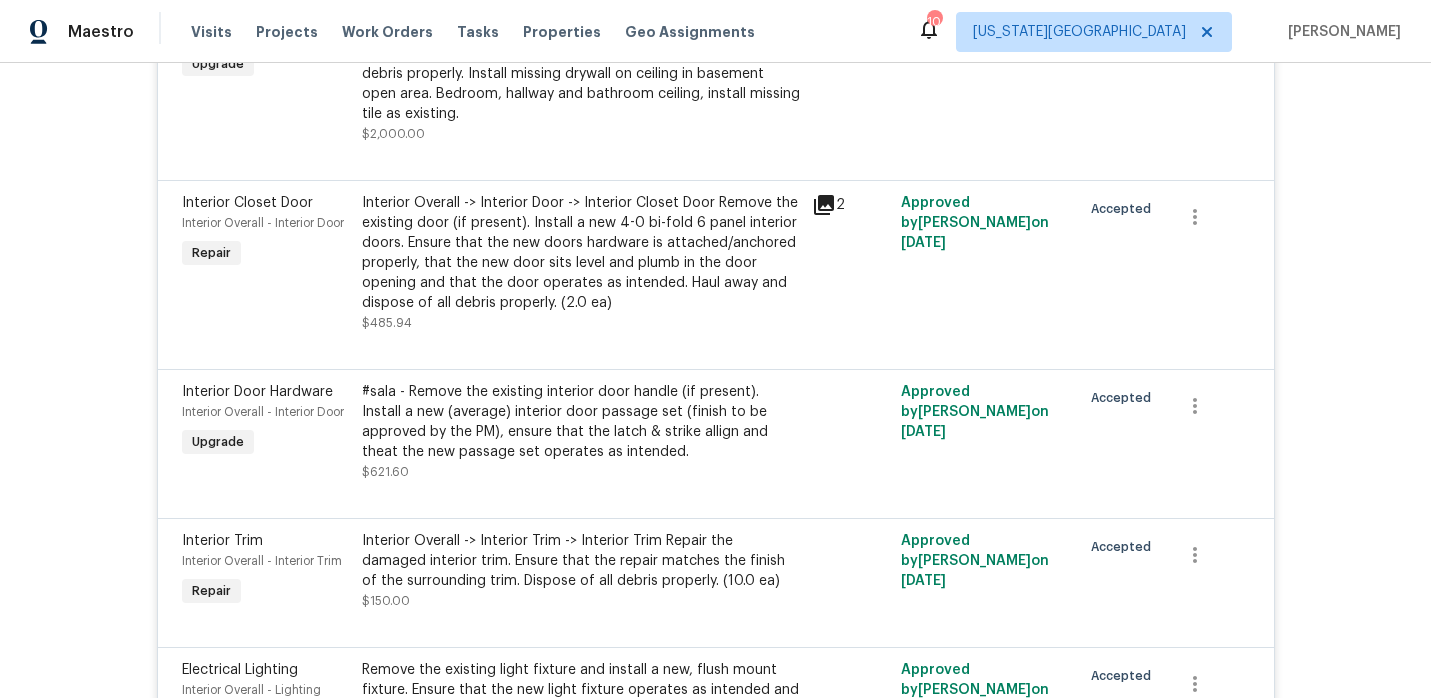 scroll, scrollTop: 1310, scrollLeft: 0, axis: vertical 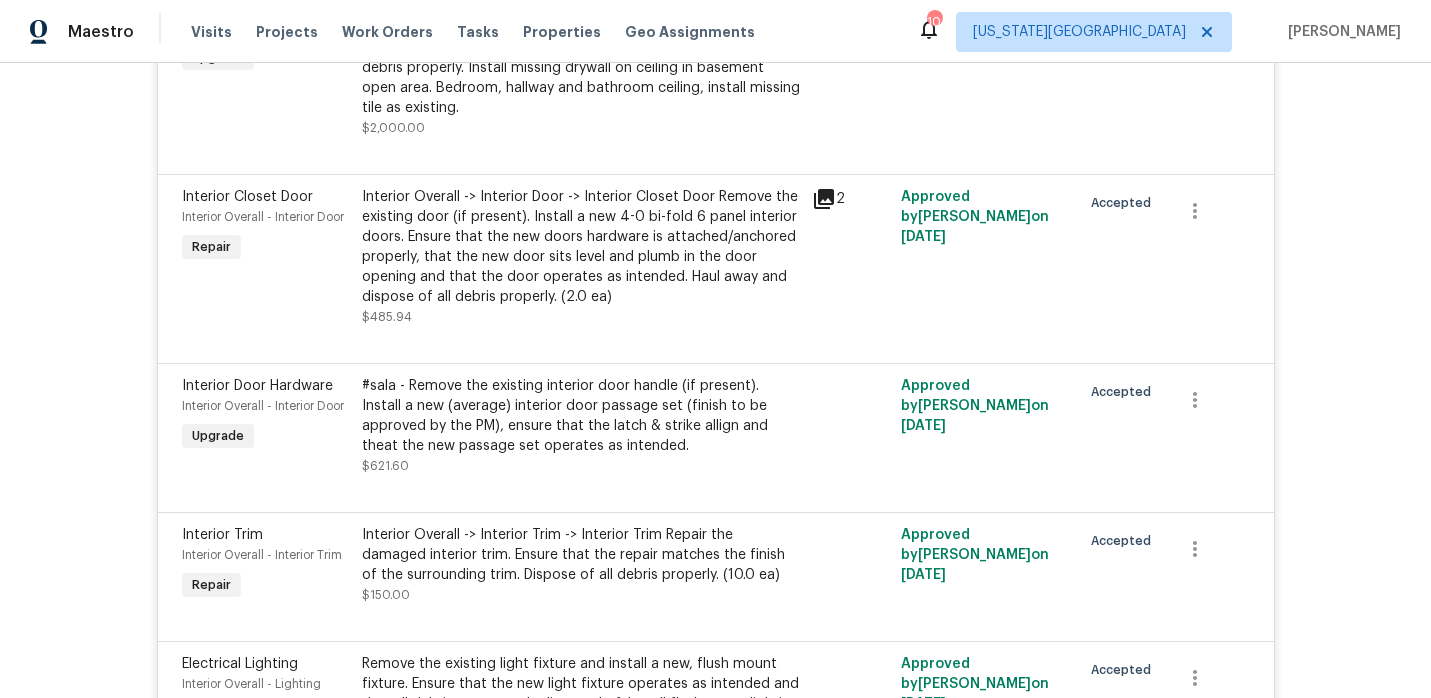 click 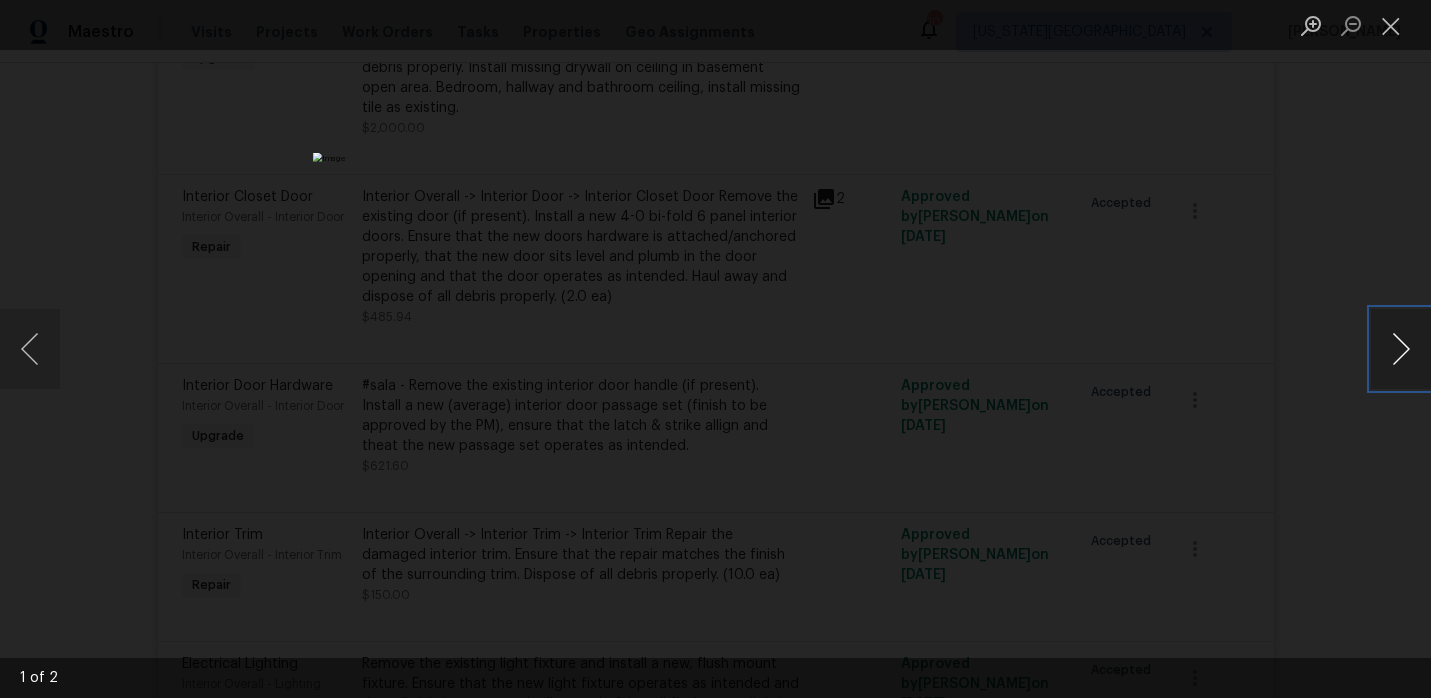 click at bounding box center (1401, 349) 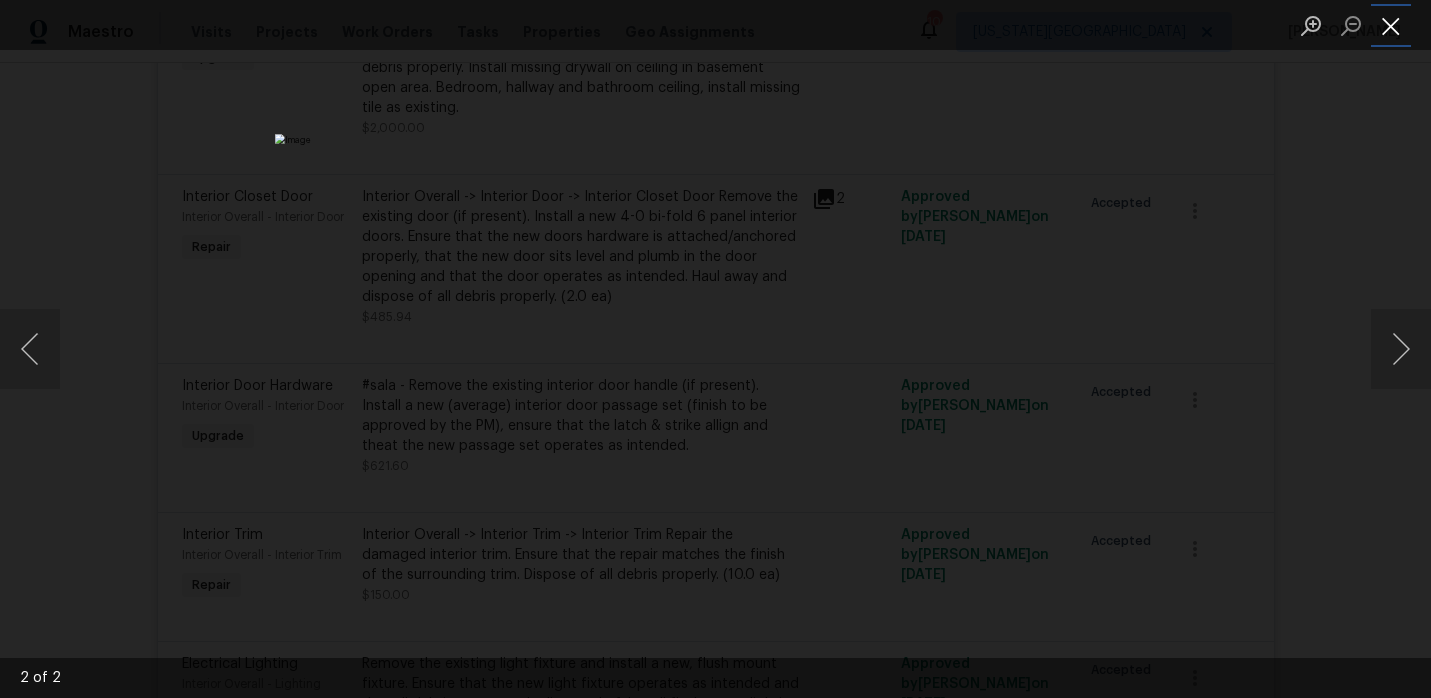 click at bounding box center (1391, 25) 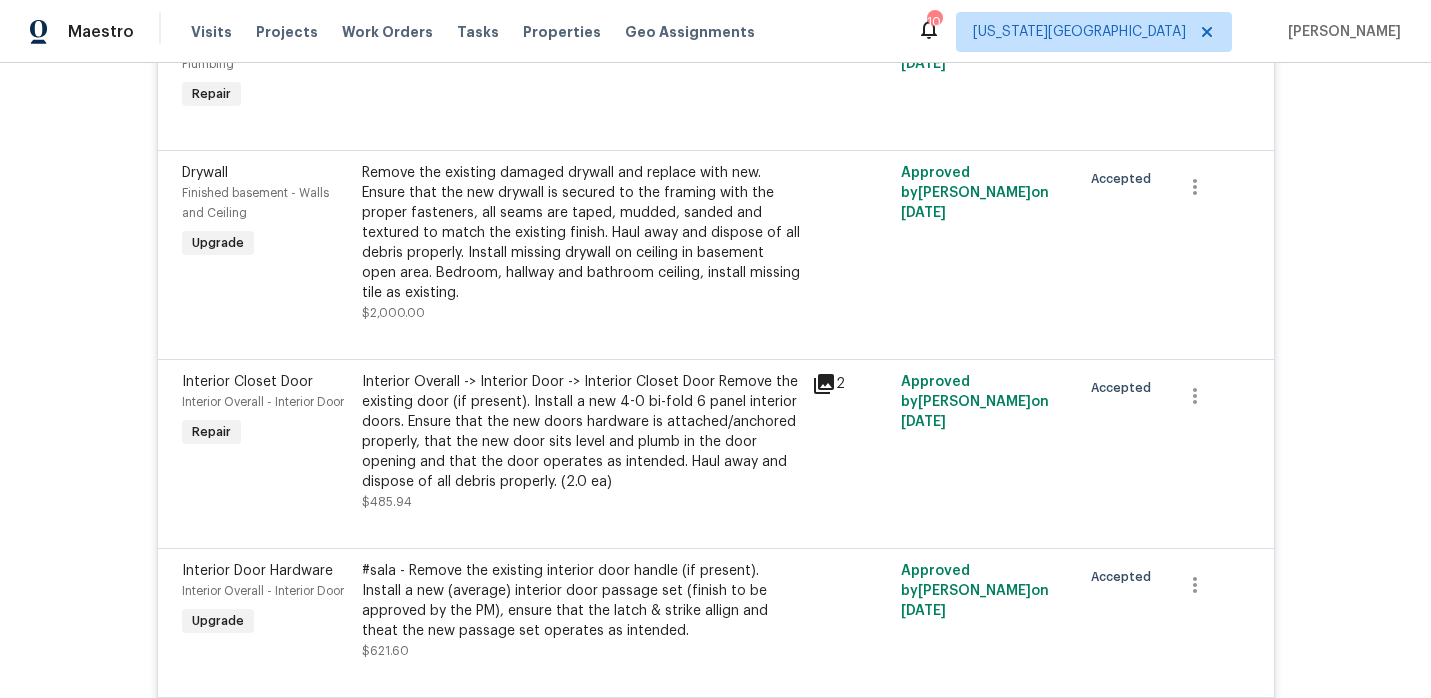 scroll, scrollTop: 0, scrollLeft: 0, axis: both 